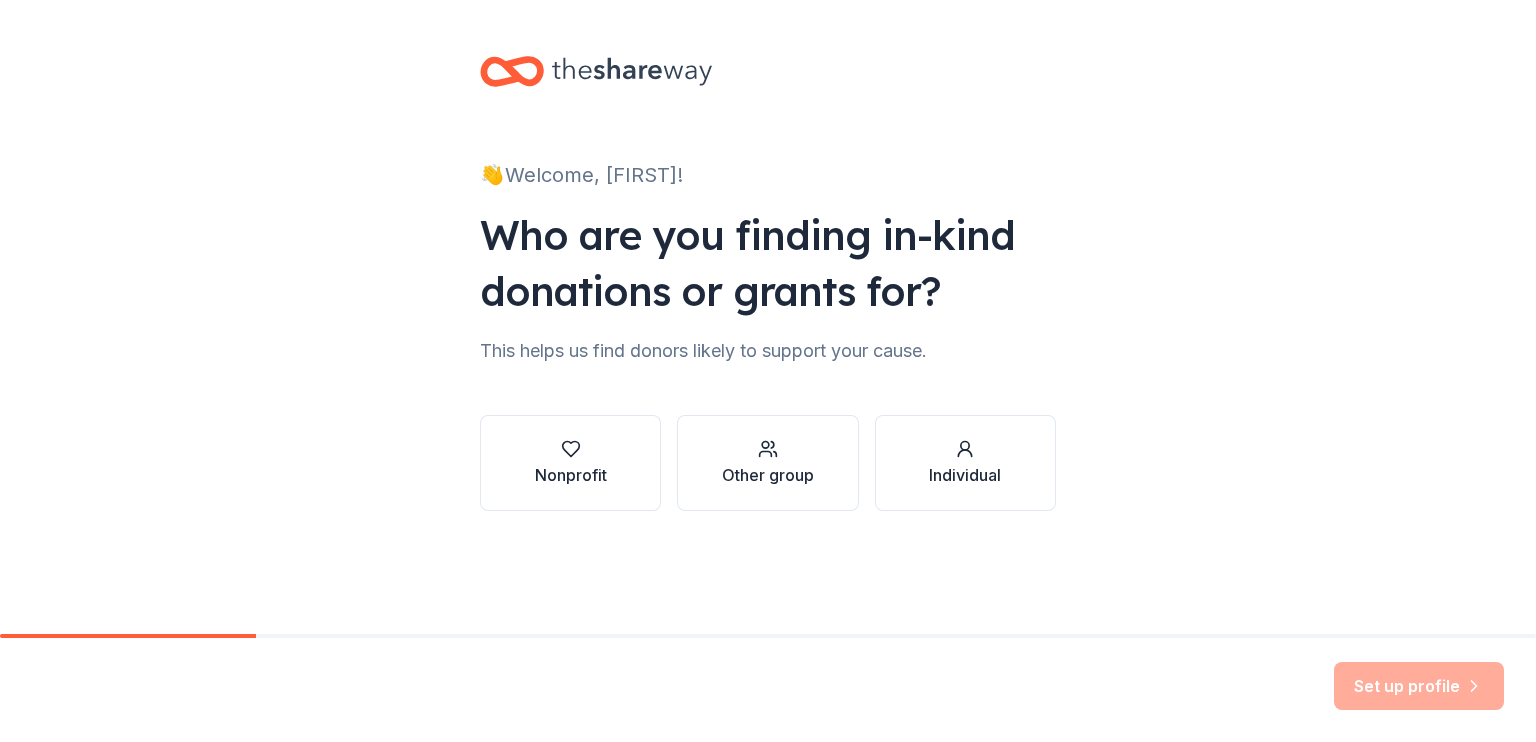 scroll, scrollTop: 0, scrollLeft: 0, axis: both 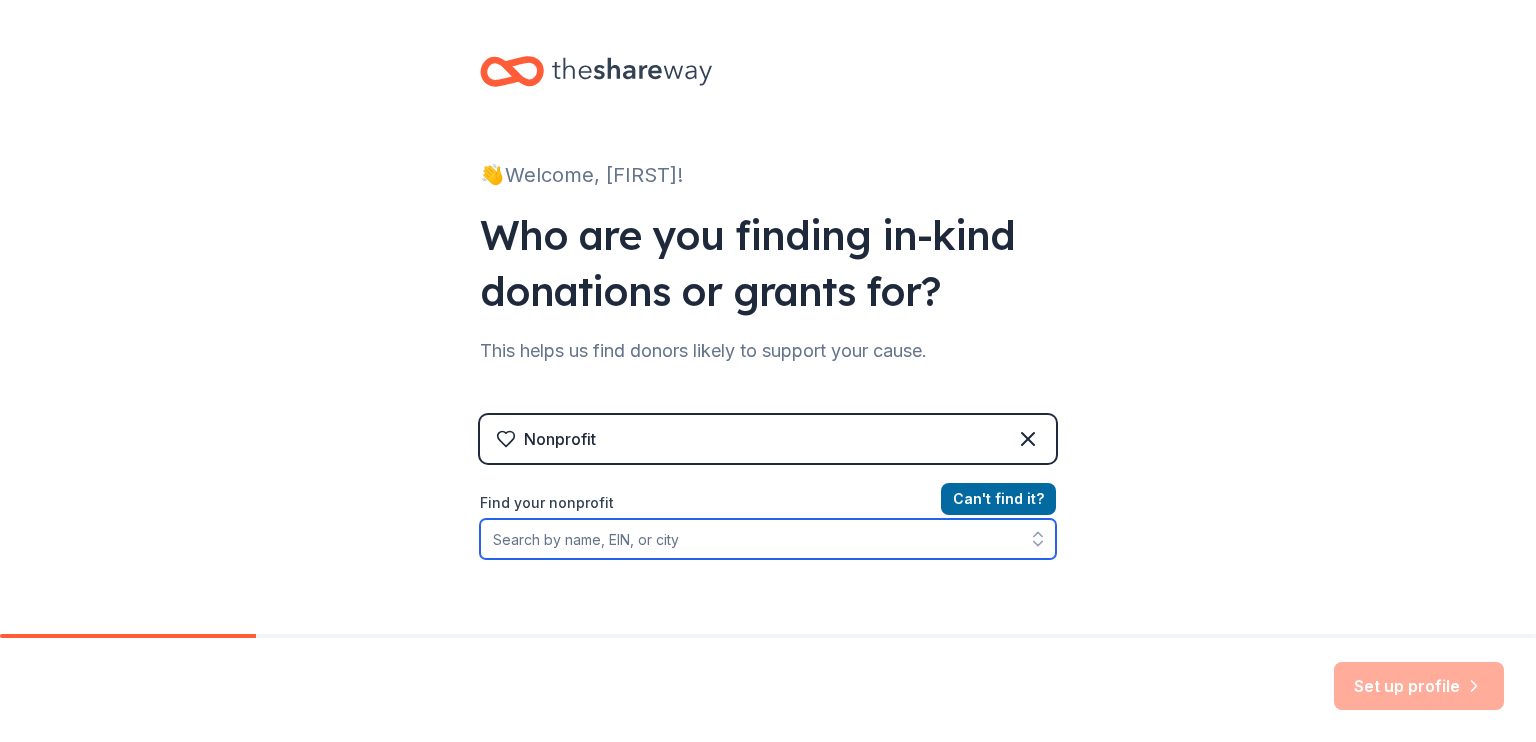 click on "Find your nonprofit" at bounding box center [768, 539] 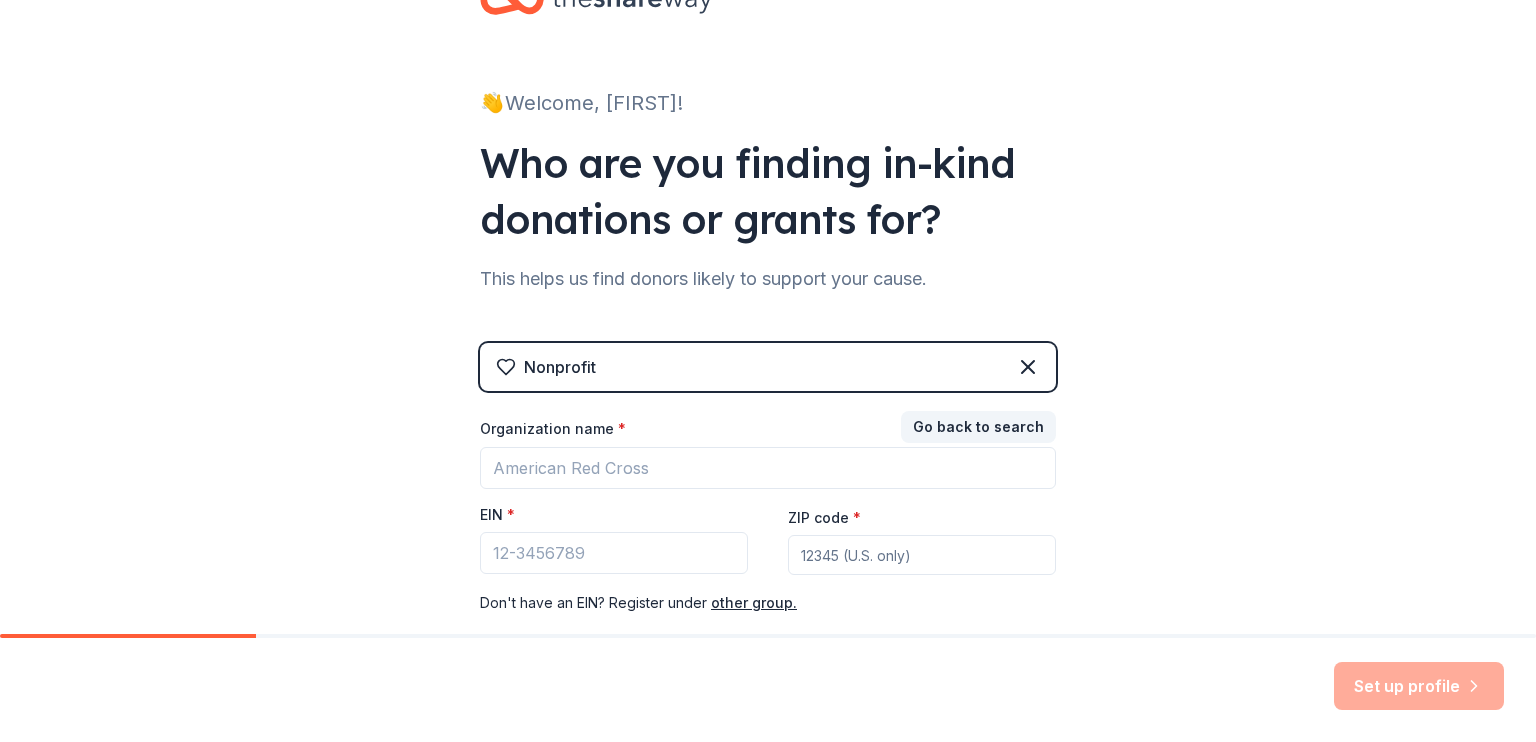 scroll, scrollTop: 189, scrollLeft: 0, axis: vertical 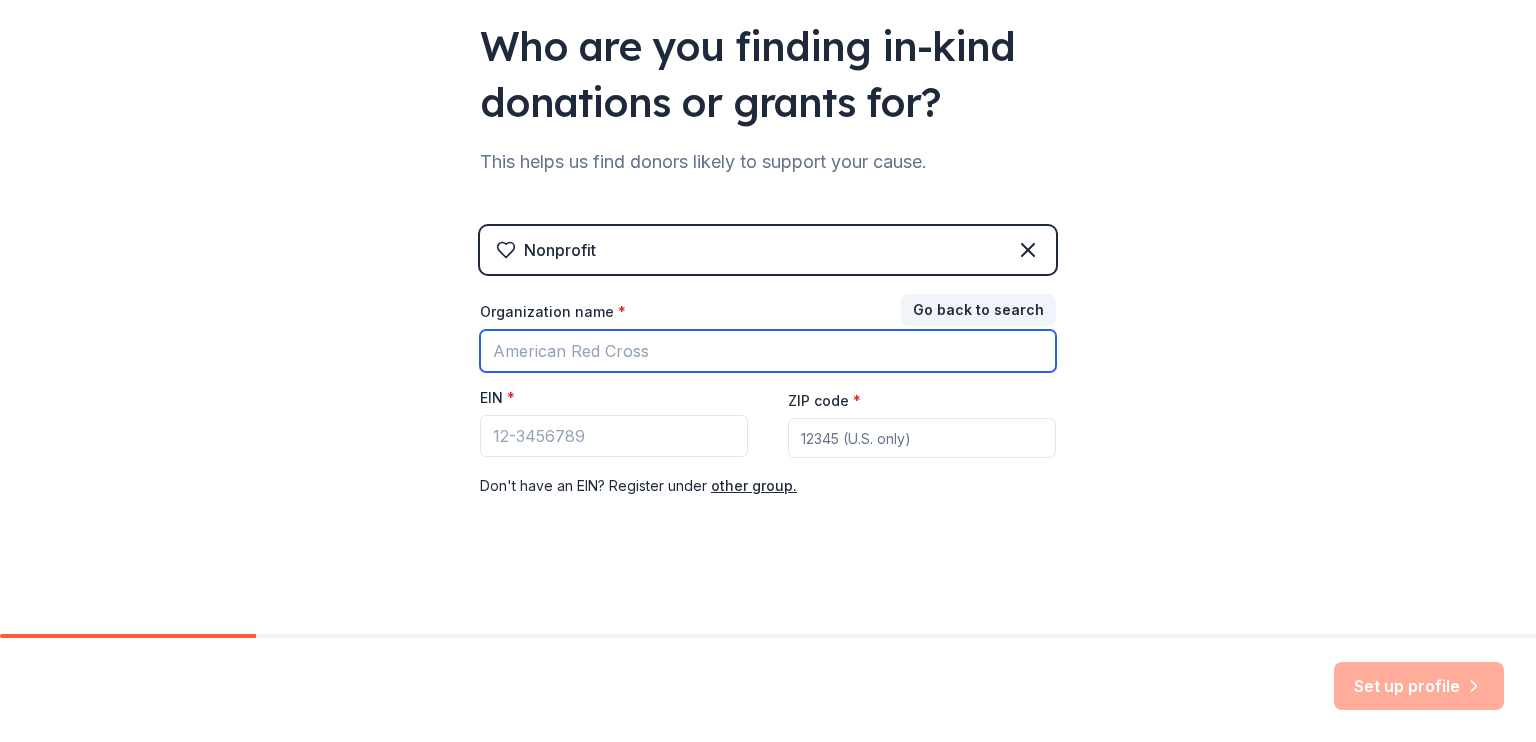 click on "Organization name *" at bounding box center [768, 351] 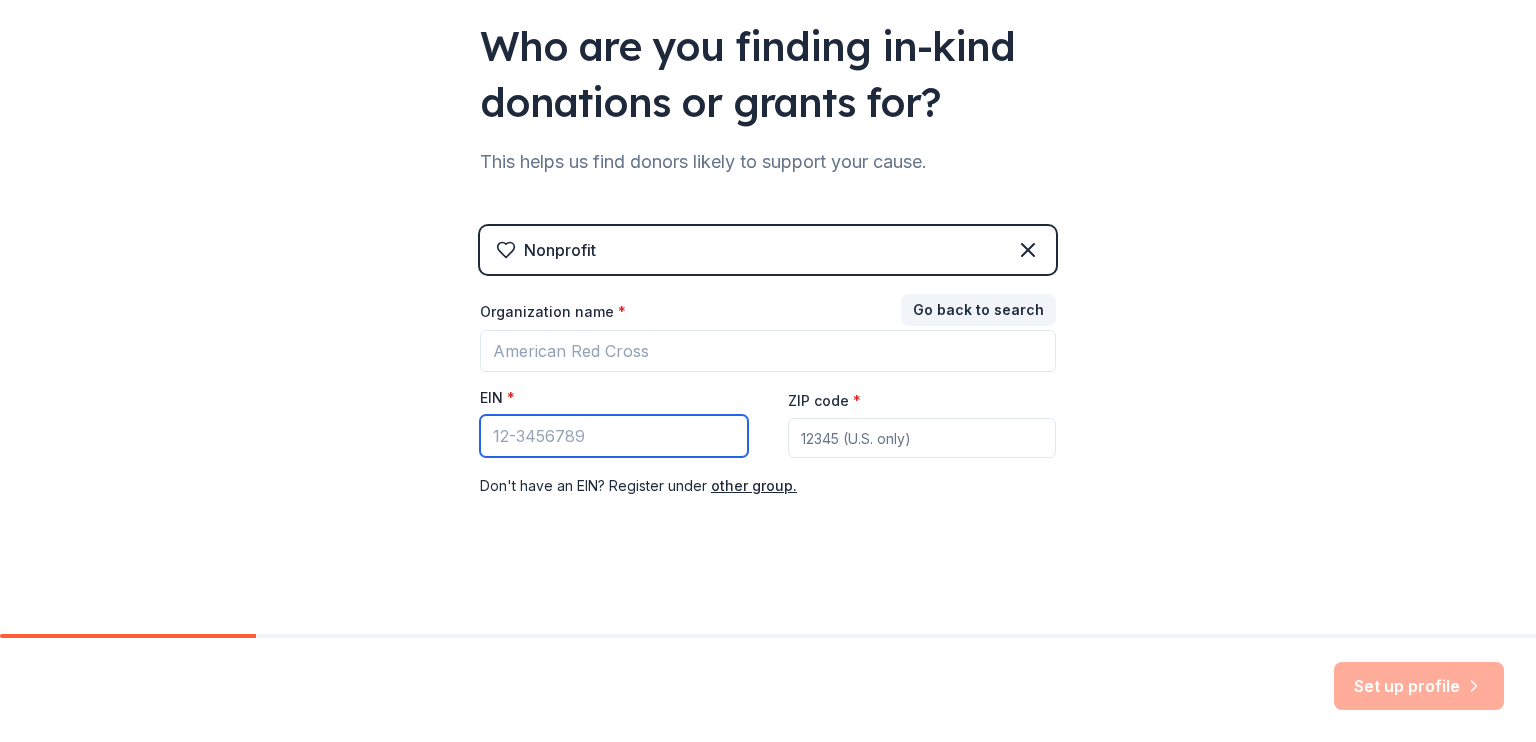 click on "EIN *" at bounding box center [614, 436] 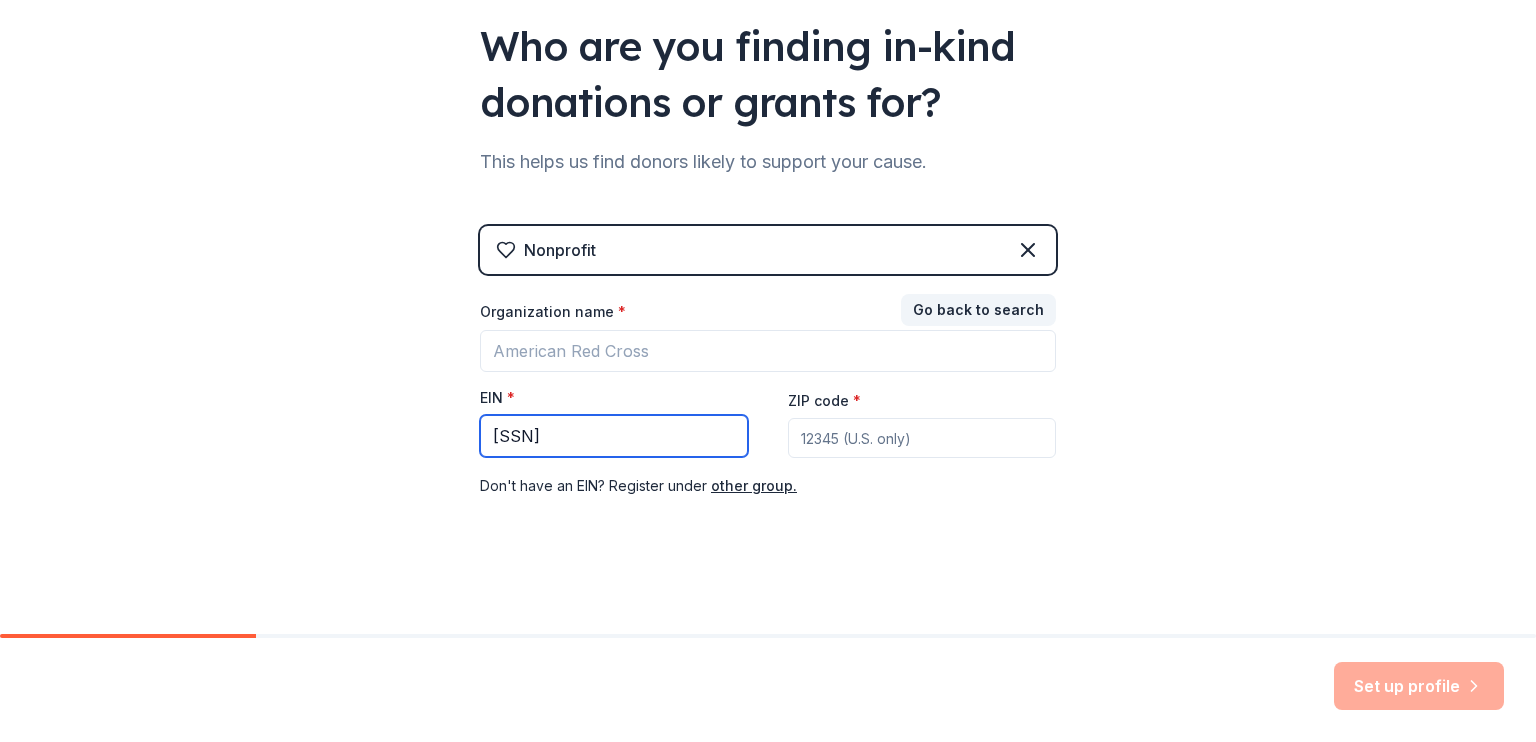 type on "[SSN]" 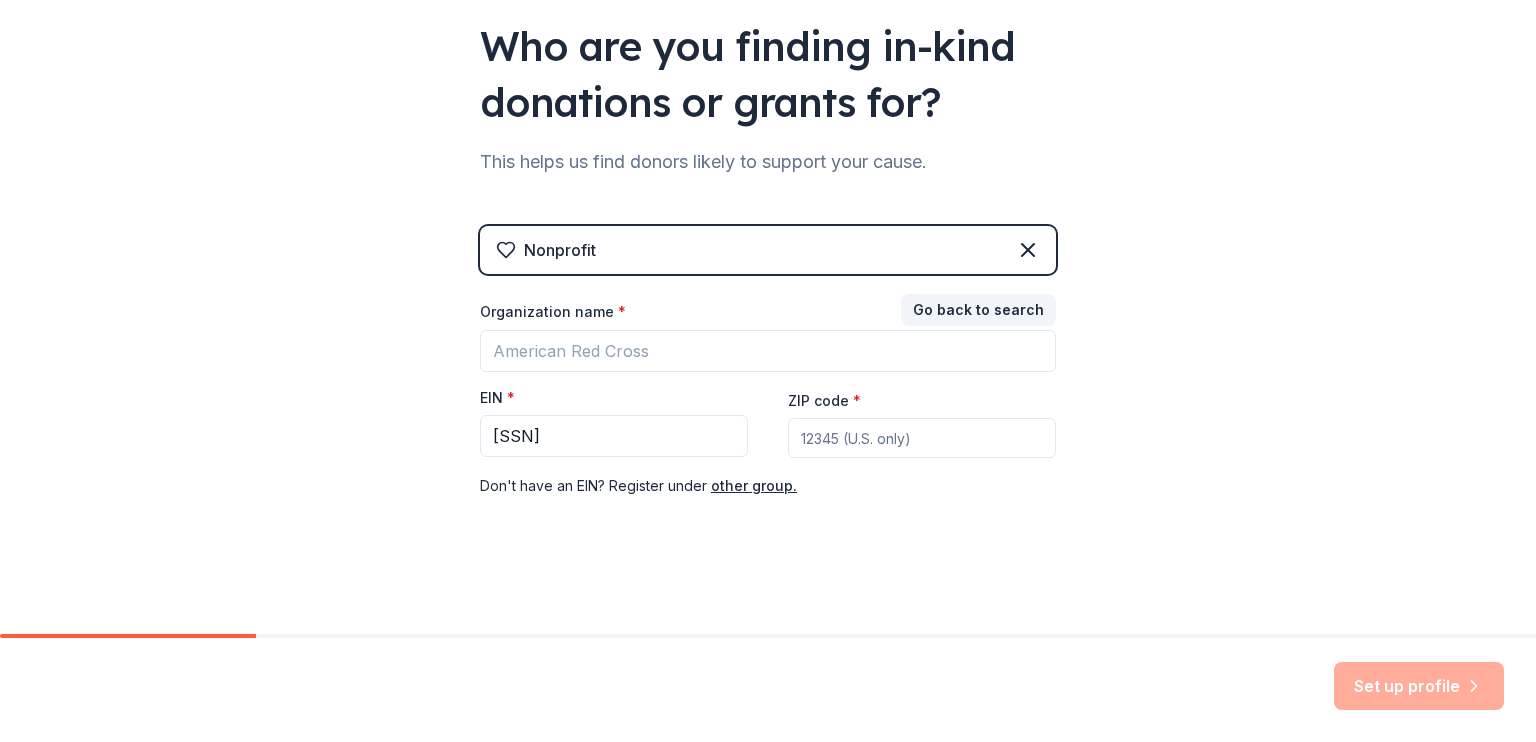 click on "ZIP code *" at bounding box center [922, 438] 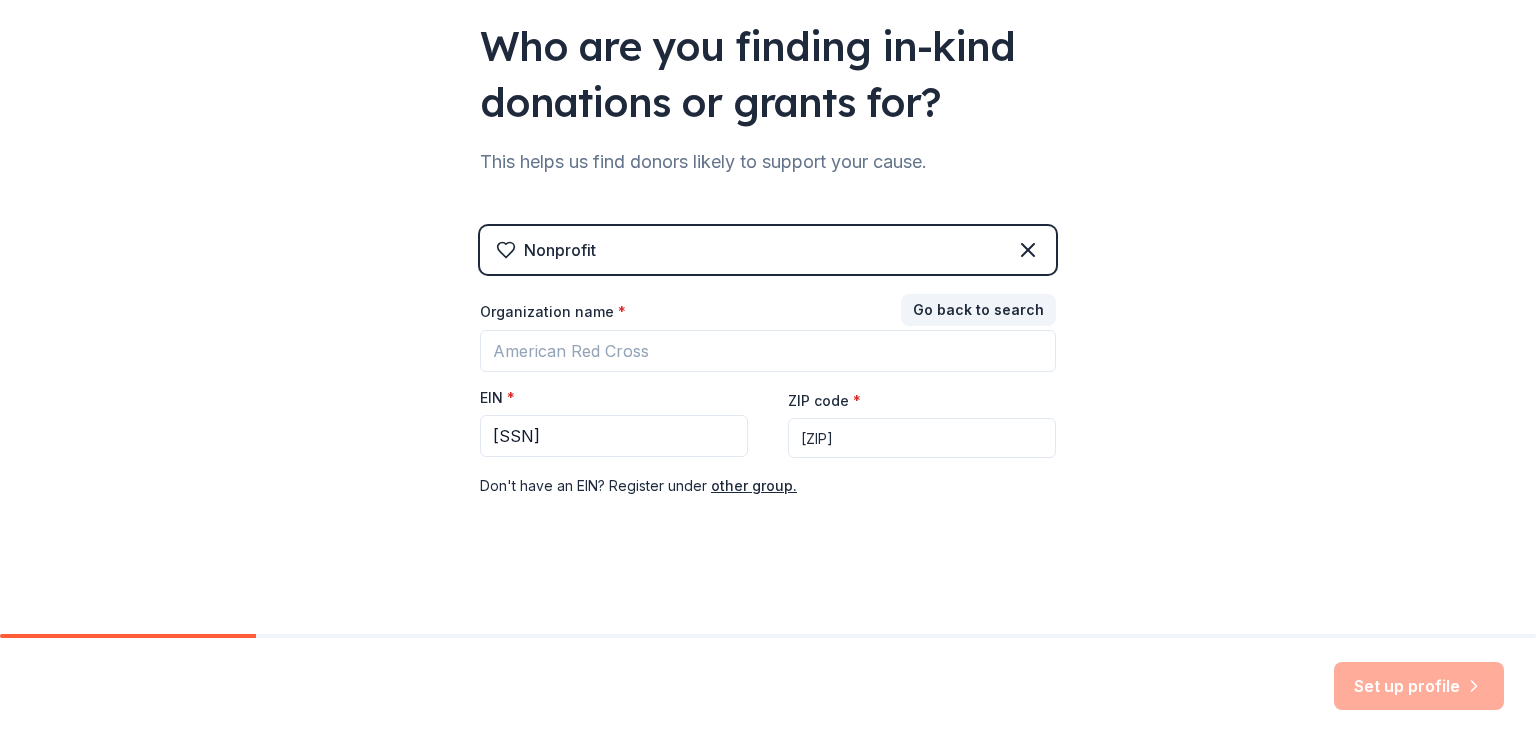 type on "[ZIP]" 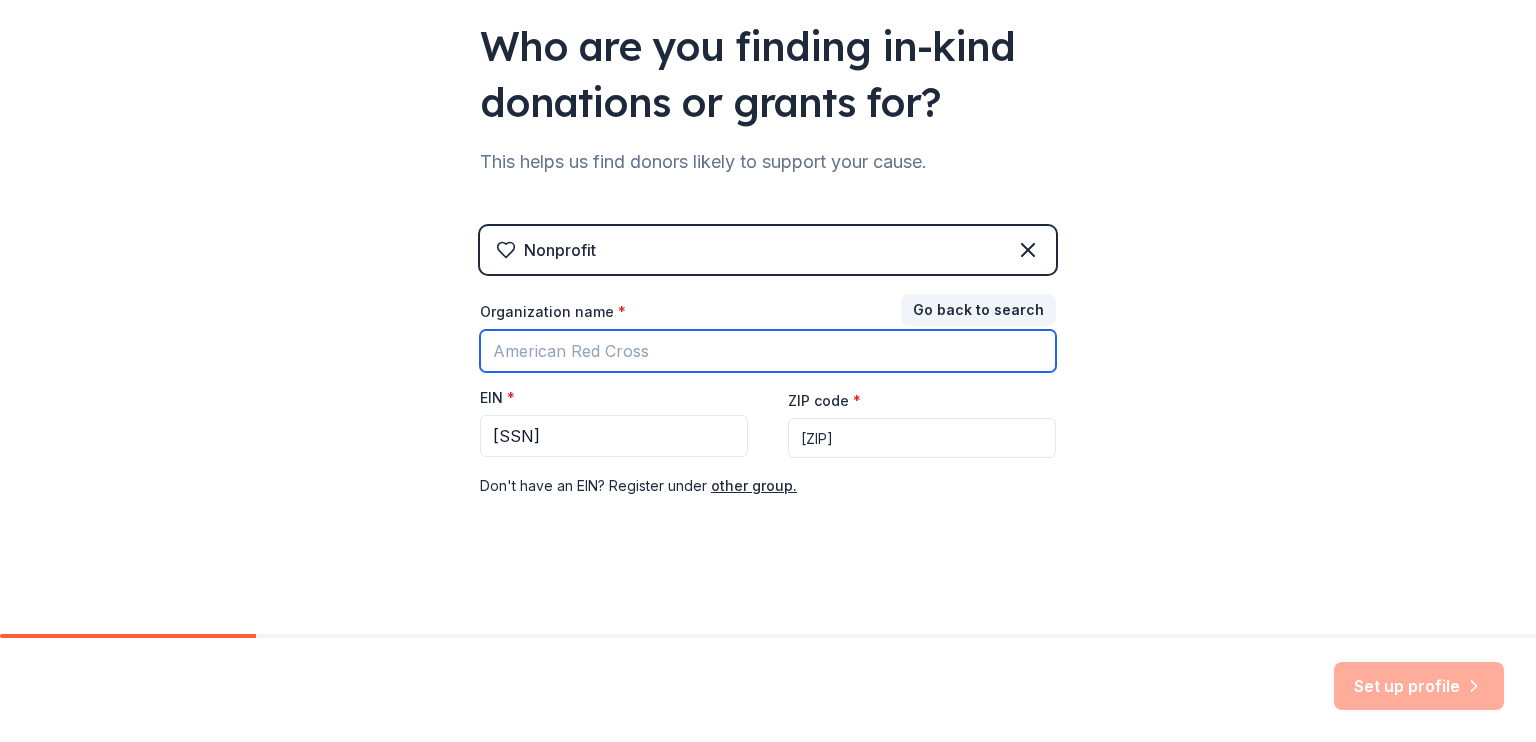 click on "Organization name *" at bounding box center (768, 351) 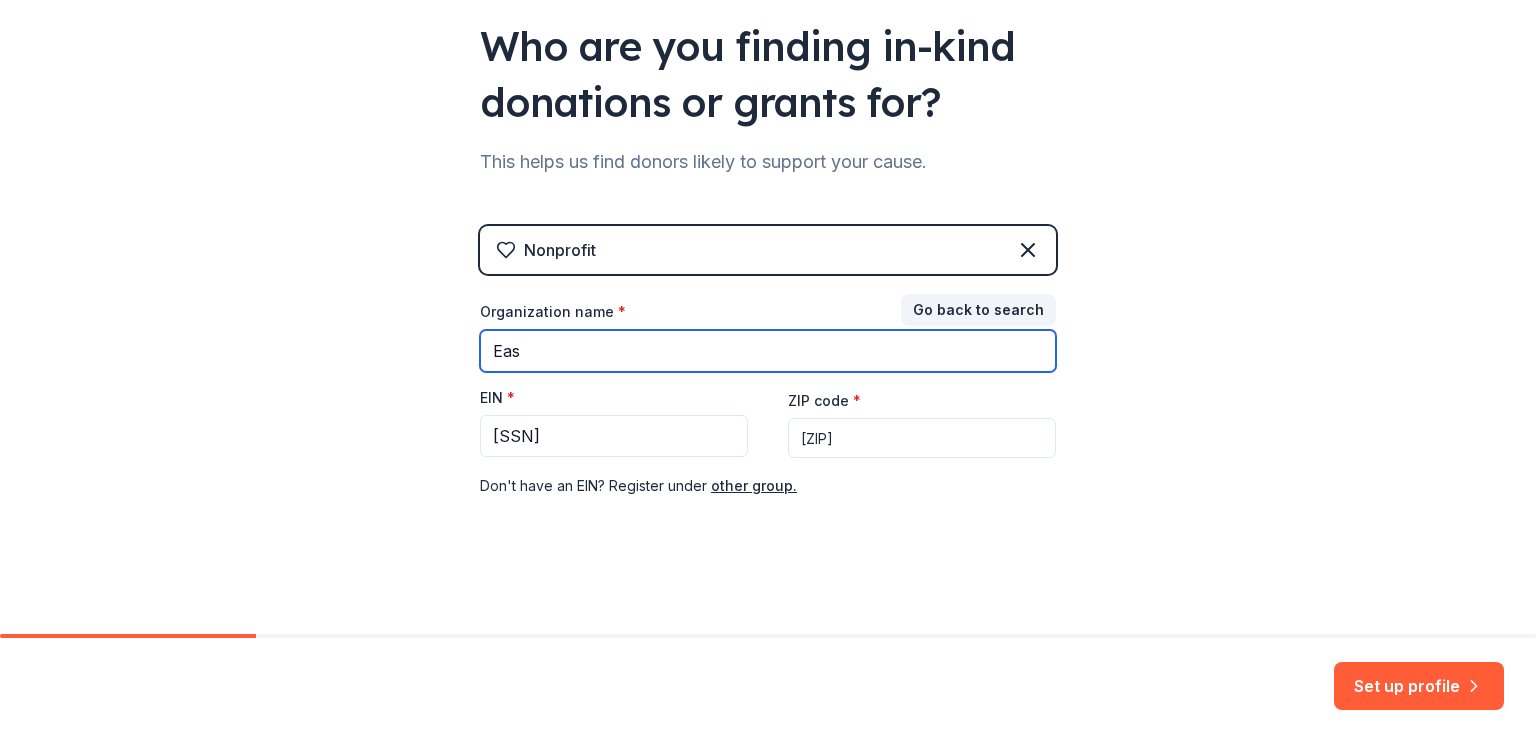 drag, startPoint x: 639, startPoint y: 345, endPoint x: 660, endPoint y: 338, distance: 22.135944 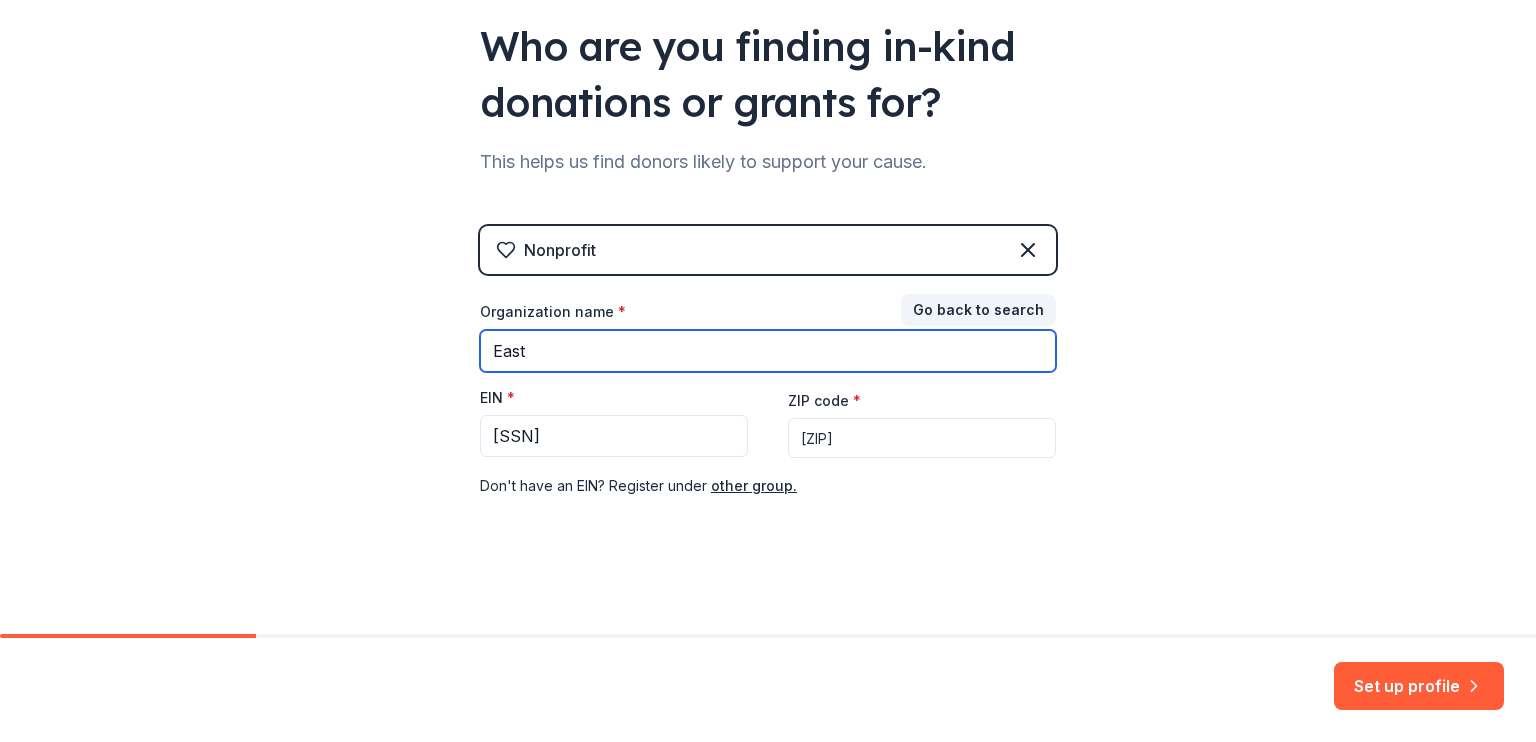 type on "East Texas Dream Center" 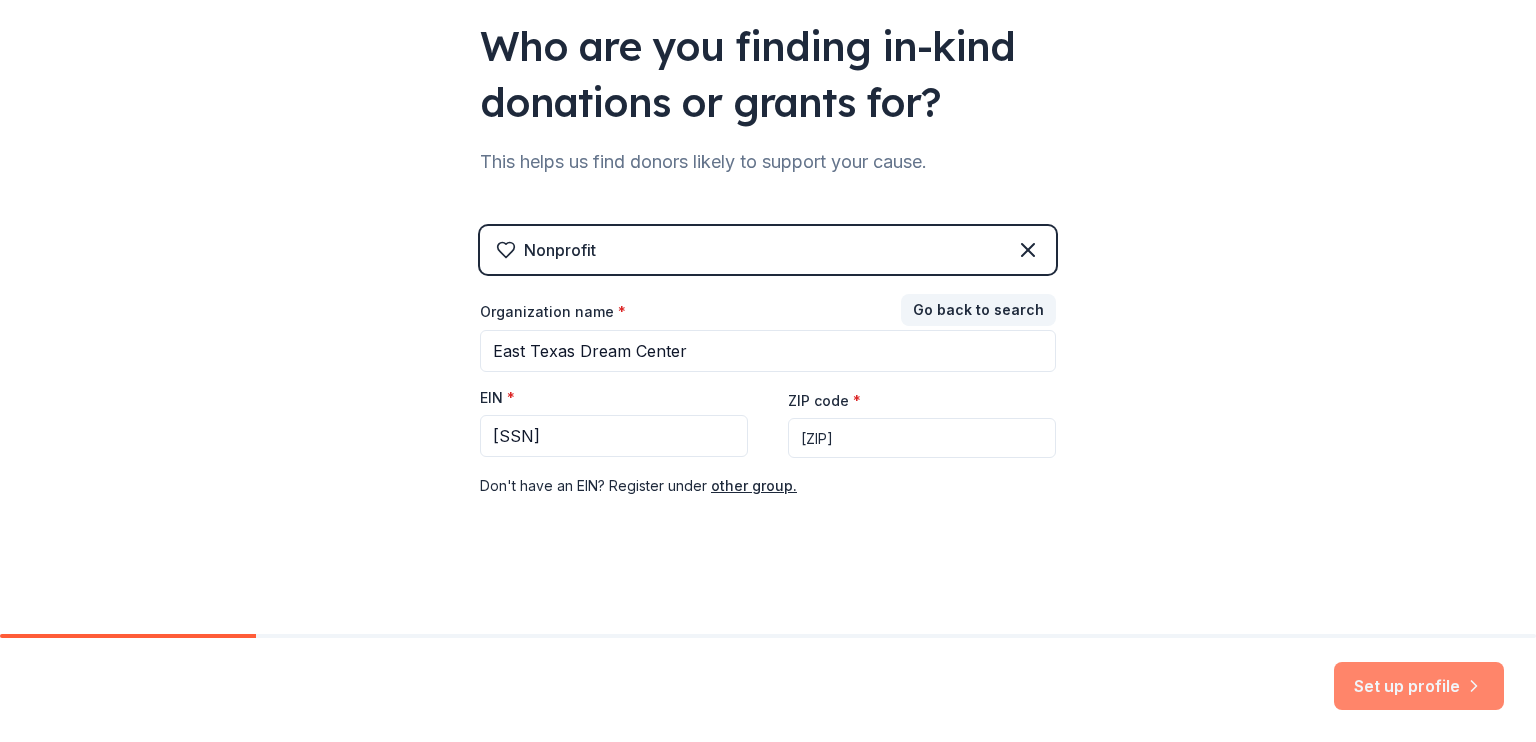 click on "Set up profile" at bounding box center (1419, 686) 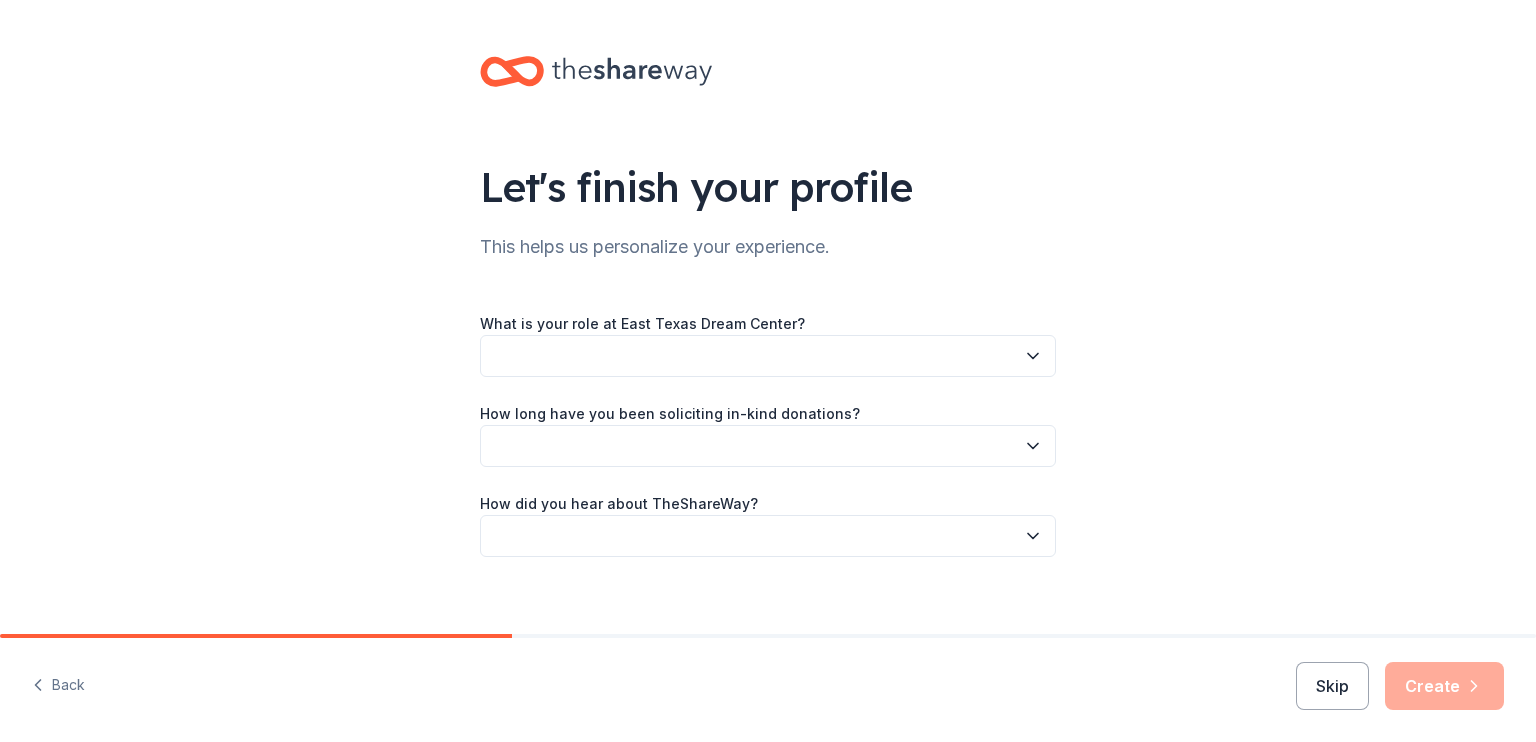 drag, startPoint x: 1155, startPoint y: 485, endPoint x: 724, endPoint y: 361, distance: 448.483 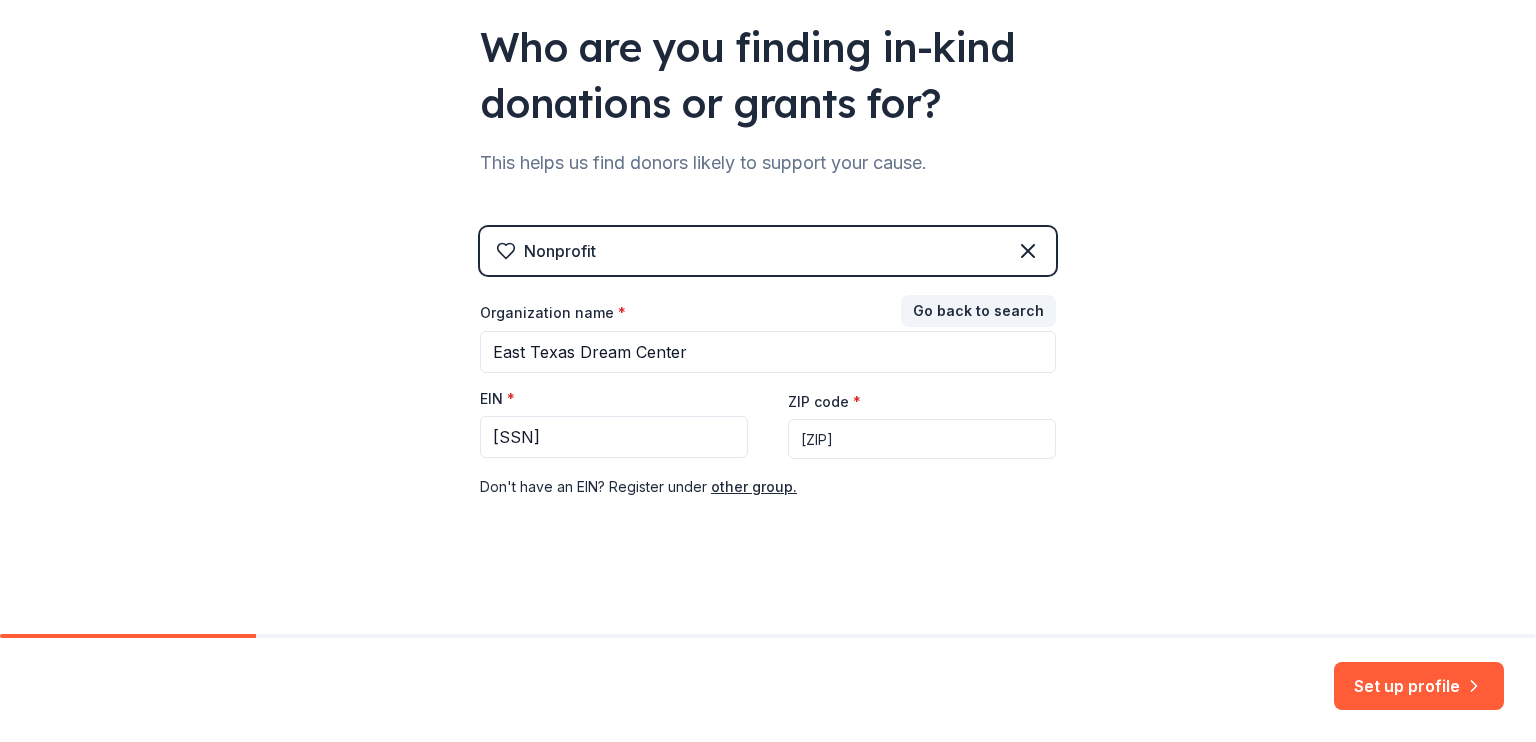 scroll, scrollTop: 189, scrollLeft: 0, axis: vertical 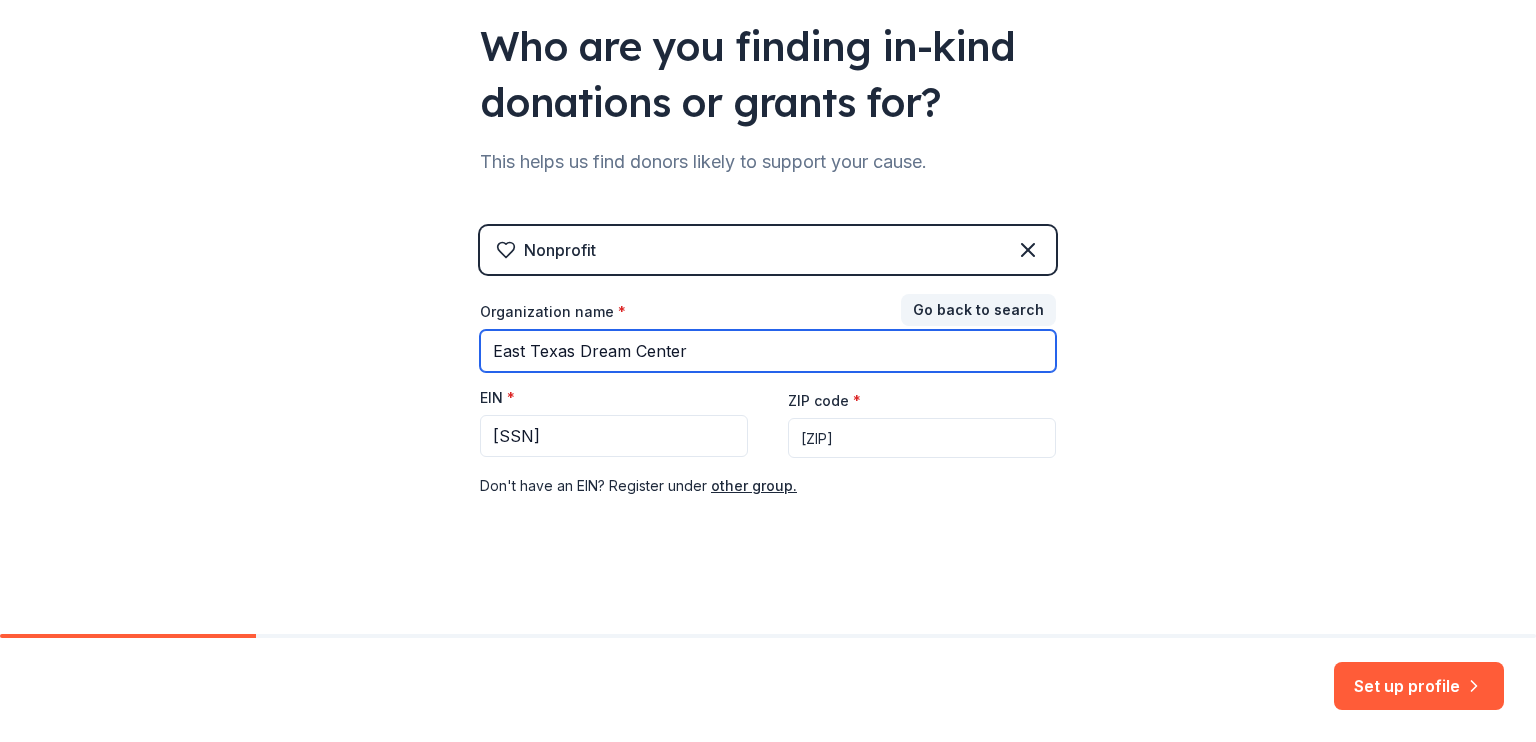 click on "East Texas Dream Center" at bounding box center (768, 351) 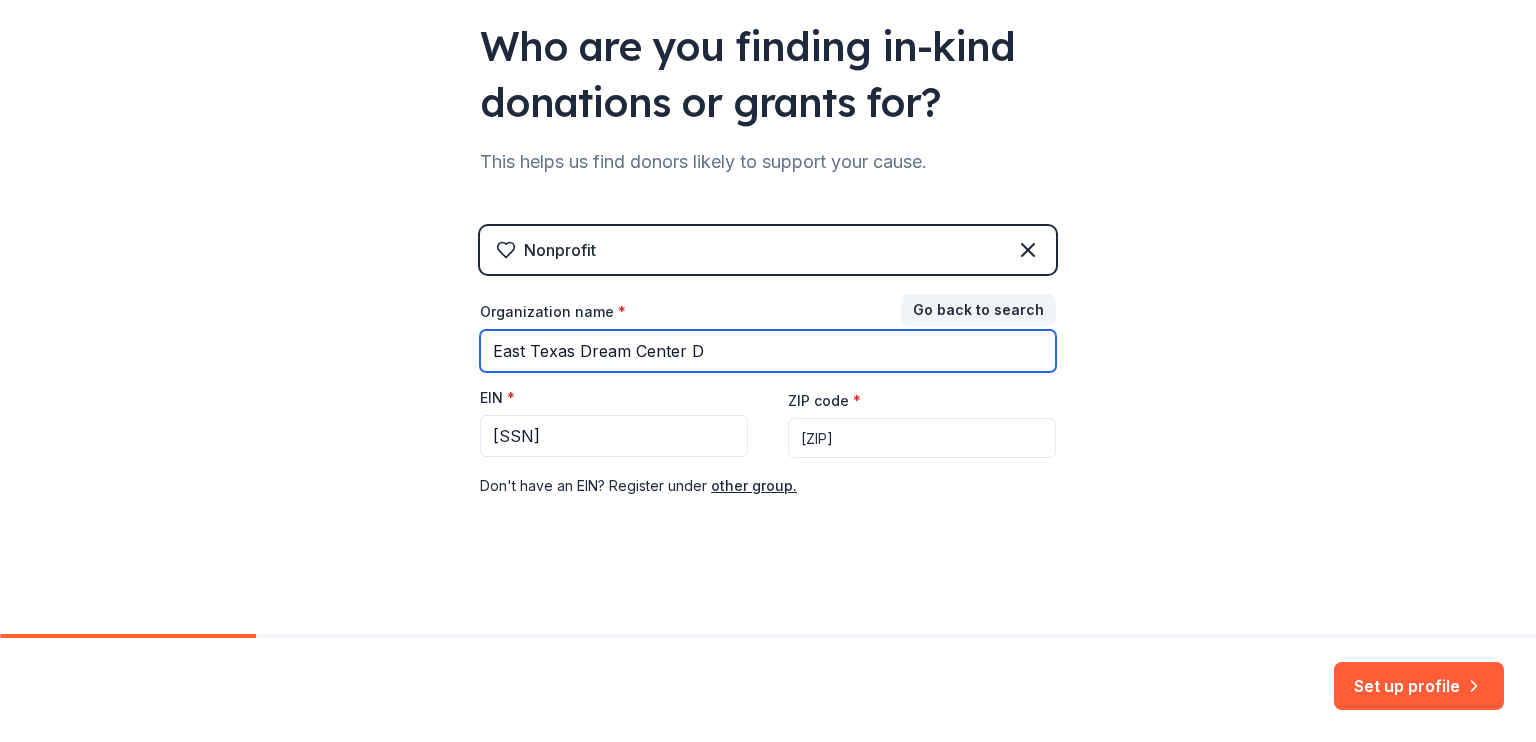 type on "East Texas Dream Center DBA H-Town Dream Center" 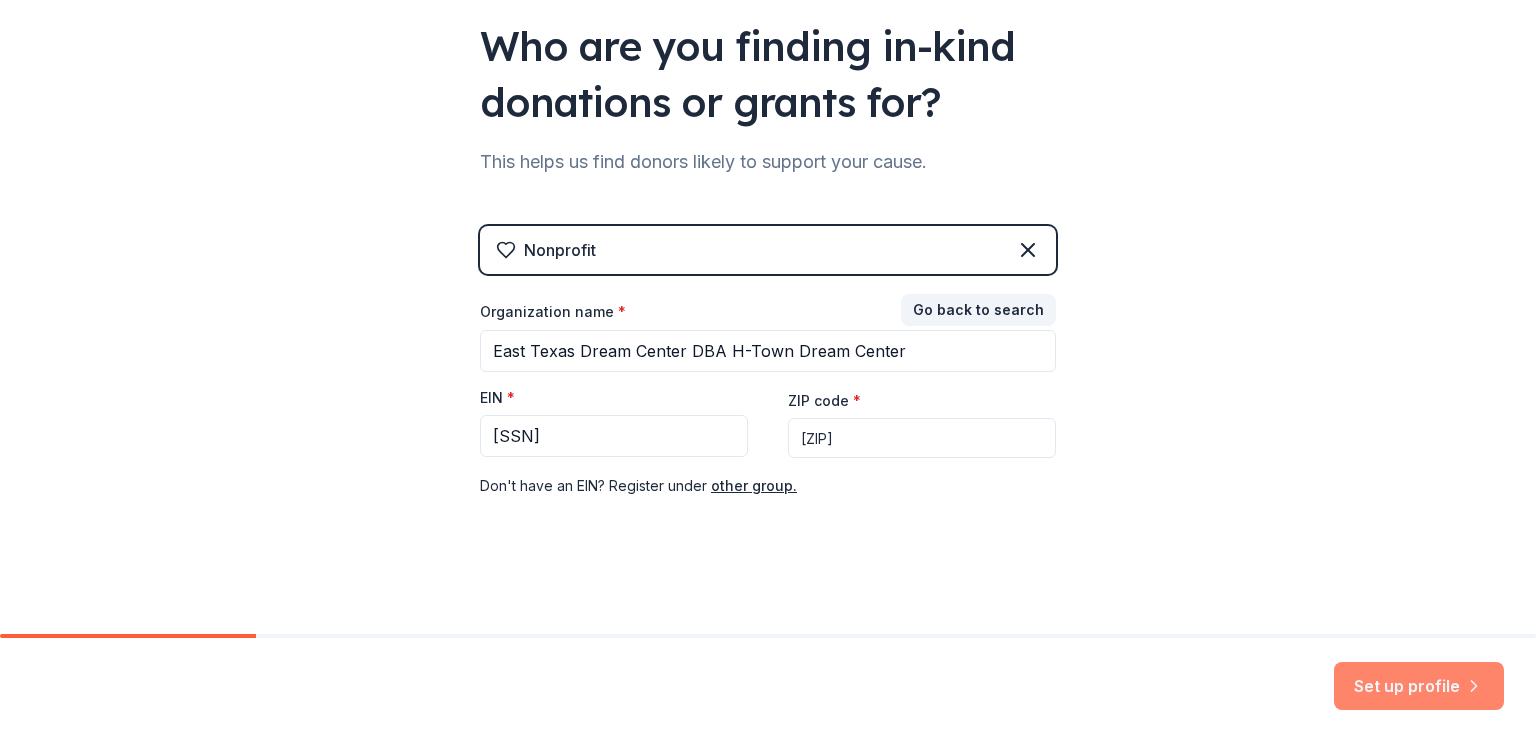 click on "Set up profile" at bounding box center [1419, 686] 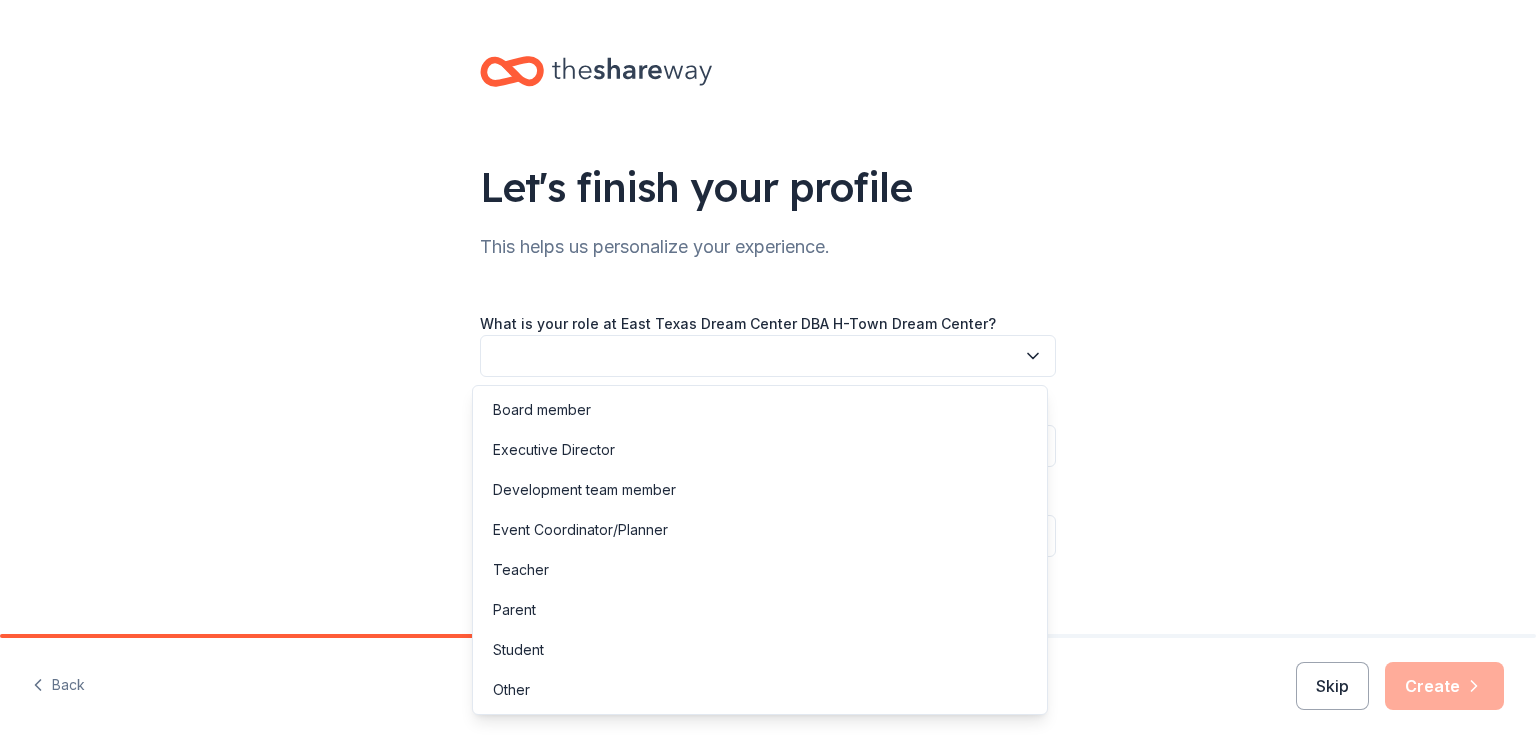 click 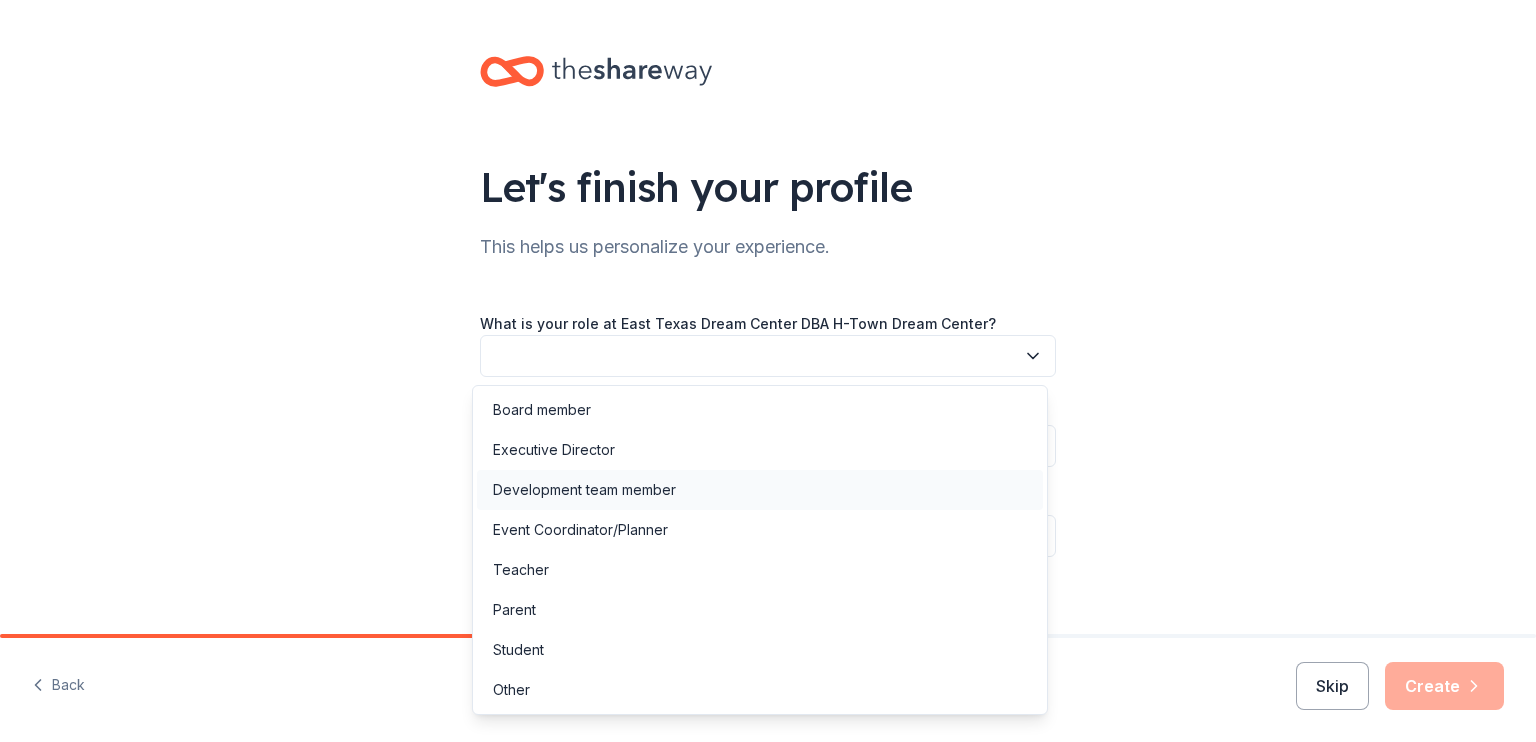 click on "Development team member" at bounding box center [584, 490] 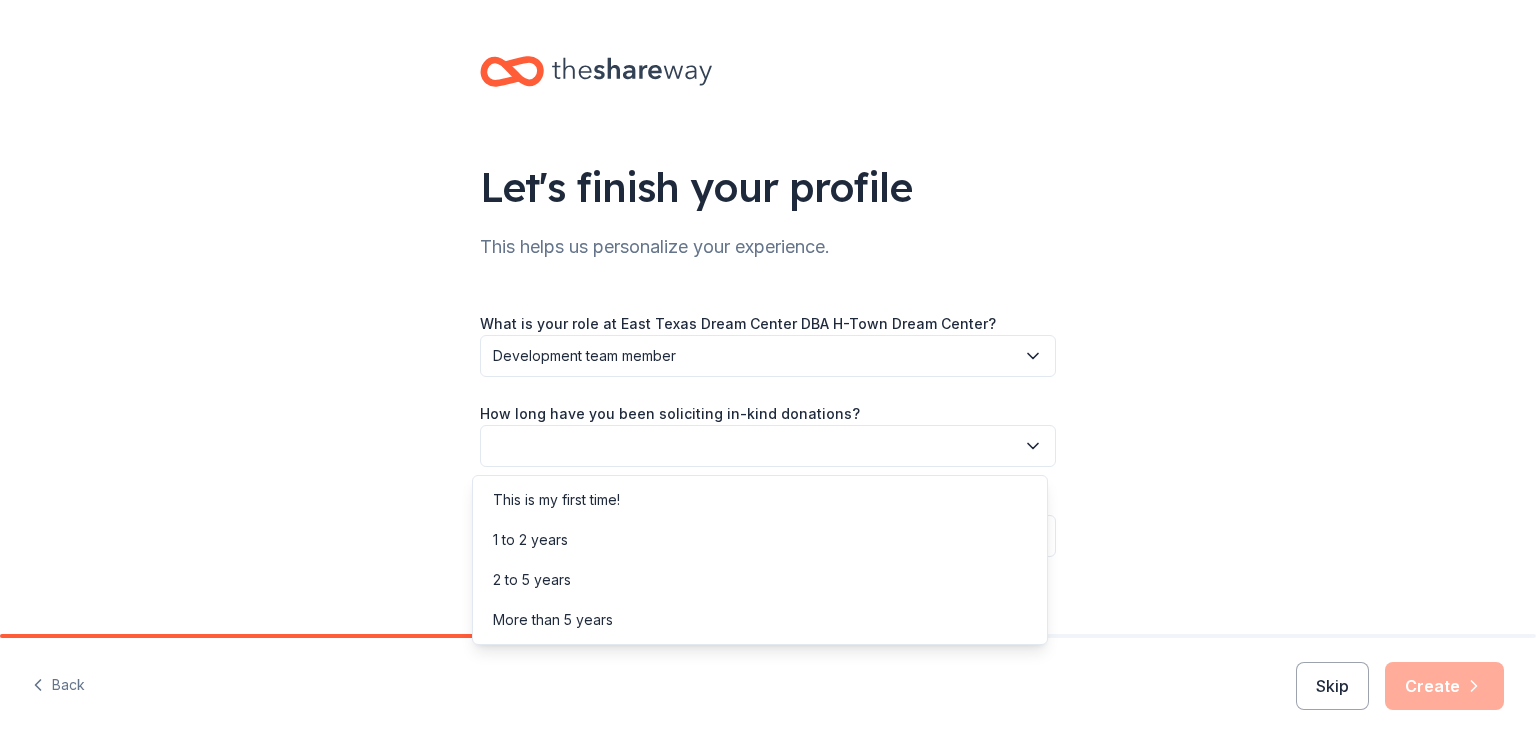 click at bounding box center (768, 446) 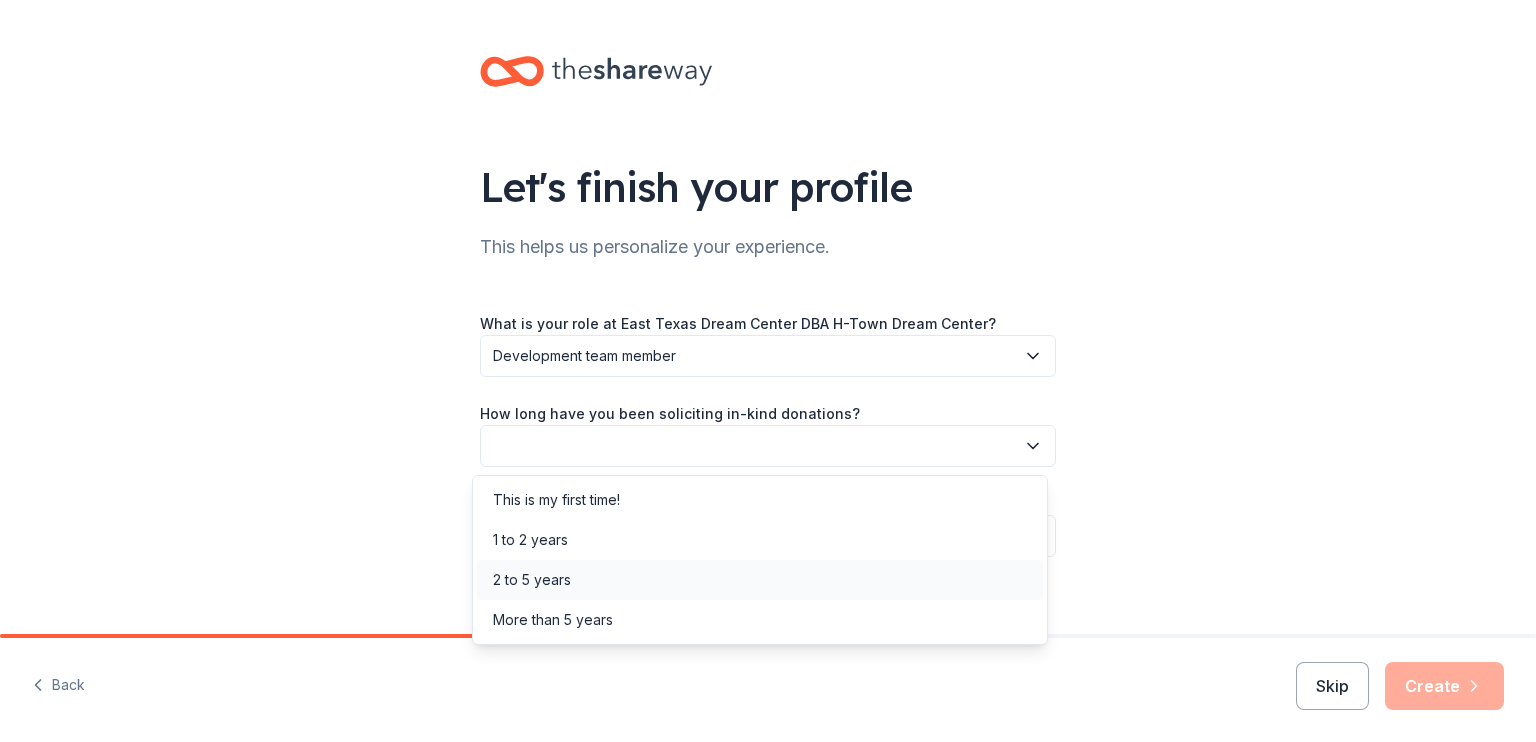 click on "2 to 5 years" at bounding box center (532, 580) 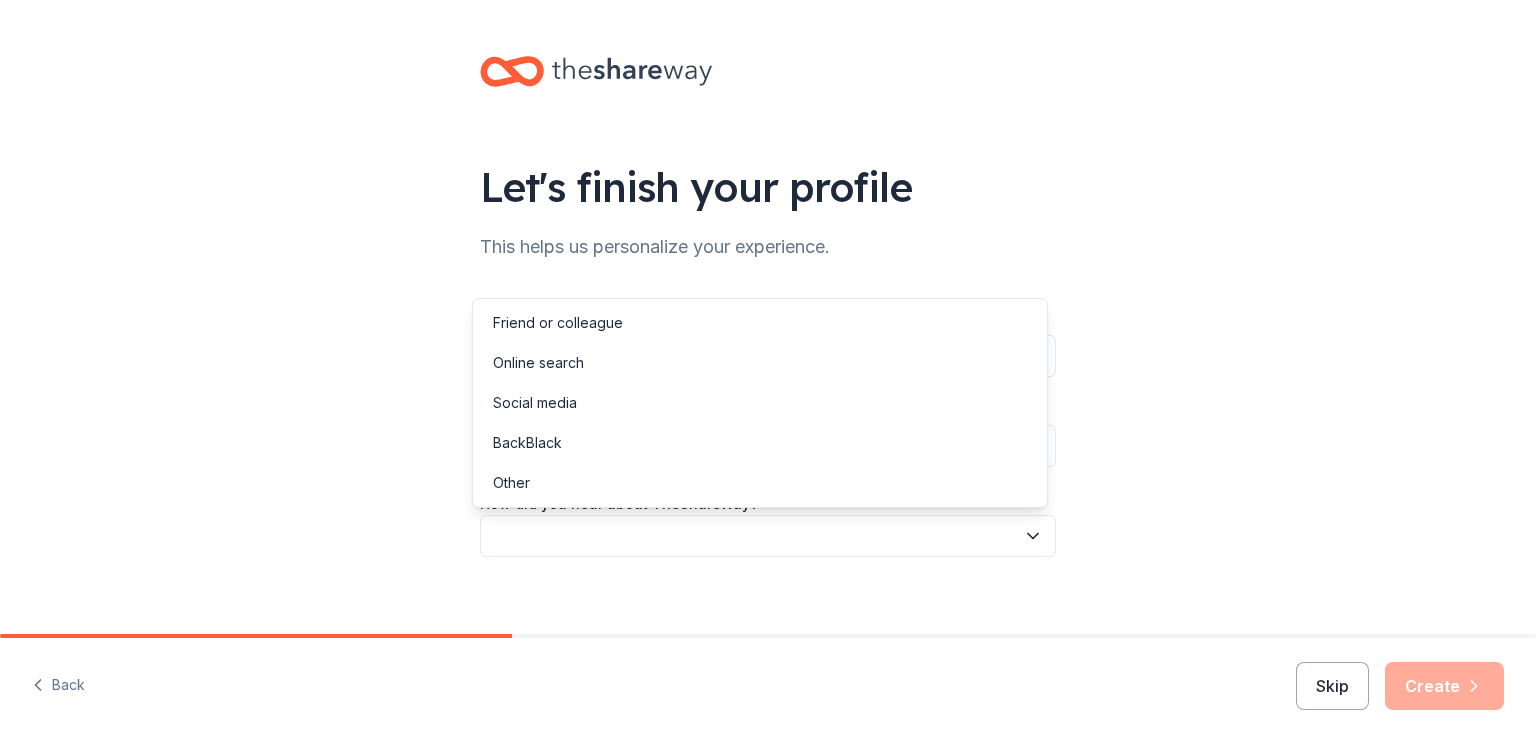 click at bounding box center (768, 536) 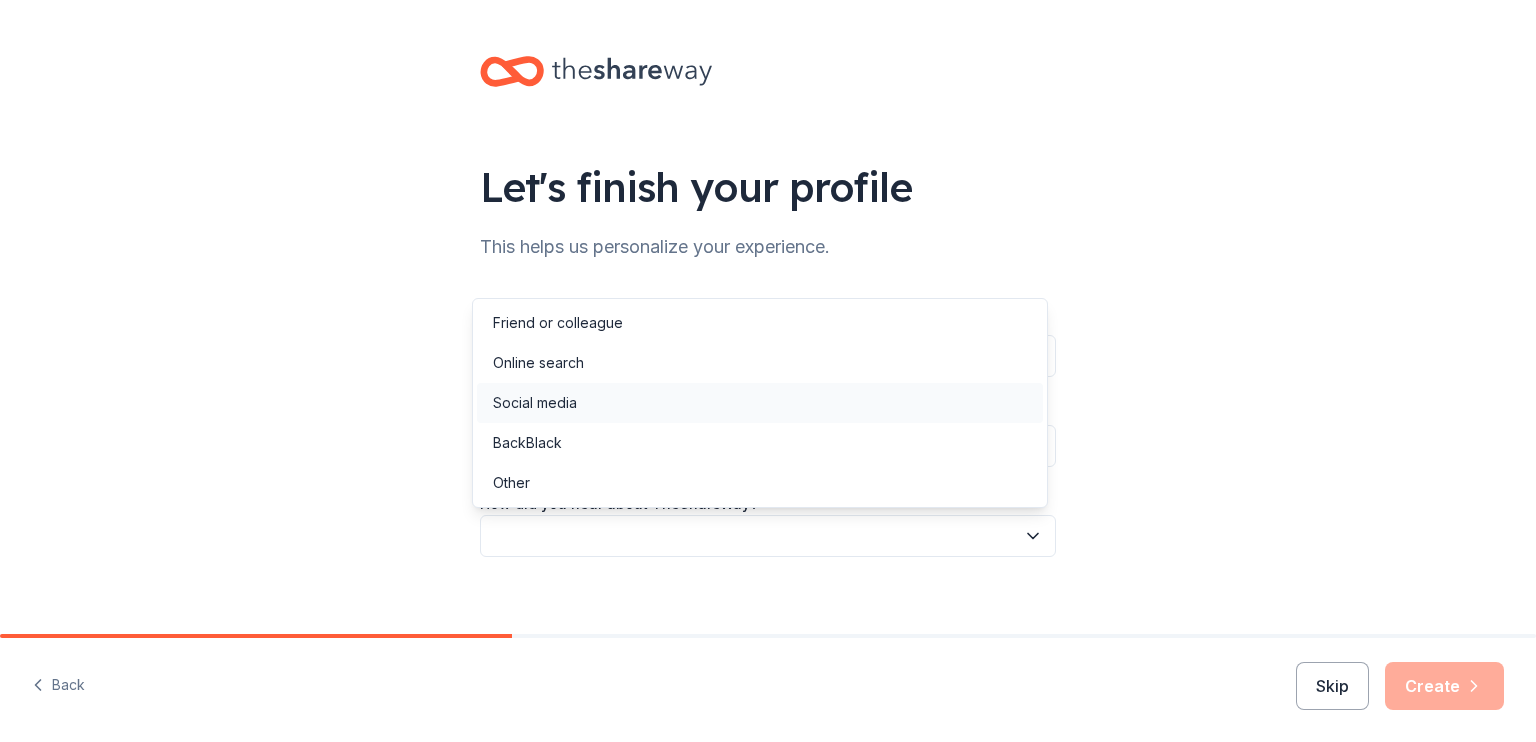 click on "Social media" at bounding box center (760, 403) 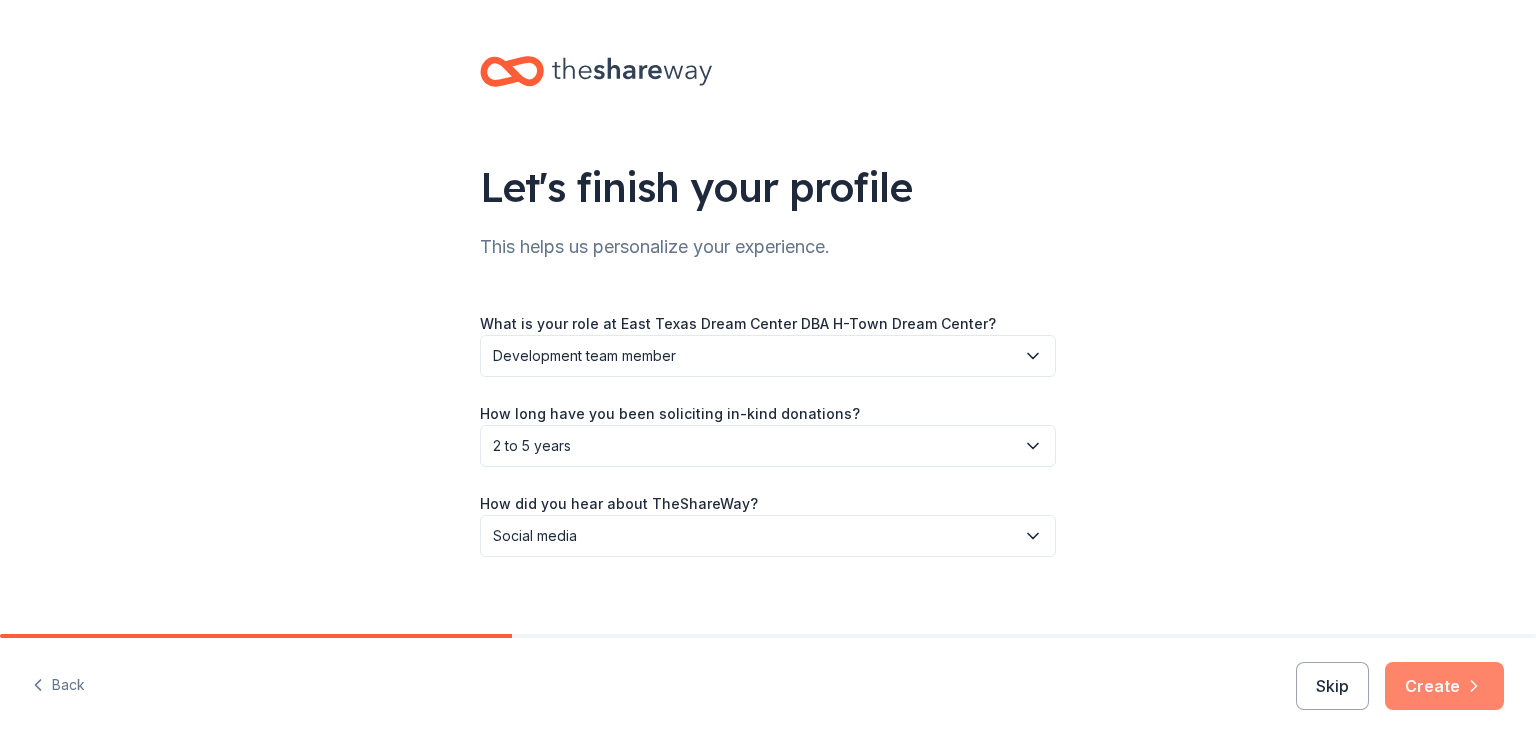 click on "Create" at bounding box center [1444, 686] 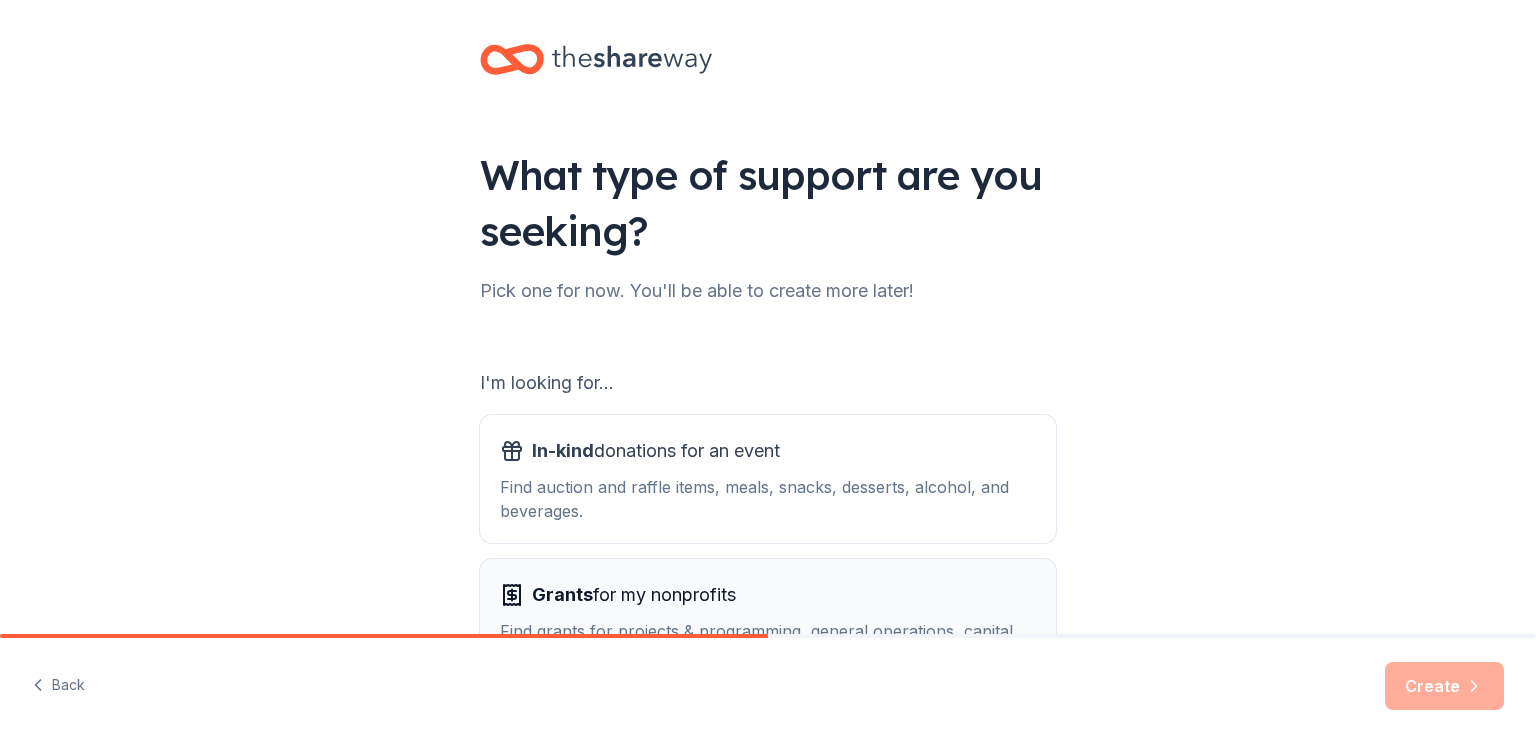 scroll, scrollTop: 0, scrollLeft: 0, axis: both 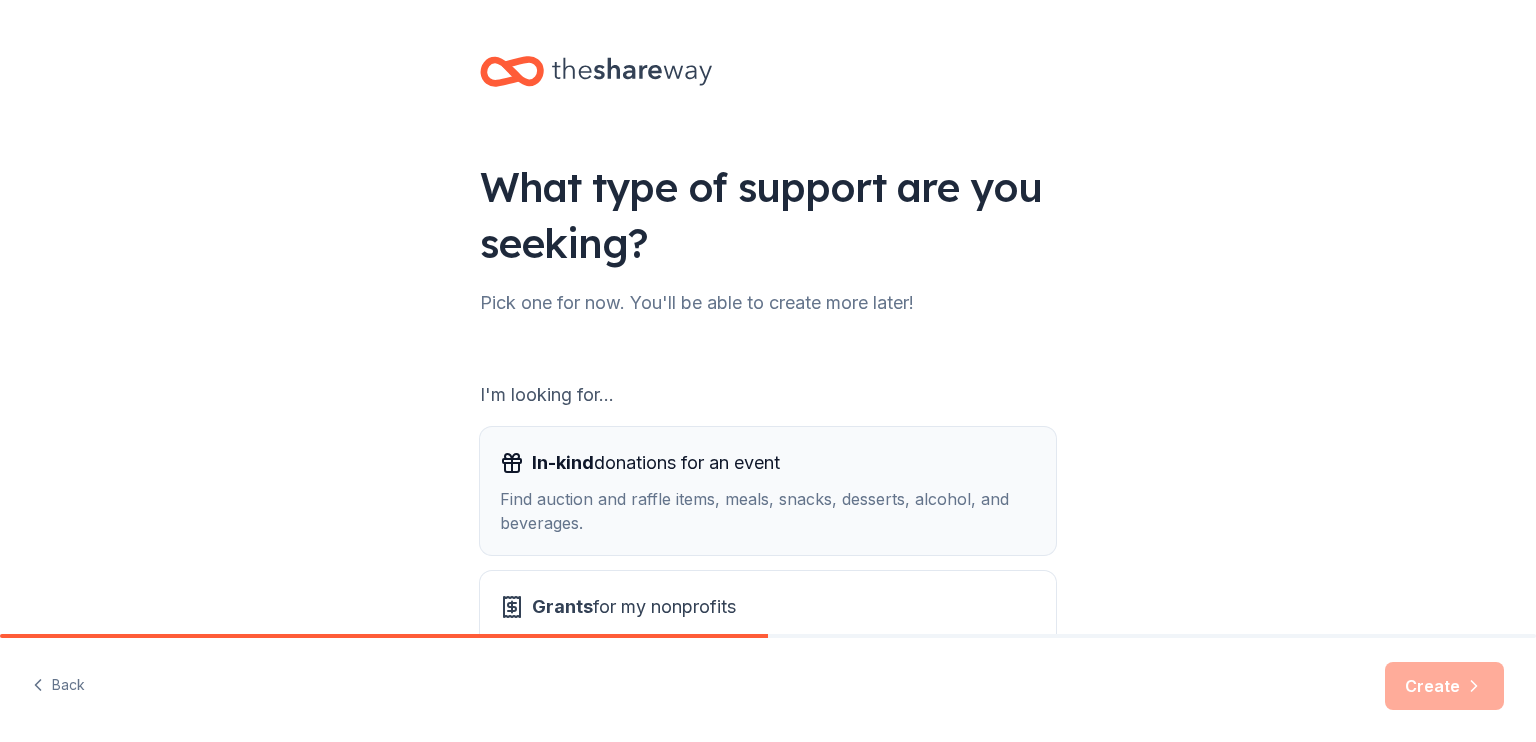 click on "In-kind  donations for an event" at bounding box center [656, 463] 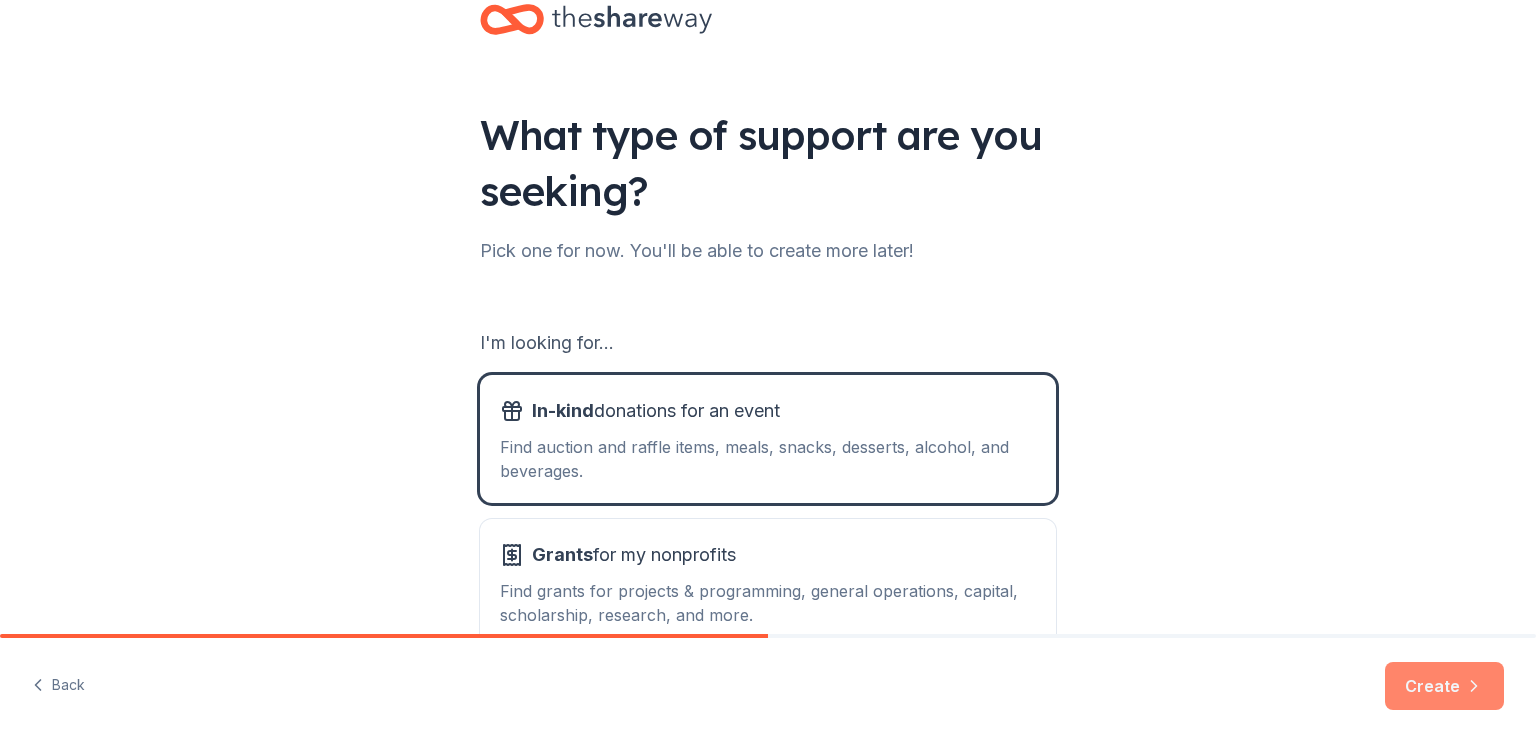 scroll, scrollTop: 173, scrollLeft: 0, axis: vertical 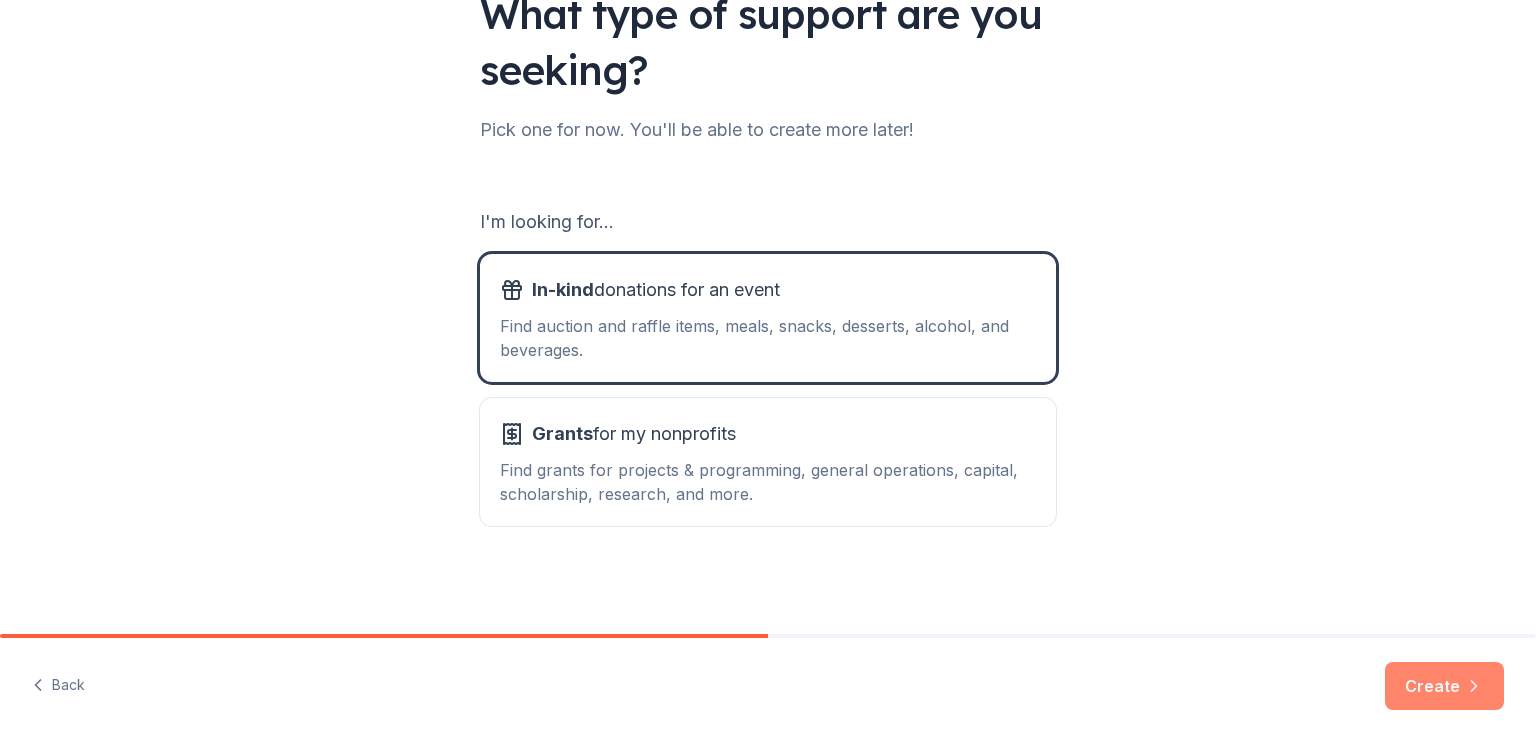 click 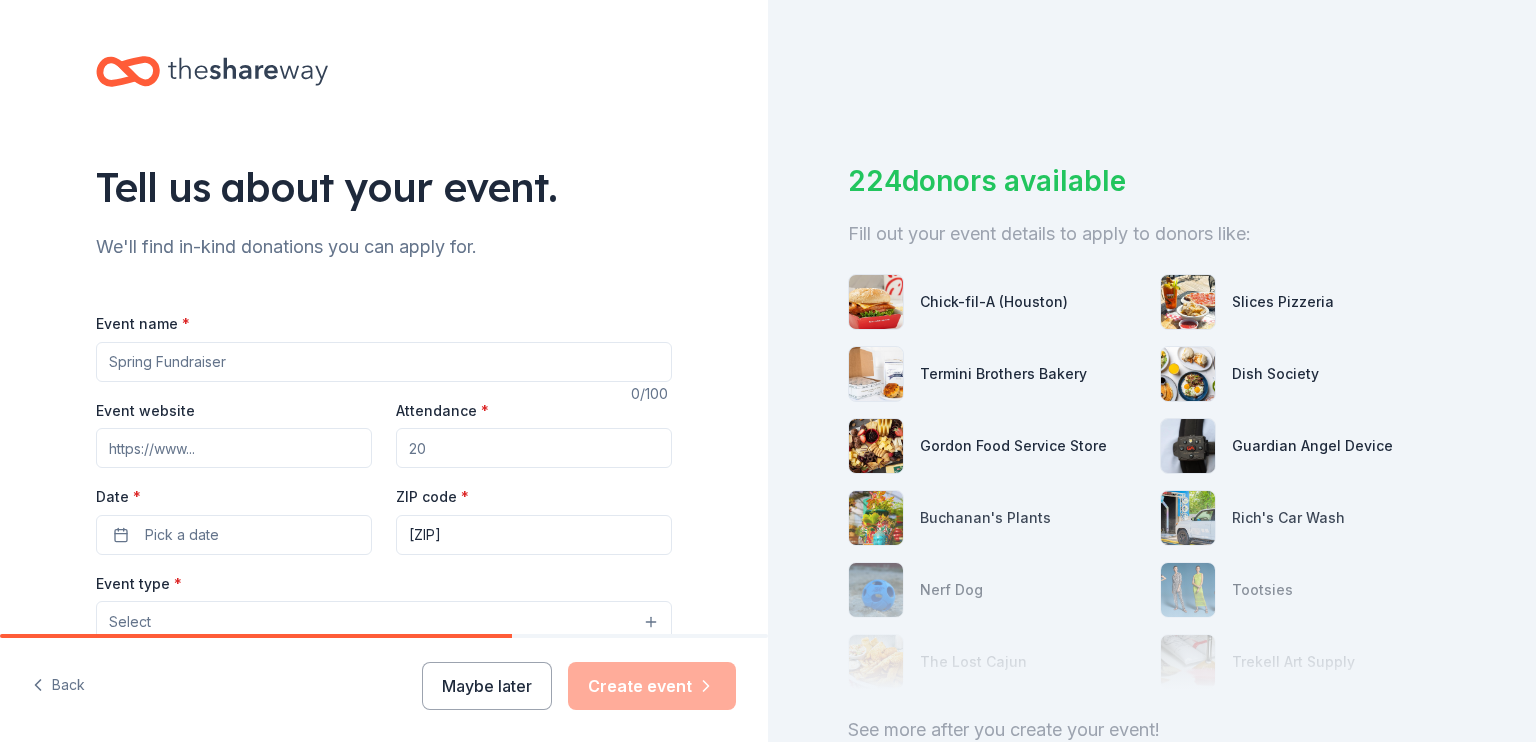 click on "Event name *" at bounding box center [384, 362] 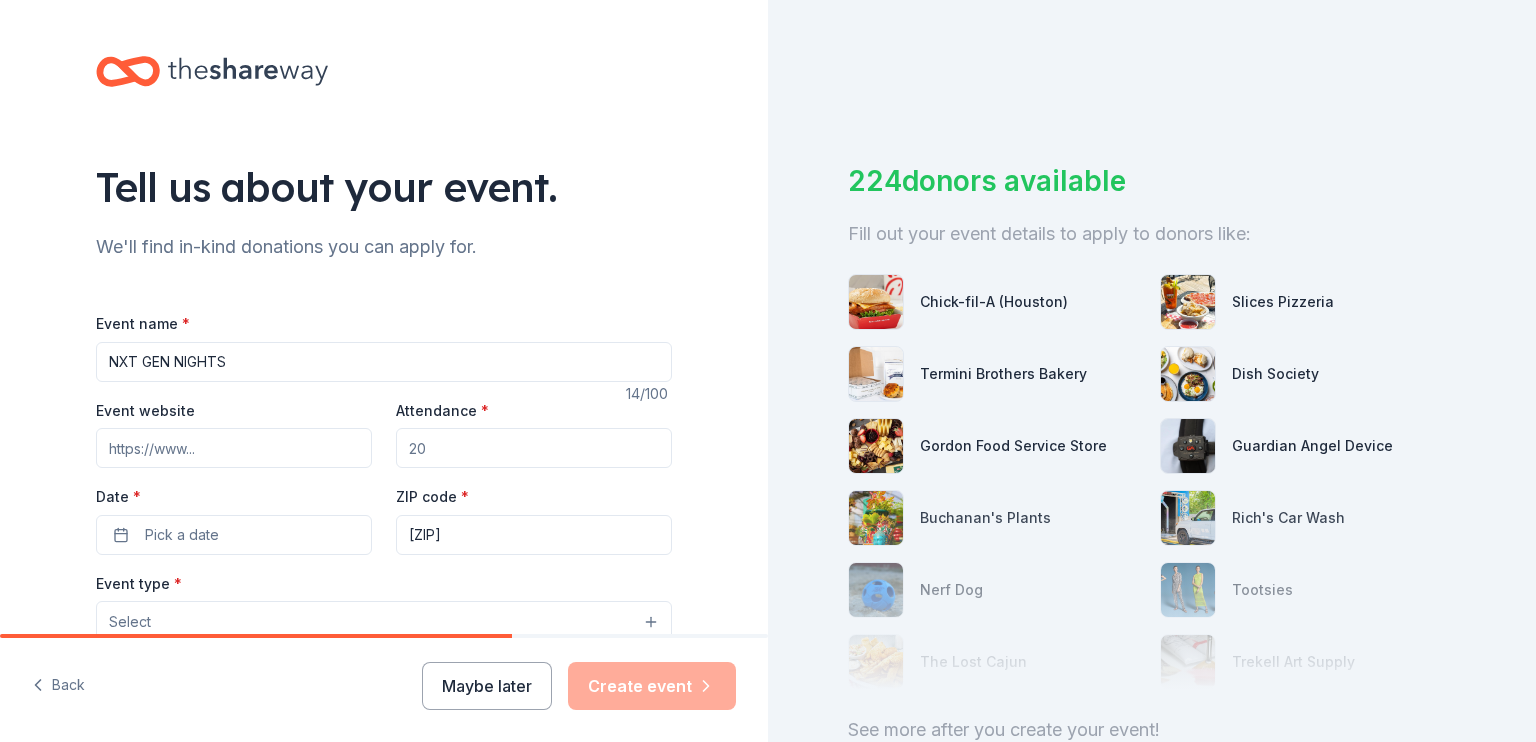 type on "NXT GEN NIGHTS" 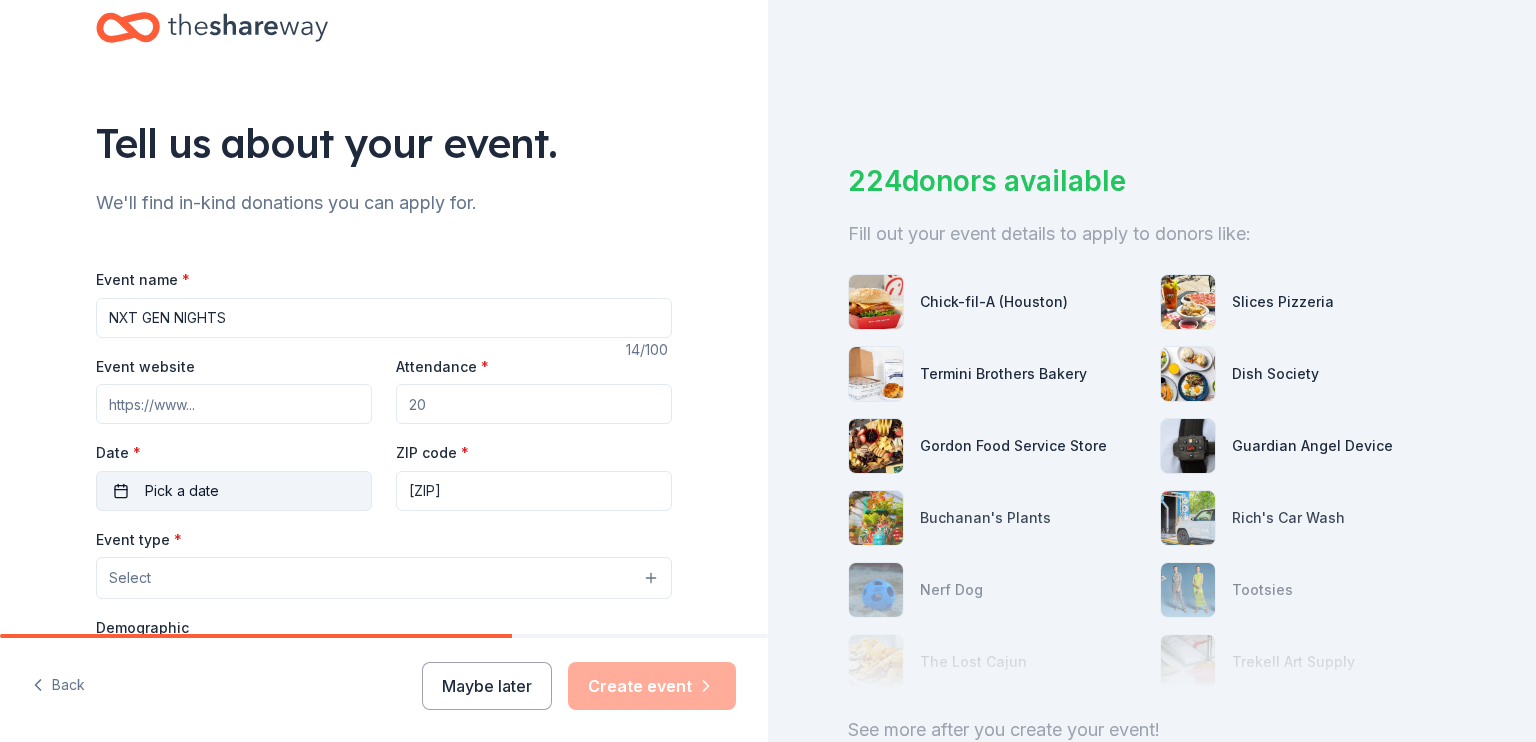 scroll, scrollTop: 0, scrollLeft: 0, axis: both 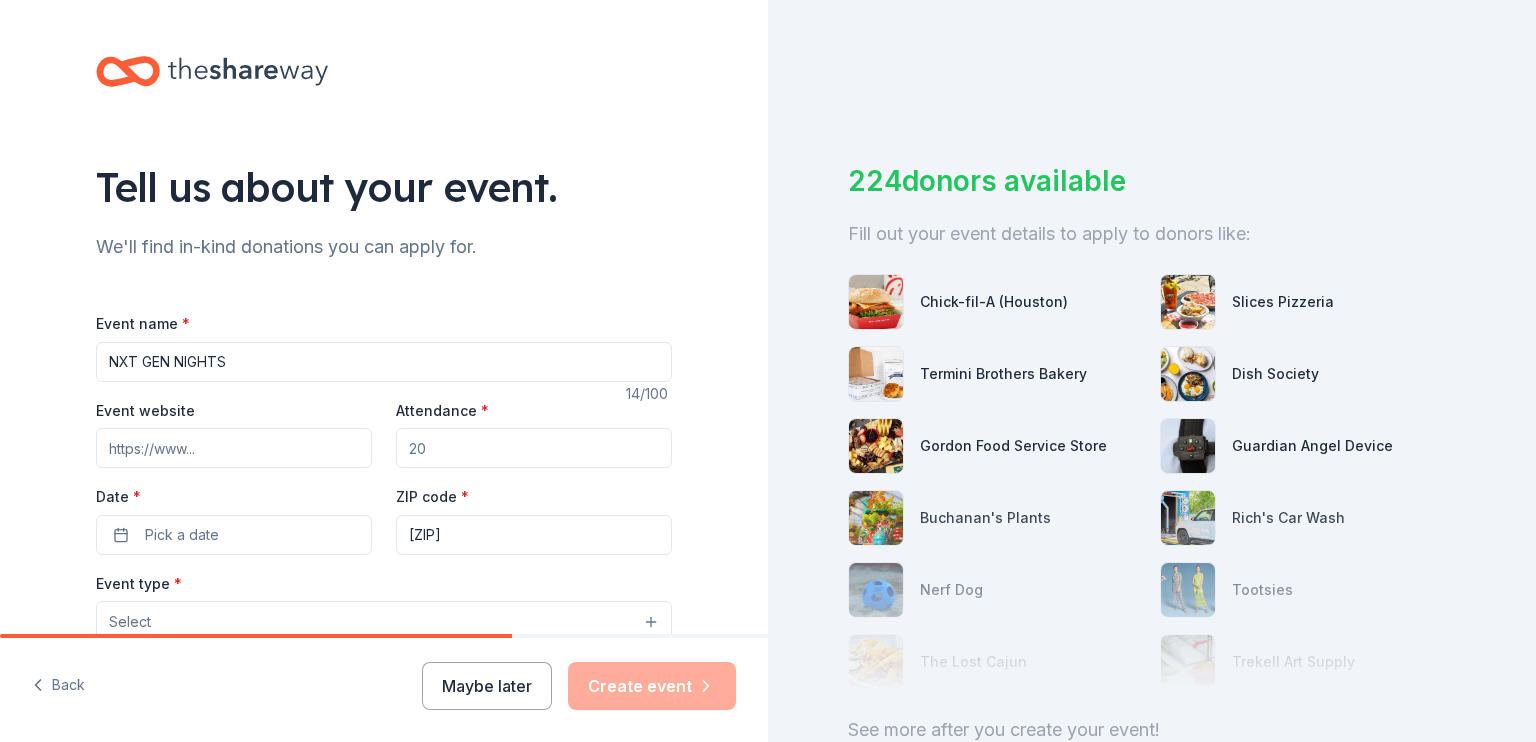 click on "Event website" at bounding box center (234, 448) 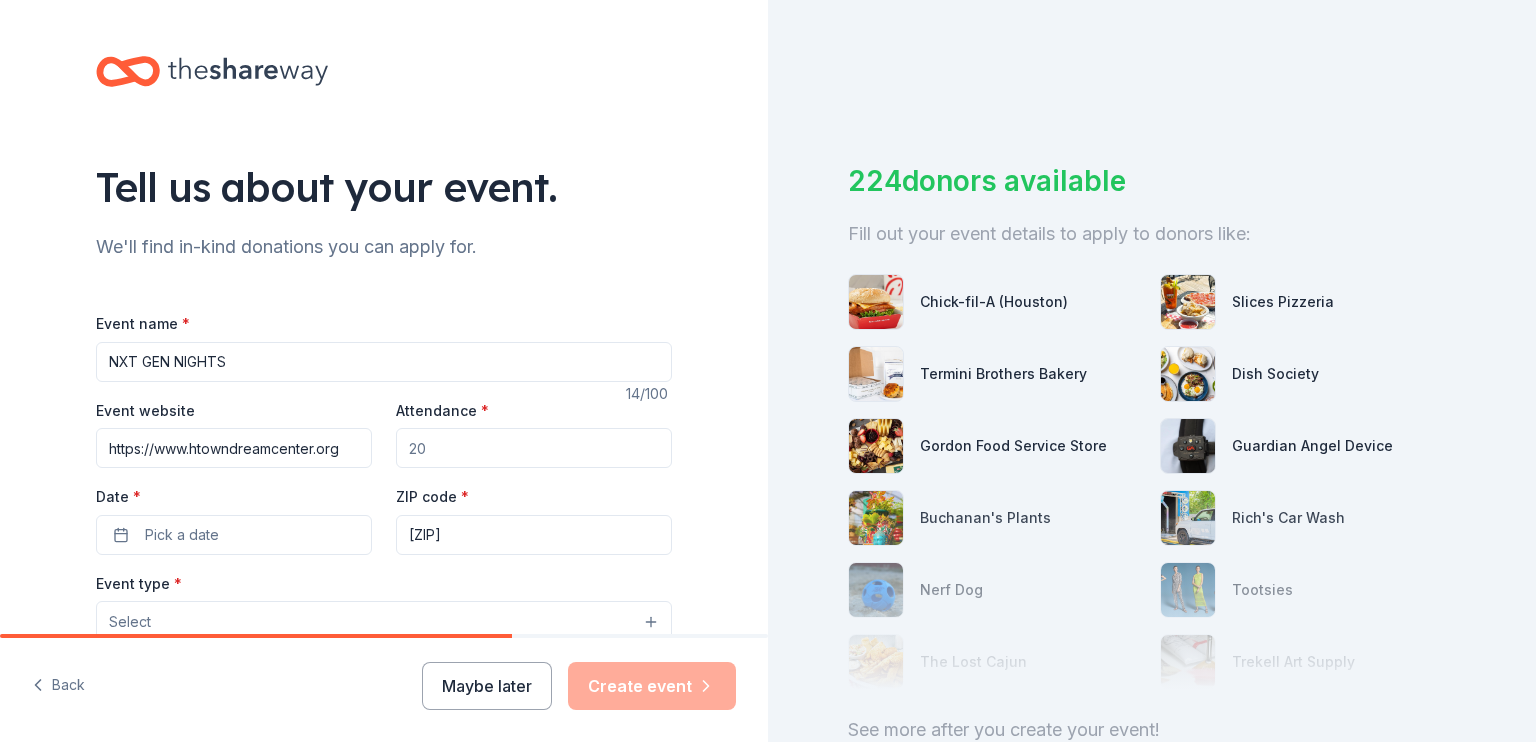 type on "https://www.htowndreamcenter.org" 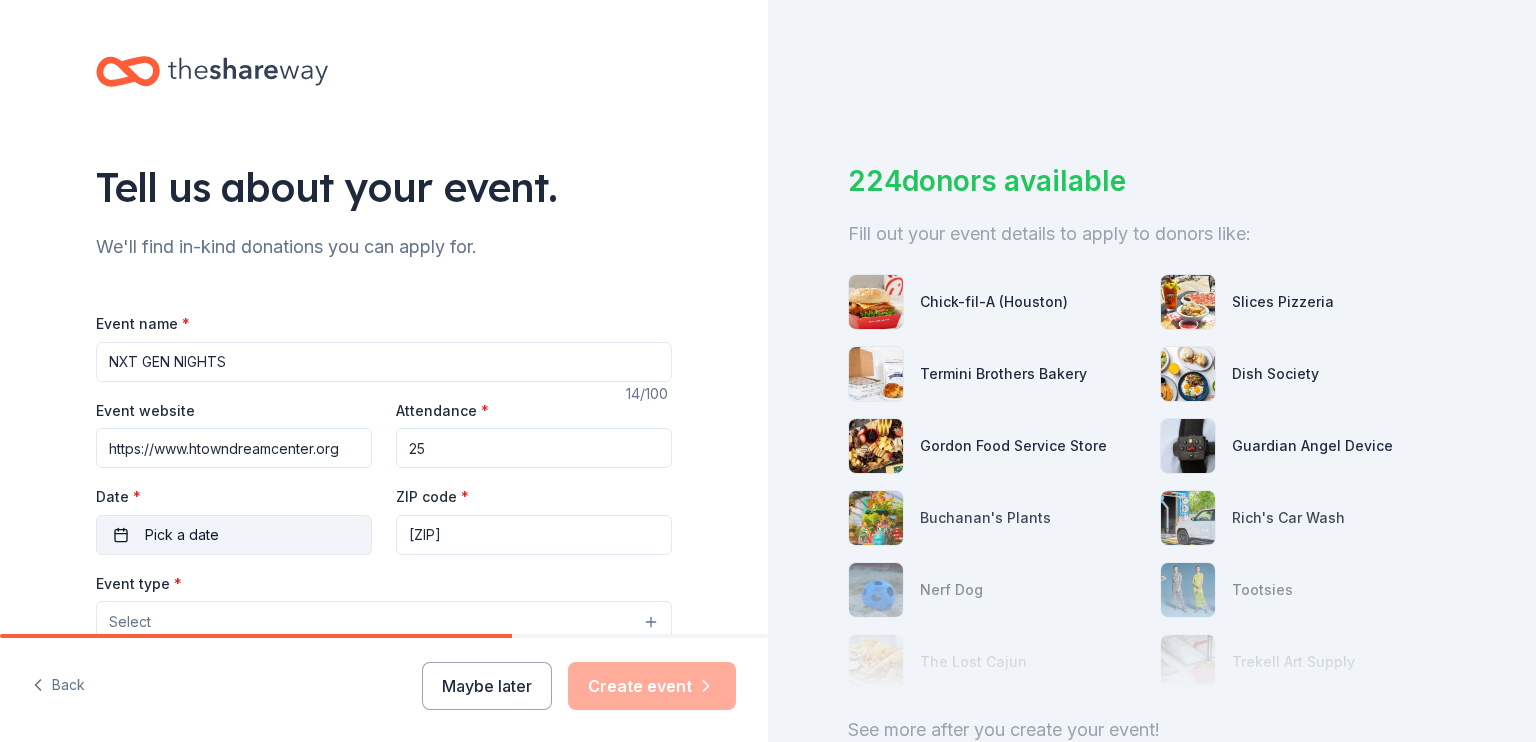 type on "25" 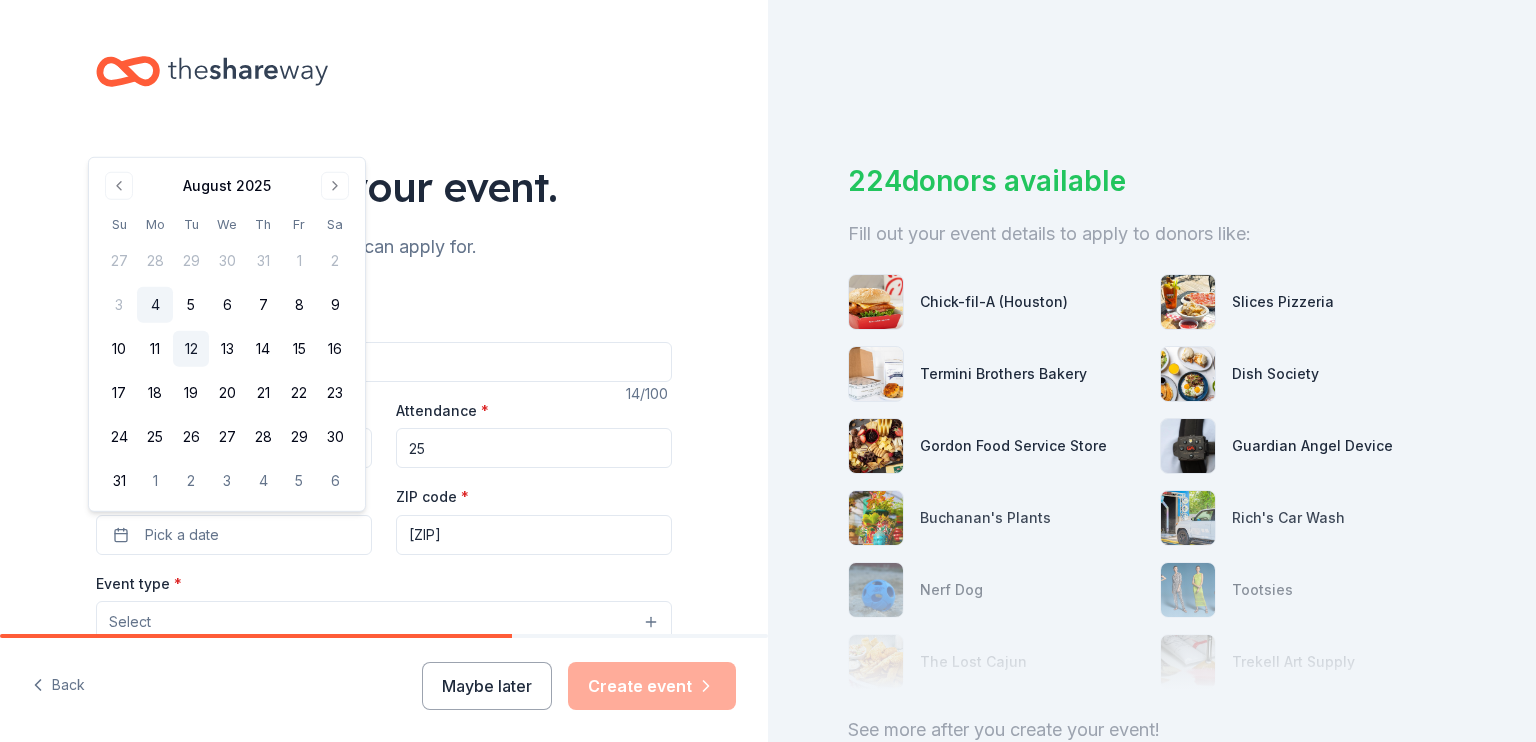 click on "12" at bounding box center [191, 349] 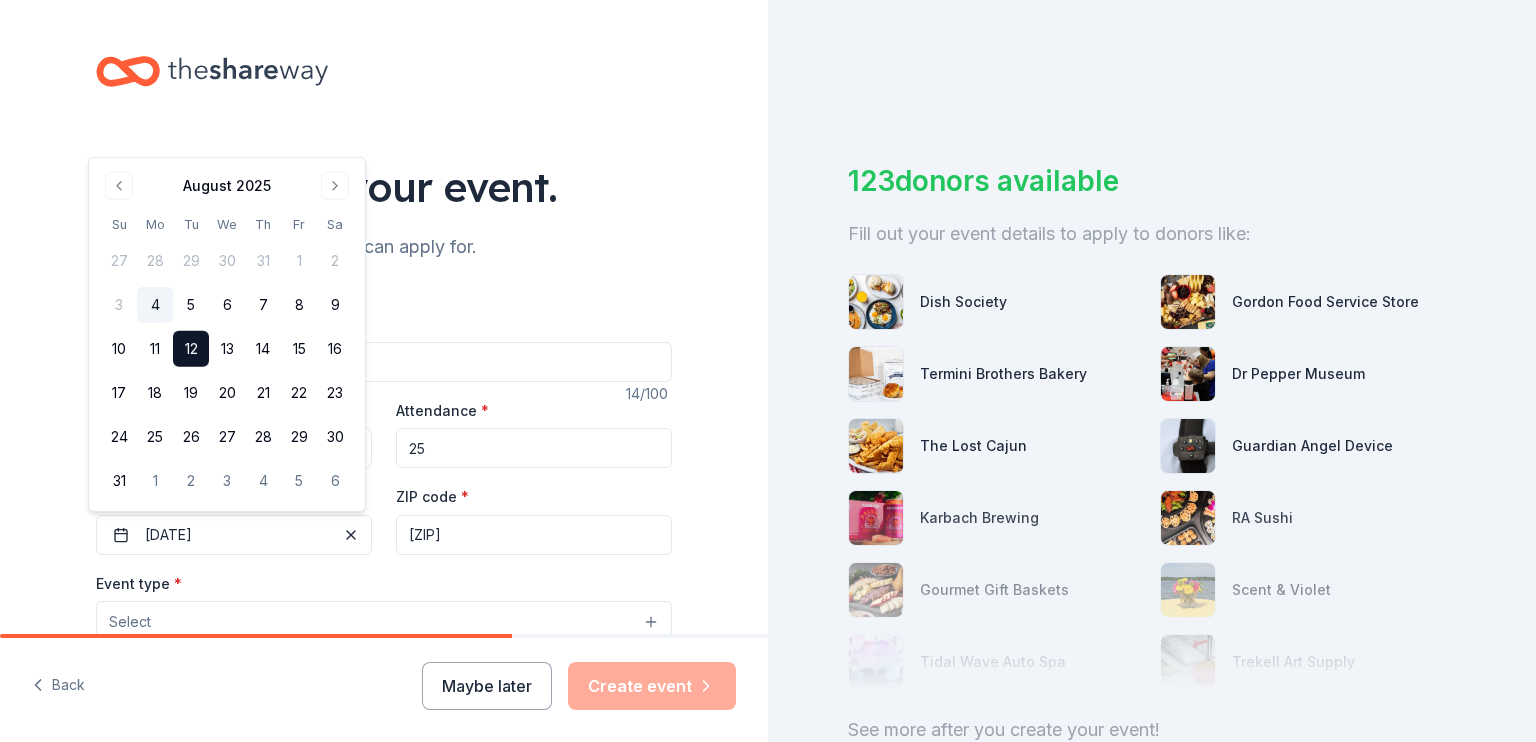 click on "Tell us about your event. We'll find in-kind donations you can apply for. Event name * NXT GEN NIGHTS 14 /100 Event website https://www.htowndreamcenter.org Attendance * 25 Date * 08/12/2025 ZIP code * 77372 Event type * Select Demographic Select We use this information to help brands find events with their target demographic to sponsor their products. Mailing address Apt/unit Description What are you looking for? * Auction & raffle Meals Snacks Desserts Alcohol Beverages Send me reminders Email me reminders of donor application deadlines Recurring event" at bounding box center [384, 665] 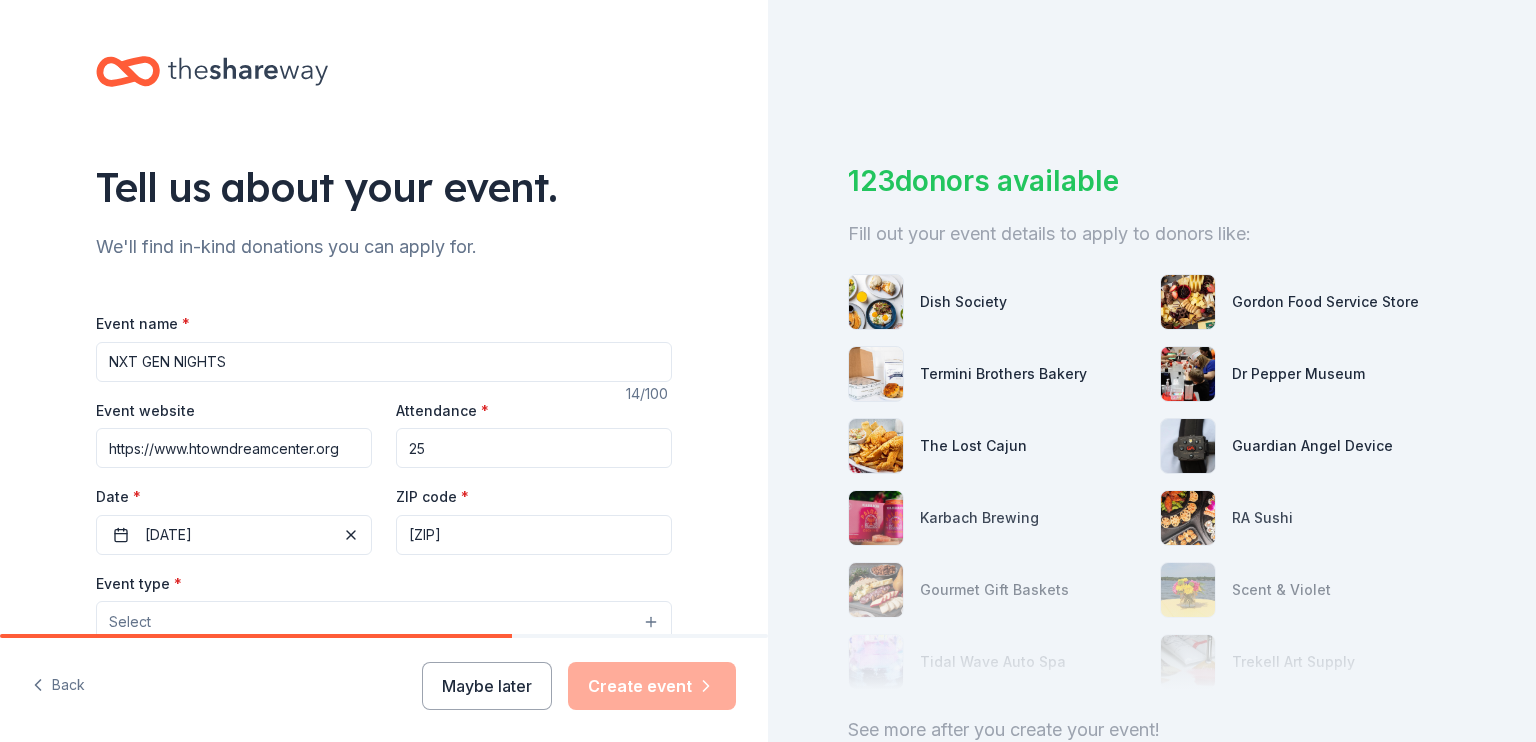scroll, scrollTop: 100, scrollLeft: 0, axis: vertical 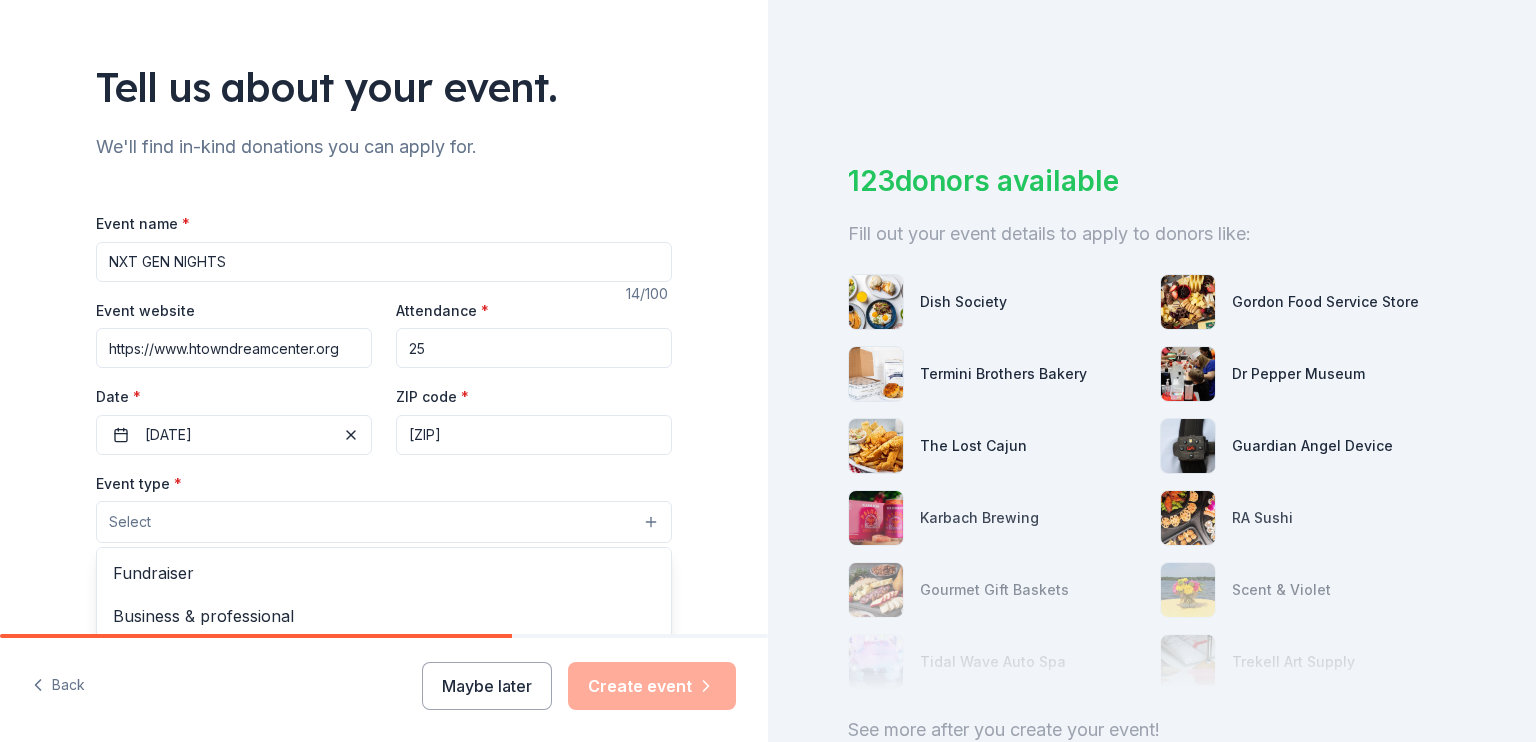 click on "Select" at bounding box center (384, 522) 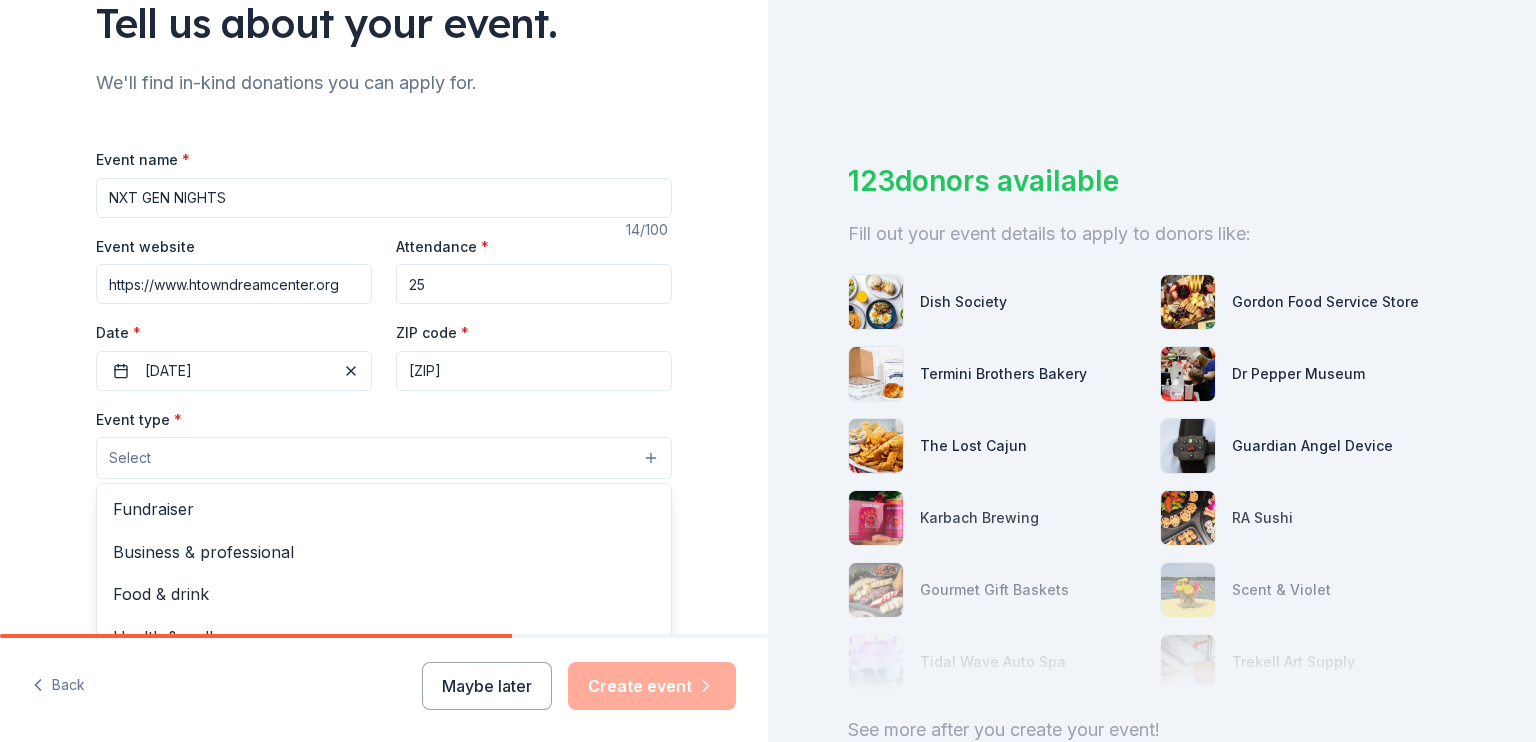 scroll, scrollTop: 300, scrollLeft: 0, axis: vertical 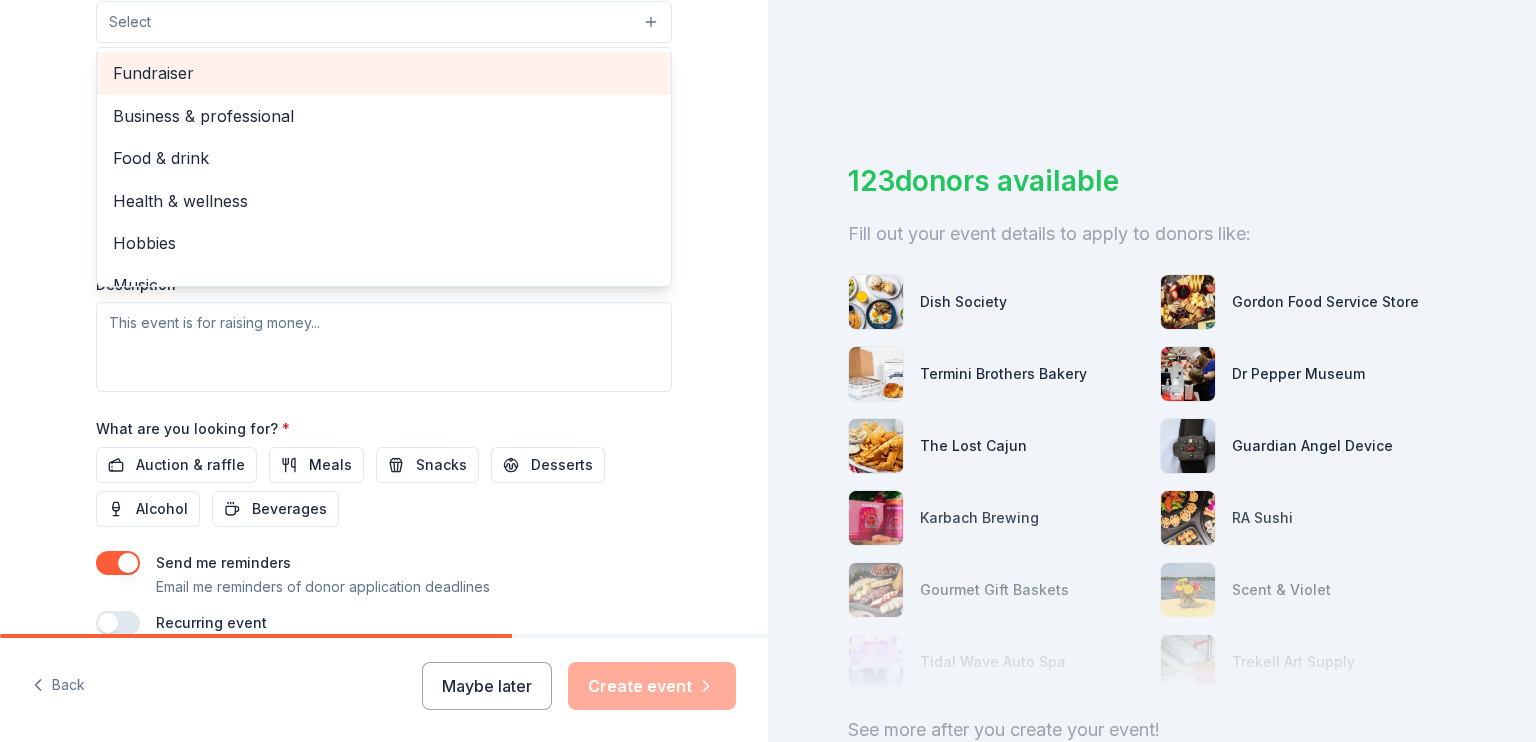 click on "Fundraiser" at bounding box center (384, 73) 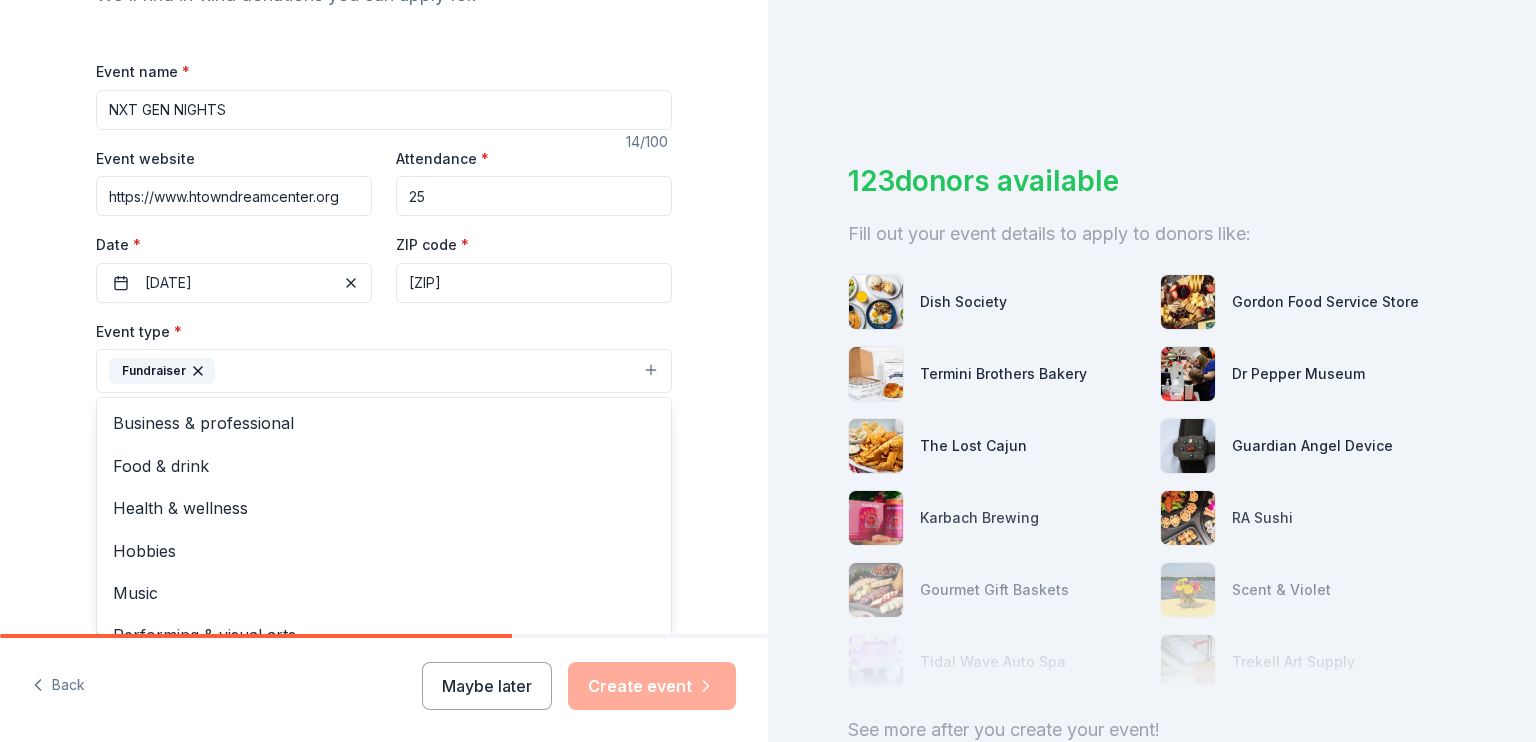 scroll, scrollTop: 300, scrollLeft: 0, axis: vertical 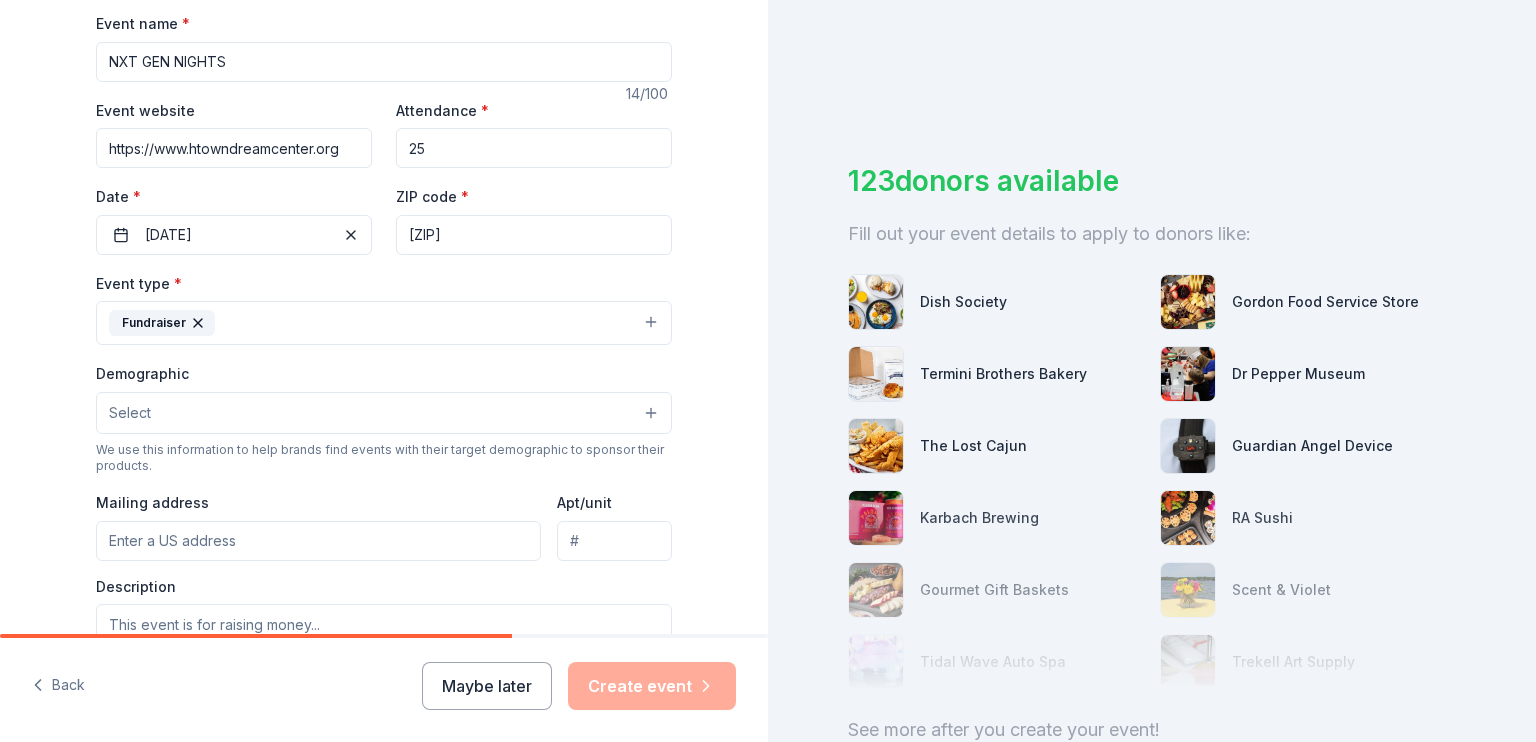 click 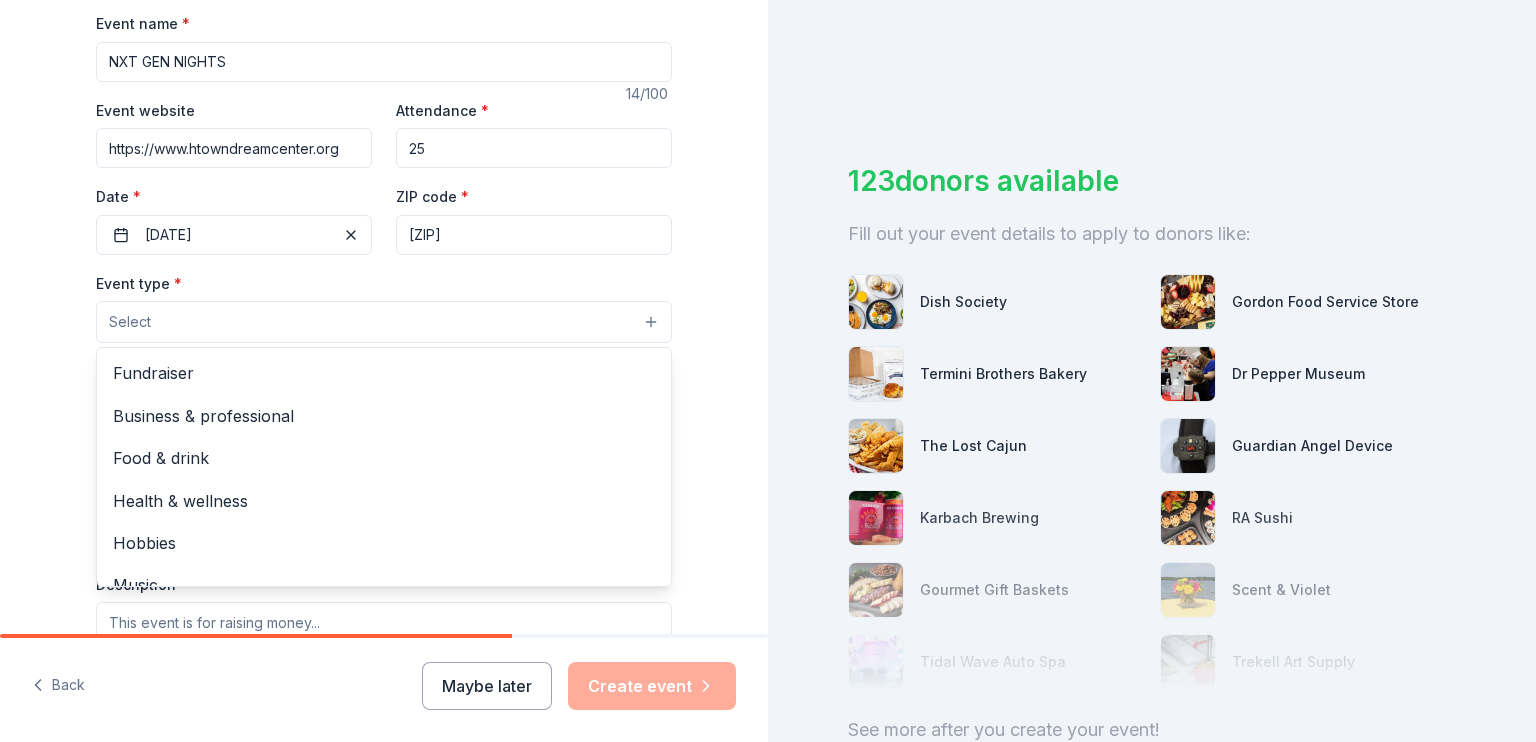 click on "Select" at bounding box center [384, 322] 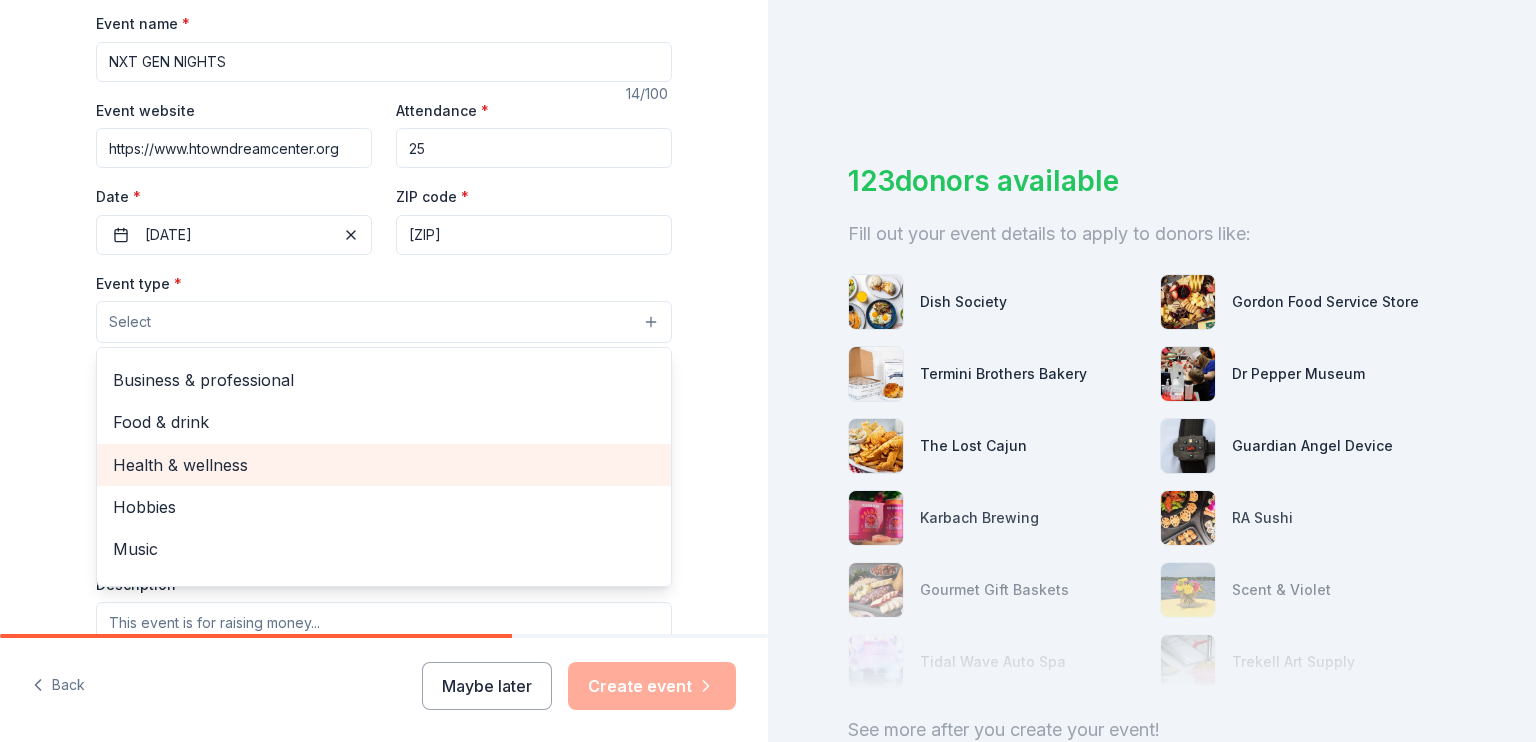 scroll, scrollTop: 66, scrollLeft: 0, axis: vertical 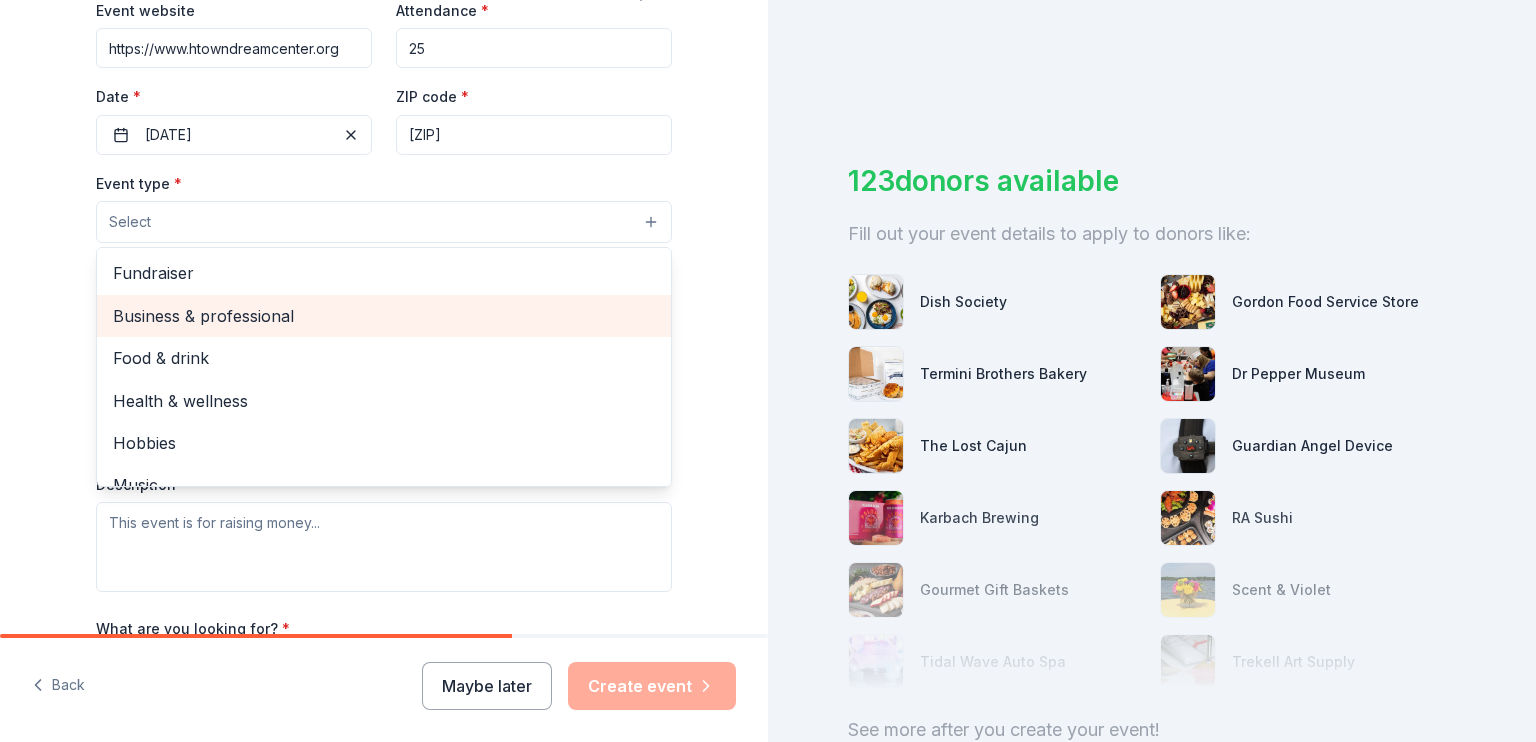 click on "Business & professional" at bounding box center [384, 316] 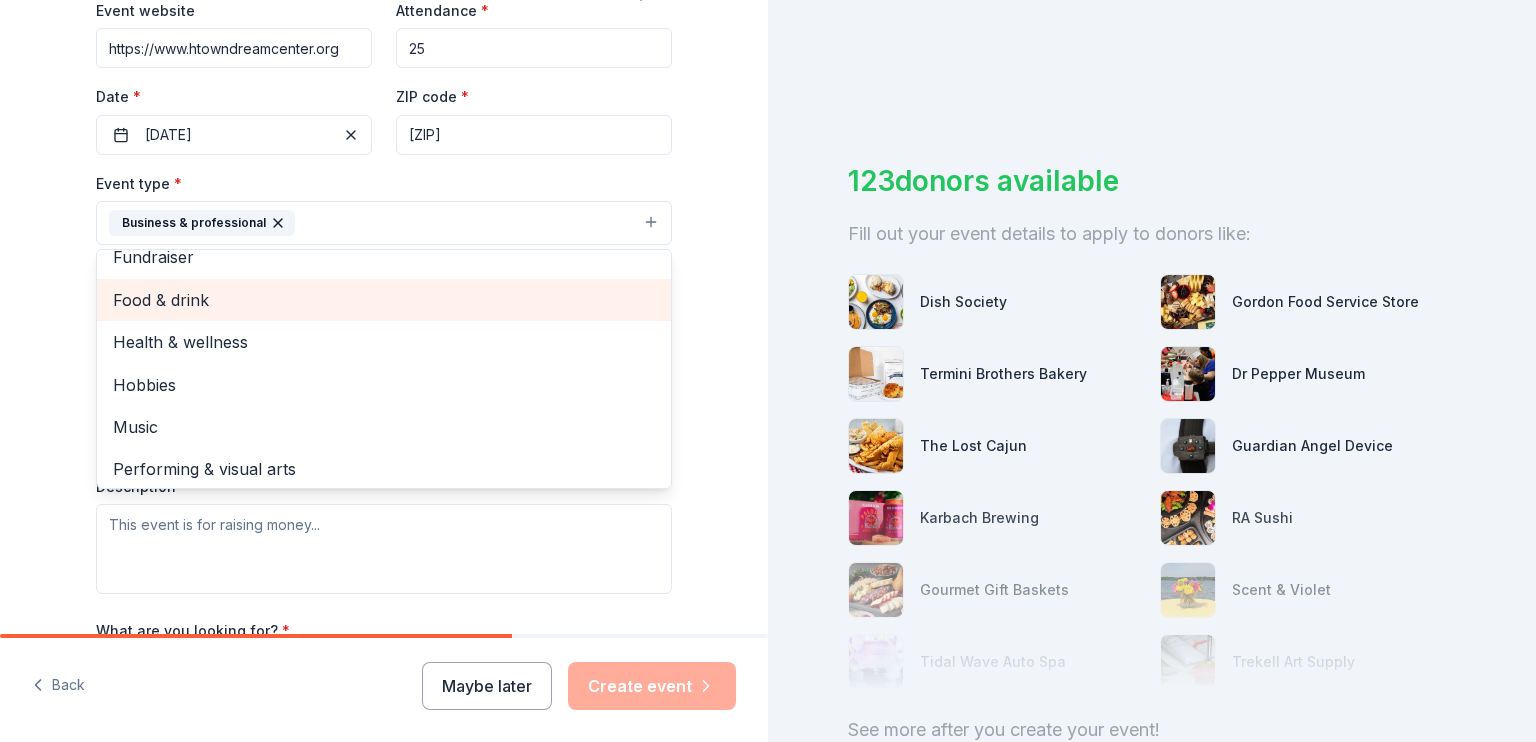 scroll, scrollTop: 24, scrollLeft: 0, axis: vertical 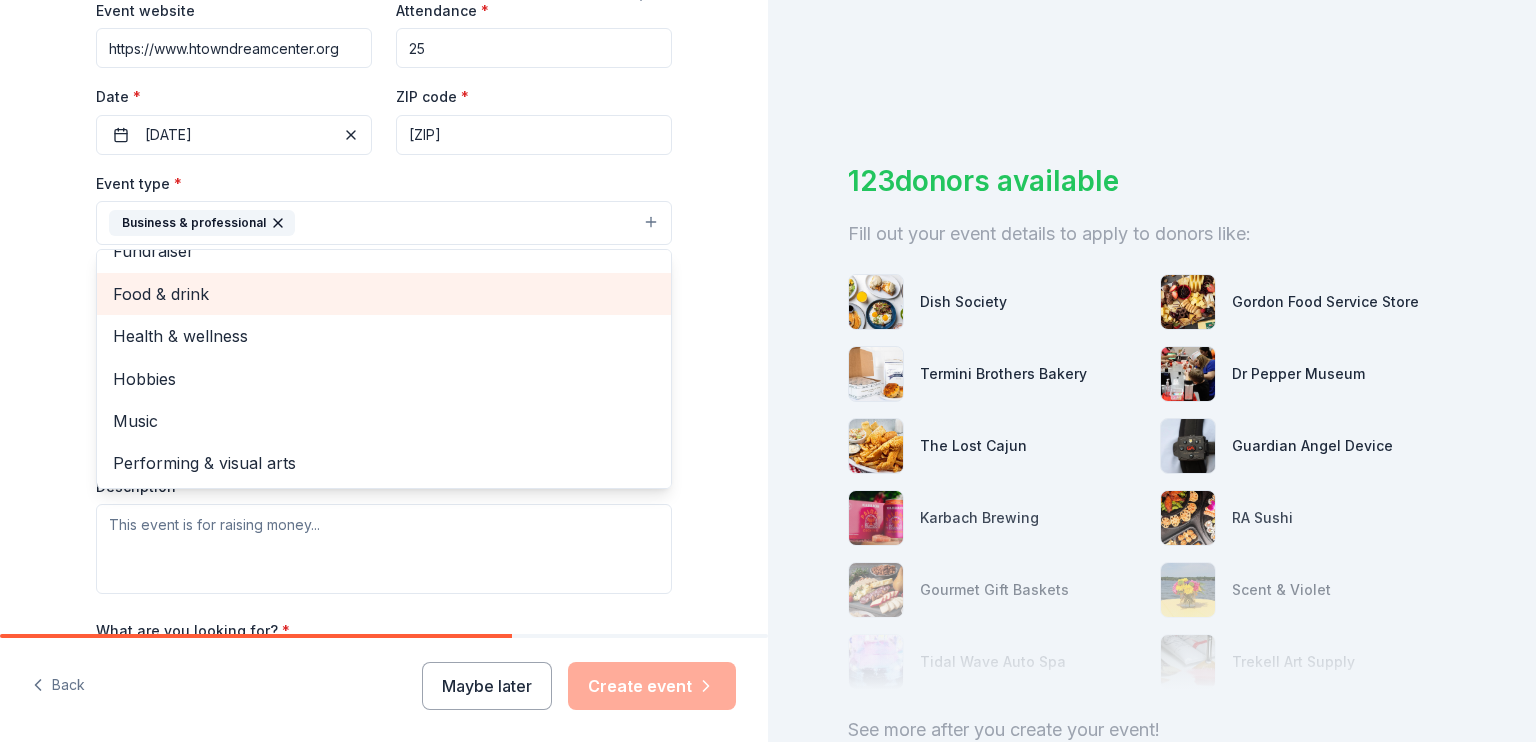 click on "Food & drink" at bounding box center (384, 294) 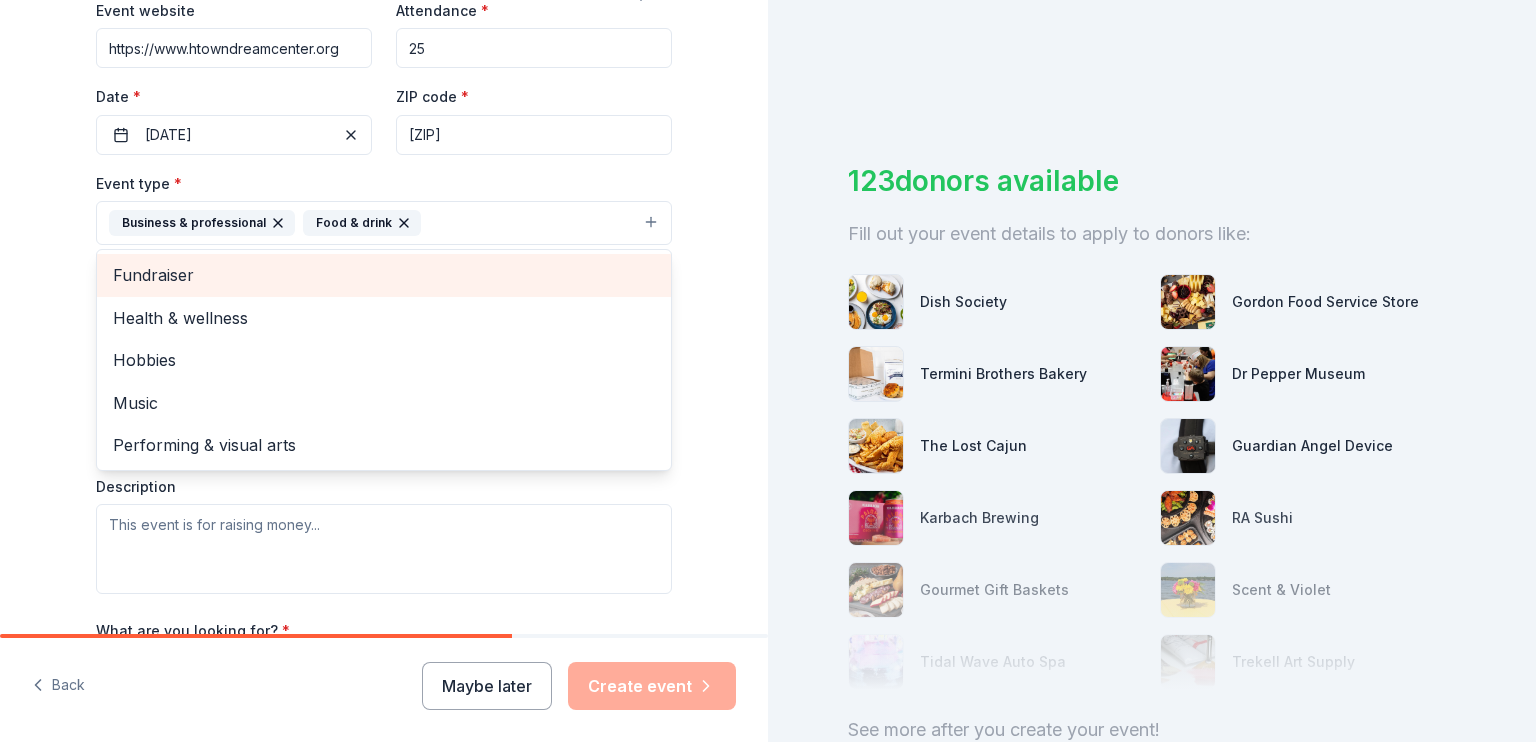 click on "Fundraiser" at bounding box center (384, 275) 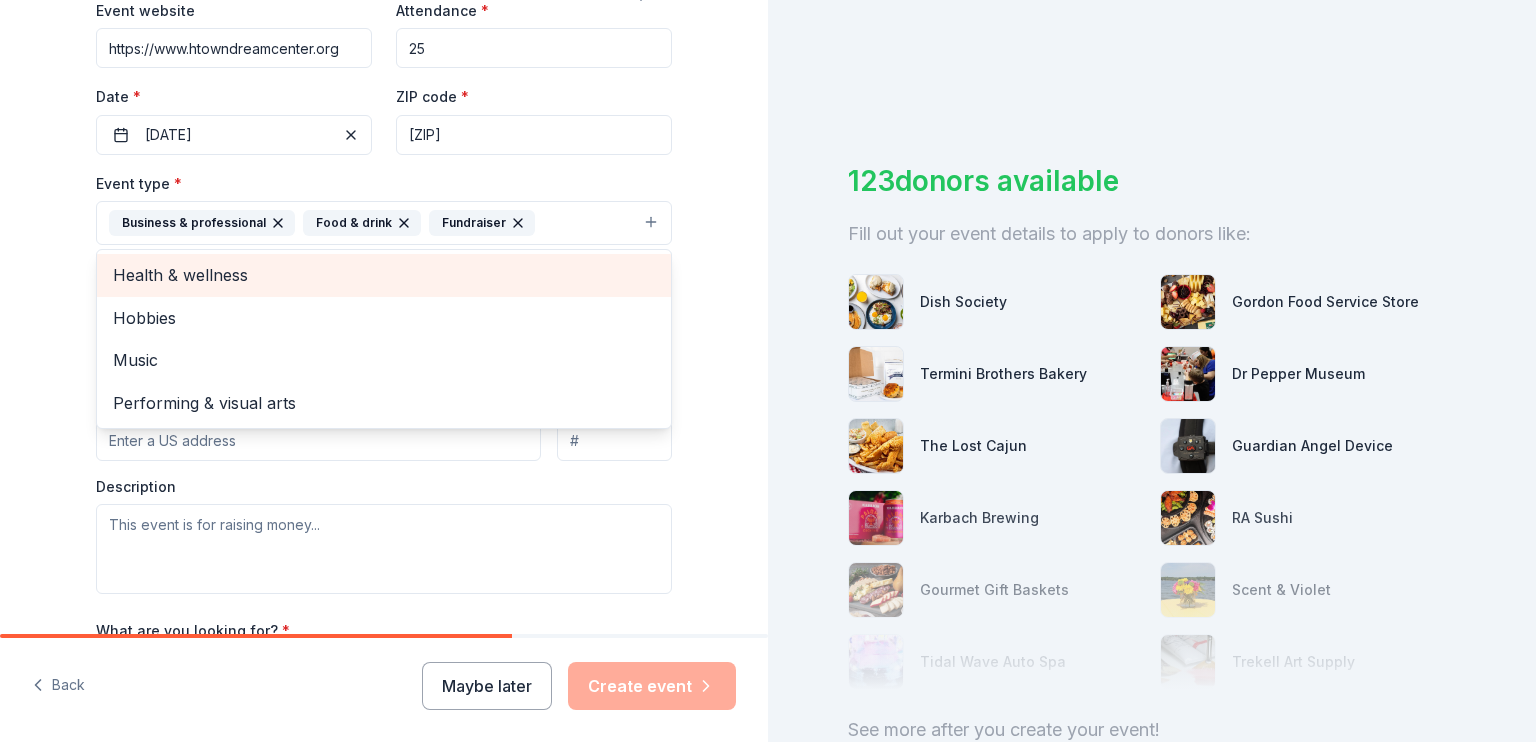 click on "Health & wellness" at bounding box center [384, 275] 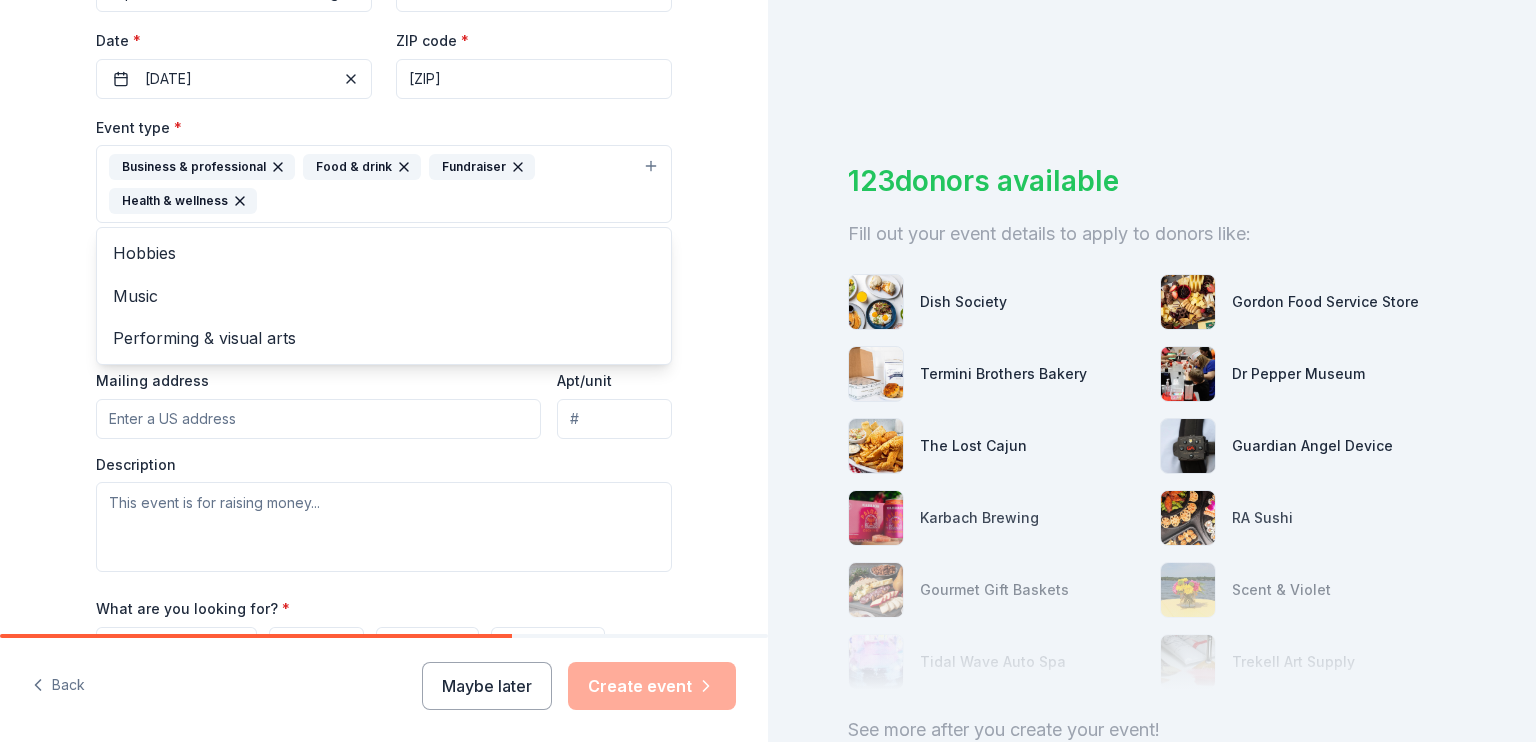 scroll, scrollTop: 500, scrollLeft: 0, axis: vertical 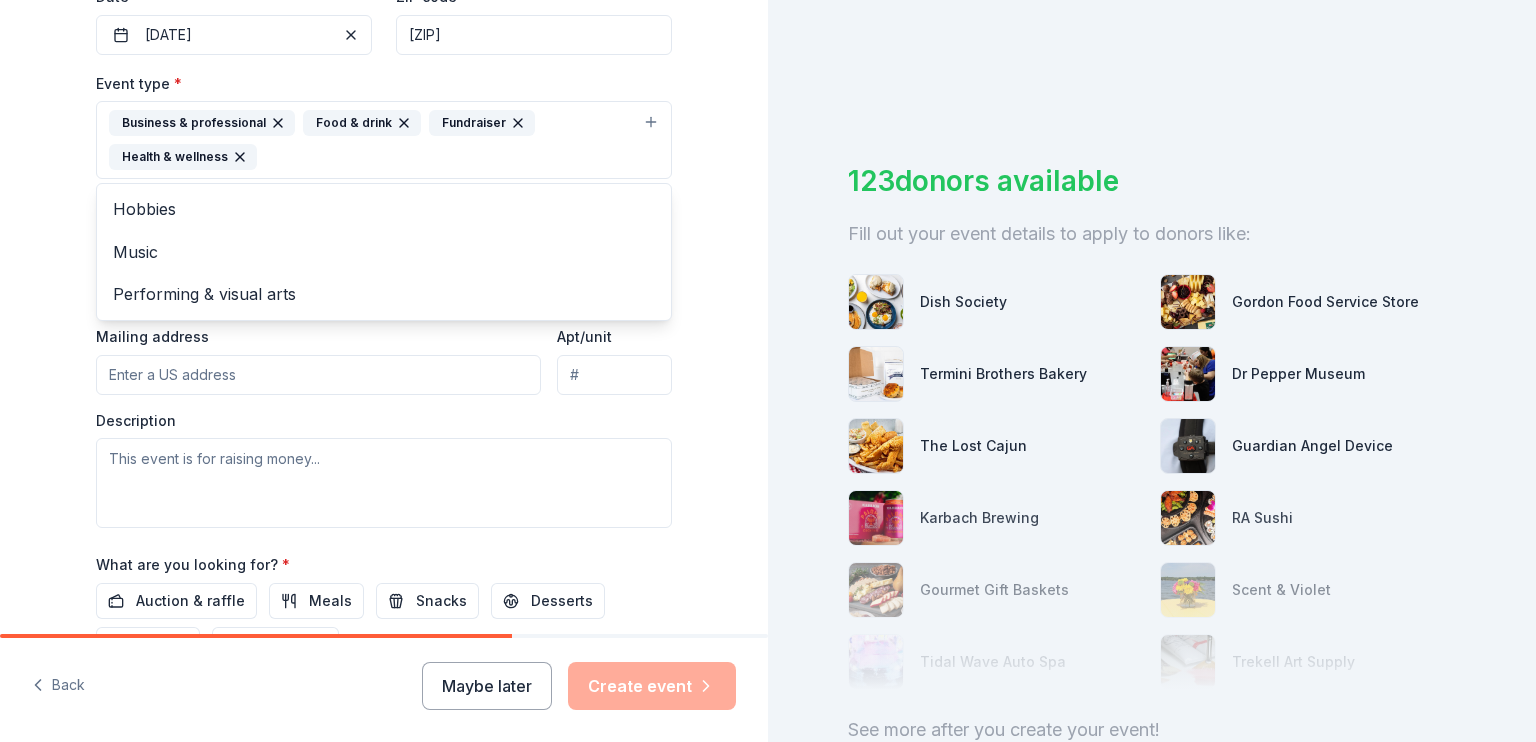 click on "Tell us about your event. We'll find in-kind donations you can apply for. Event name * NXT GEN NIGHTS 14 /100 Event website https://www.htowndreamcenter.org Attendance * 25 Date * 08/12/2025 ZIP code * 77372 Event type * Business & professional Food & drink Fundraiser Health & wellness Hobbies Music Performing & visual arts Demographic Select We use this information to help brands find events with their target demographic to sponsor their products. Mailing address Apt/unit Description What are you looking for? * Auction & raffle Meals Snacks Desserts Alcohol Beverages Send me reminders Email me reminders of donor application deadlines Recurring event" at bounding box center (384, 183) 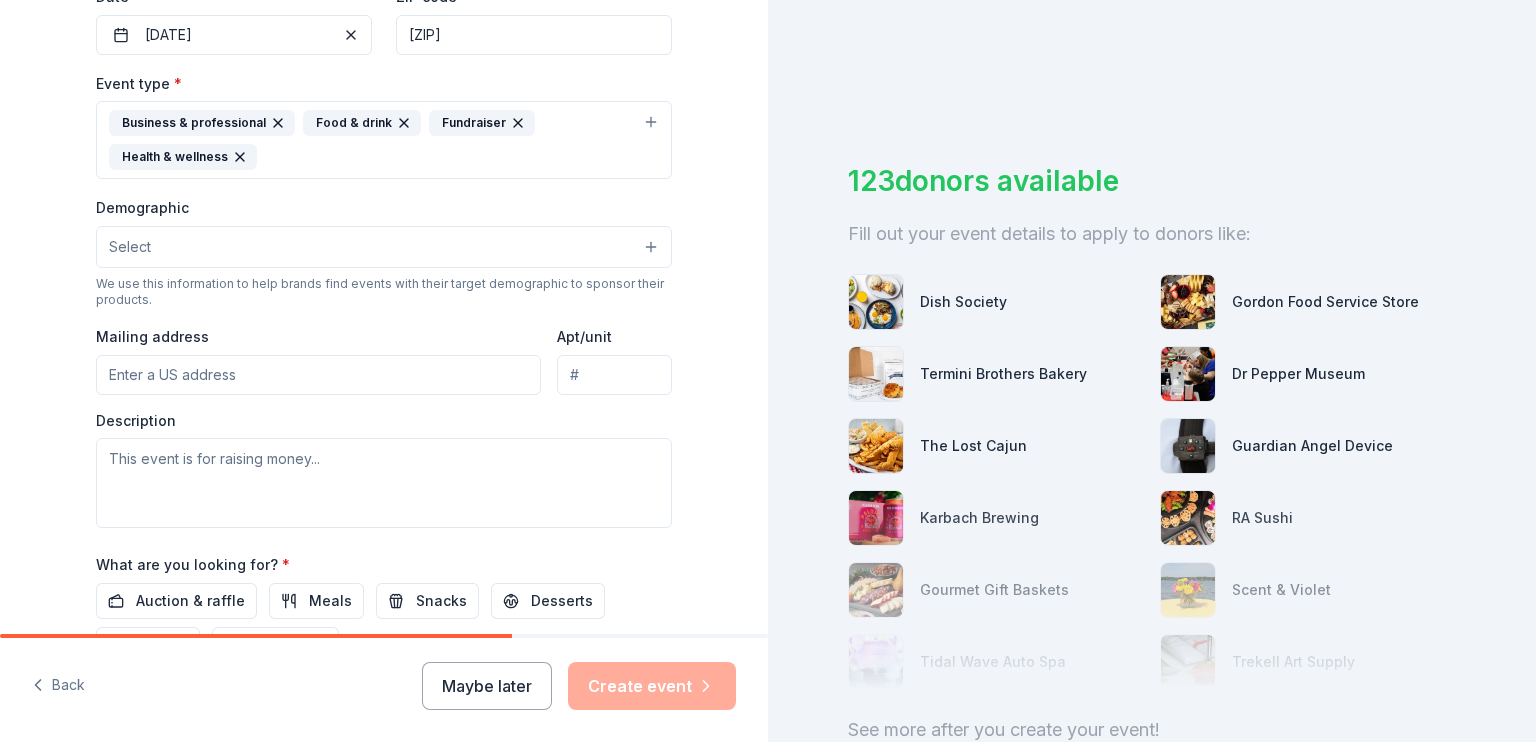 click on "Select" at bounding box center (384, 247) 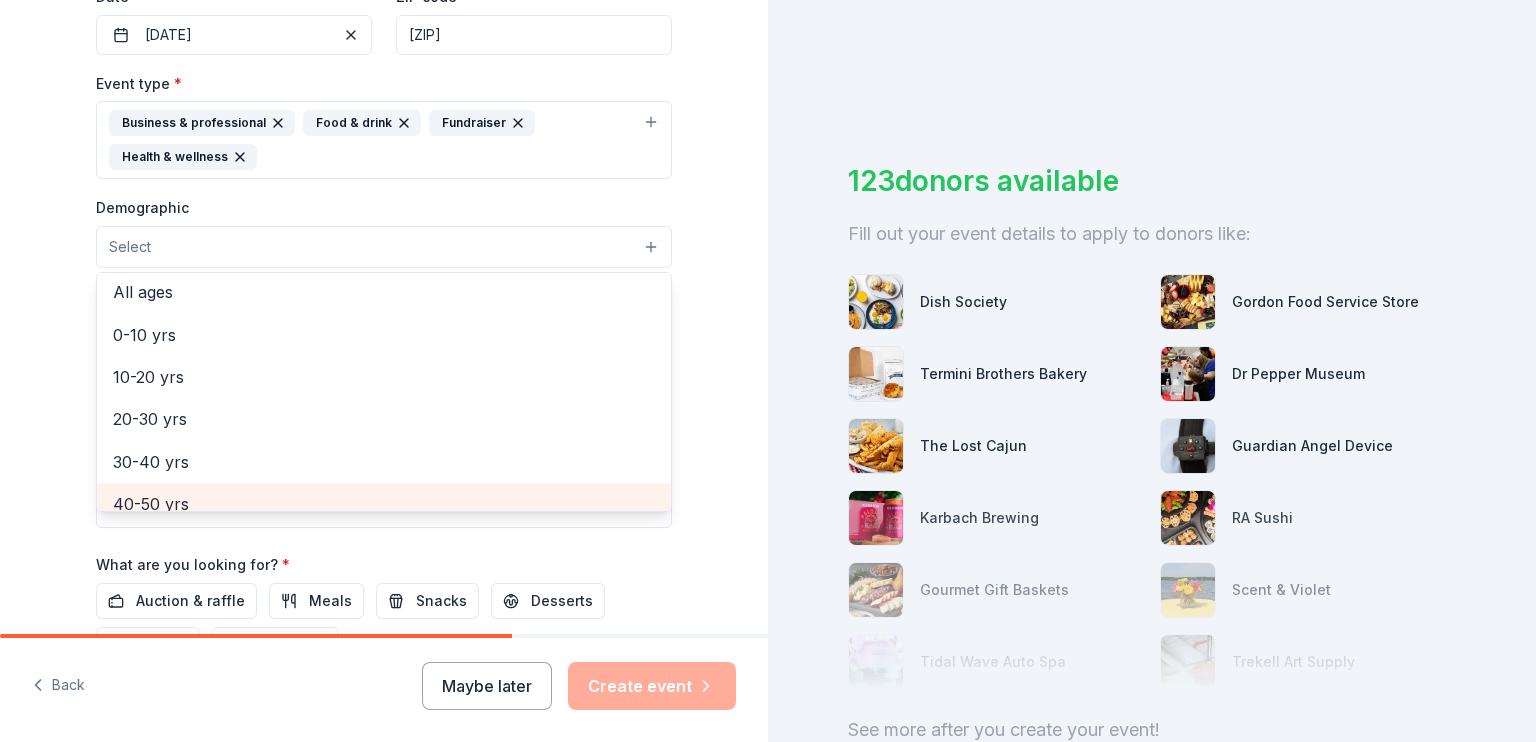 scroll, scrollTop: 100, scrollLeft: 0, axis: vertical 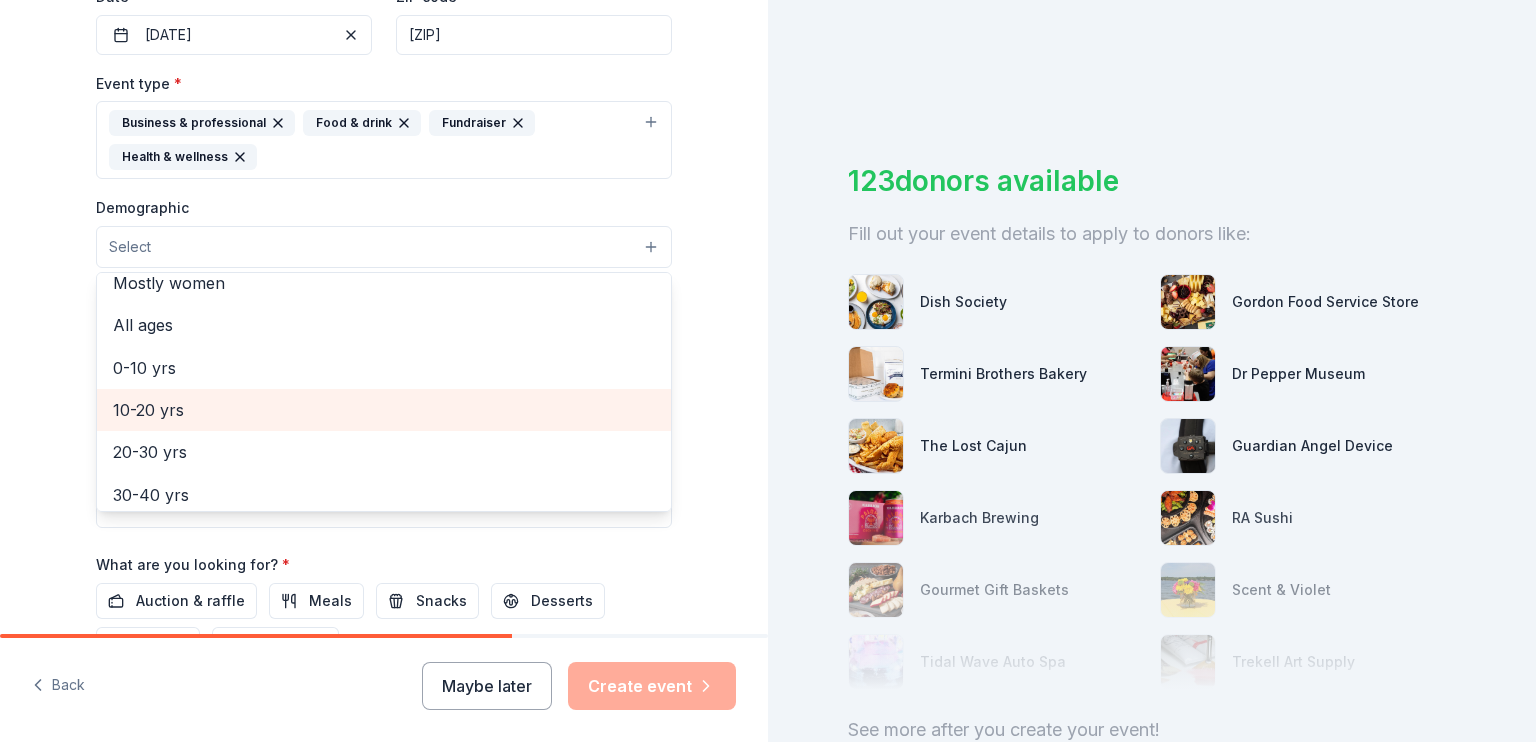 click on "10-20 yrs" at bounding box center (384, 410) 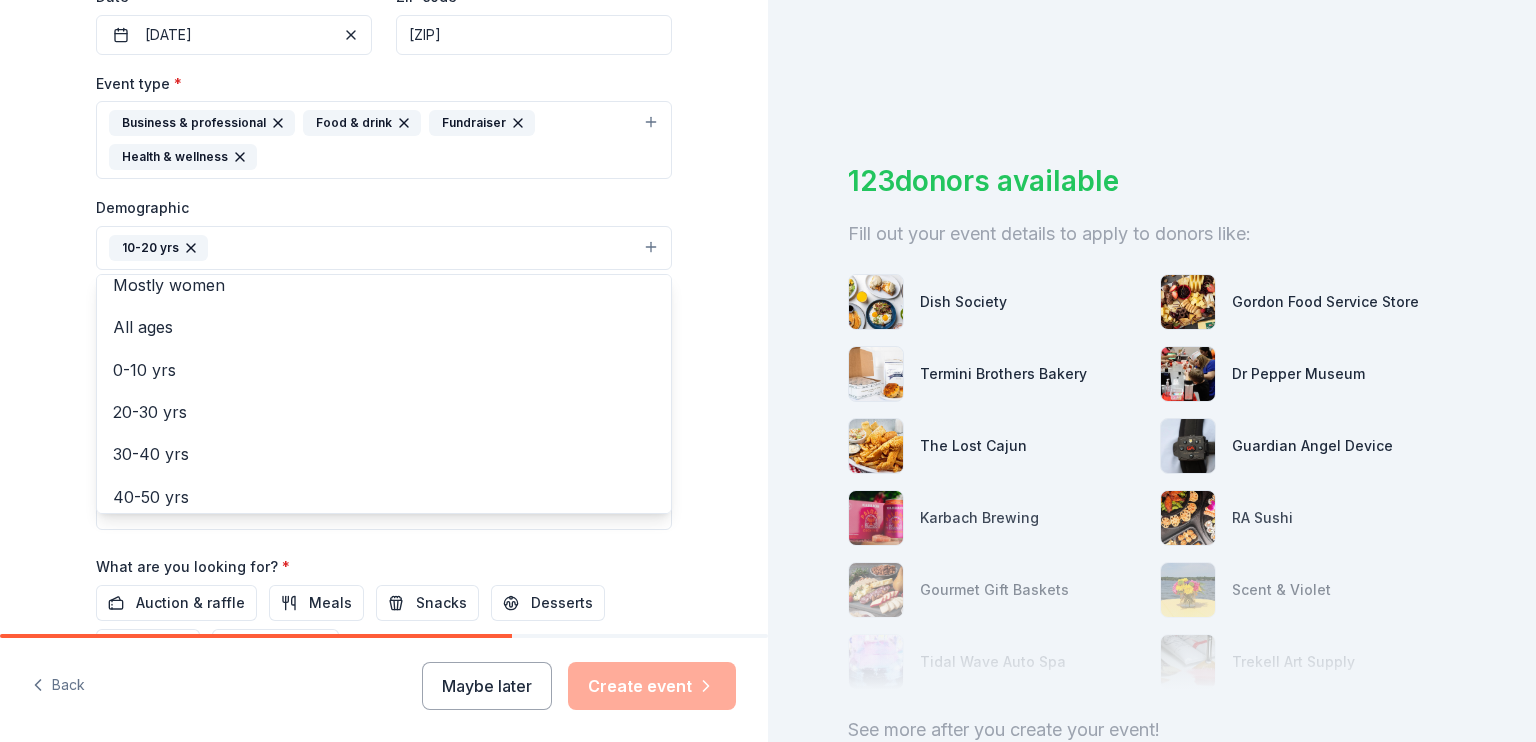 click on "Tell us about your event. We'll find in-kind donations you can apply for. Event name * NXT GEN NIGHTS 14 /100 Event website https://www.htowndreamcenter.org Attendance * 25 Date * 08/12/2025 ZIP code * 77372 Event type * Business & professional Food & drink Fundraiser Health & wellness Demographic 10-20 yrs All genders Mostly men Mostly women All ages 0-10 yrs 20-30 yrs 30-40 yrs 40-50 yrs 50-60 yrs 60-70 yrs 70-80 yrs 80+ yrs We use this information to help brands find events with their target demographic to sponsor their products. Mailing address Apt/unit Description What are you looking for? * Auction & raffle Meals Snacks Desserts Alcohol Beverages Send me reminders Email me reminders of donor application deadlines Recurring event" at bounding box center [384, 184] 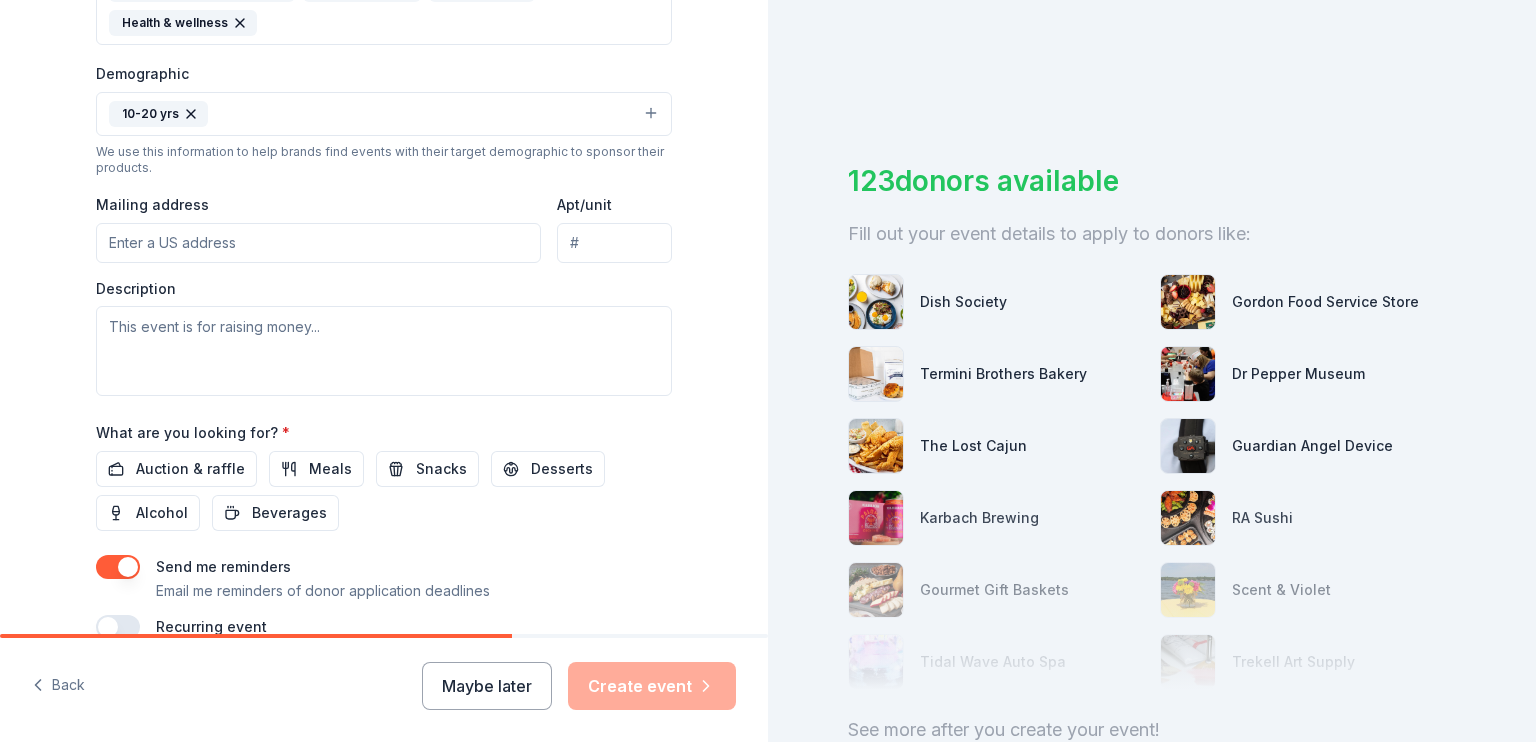scroll, scrollTop: 600, scrollLeft: 0, axis: vertical 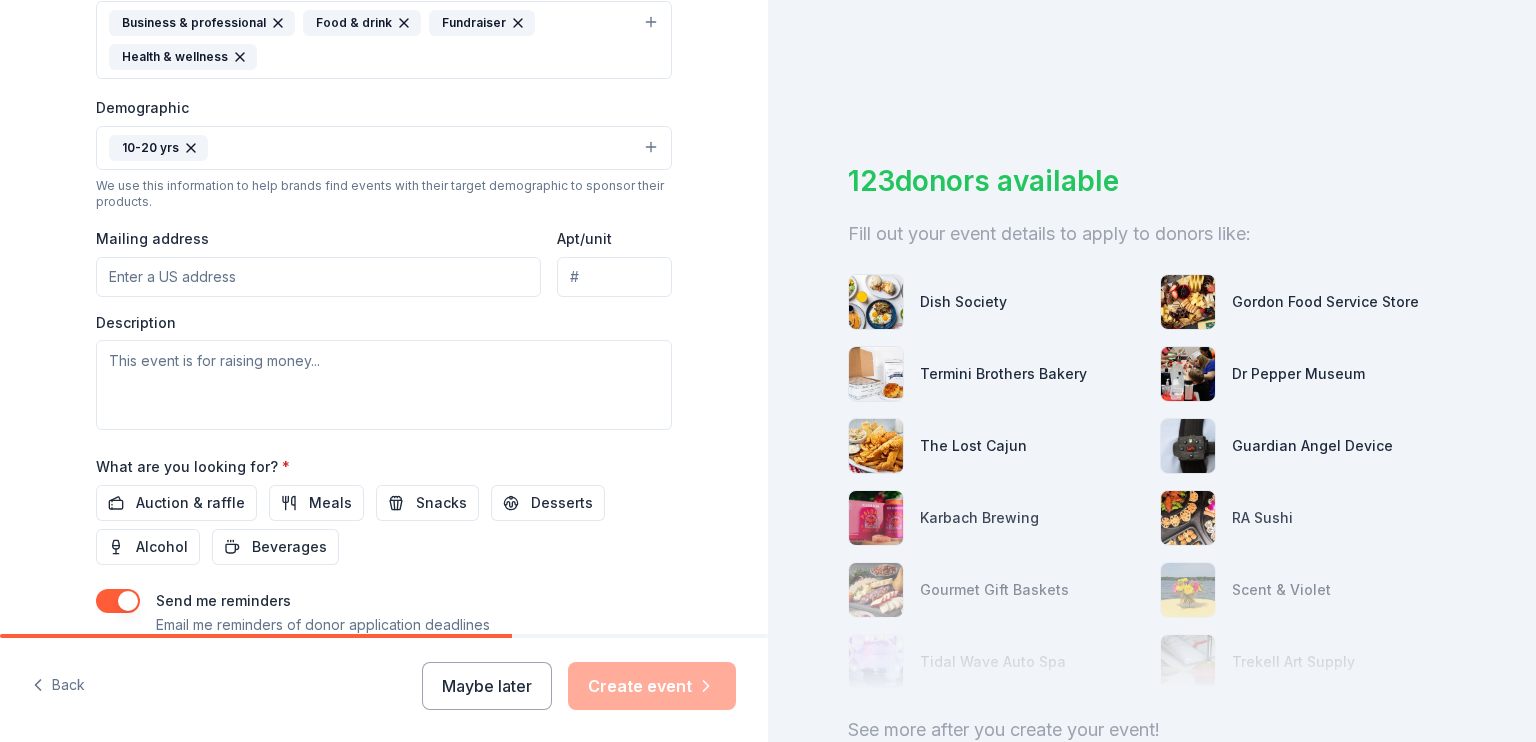 click on "Mailing address" at bounding box center (318, 277) 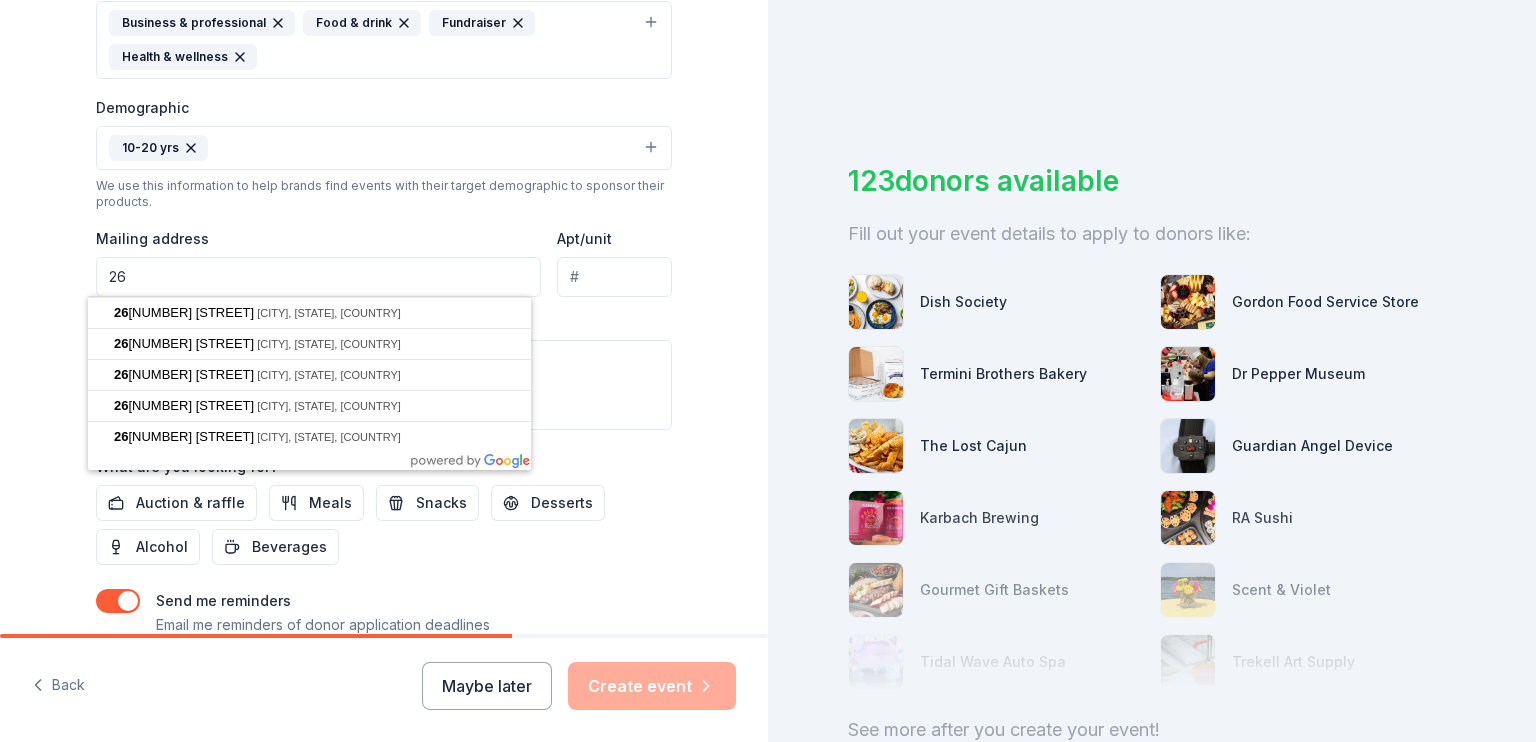 type on "2" 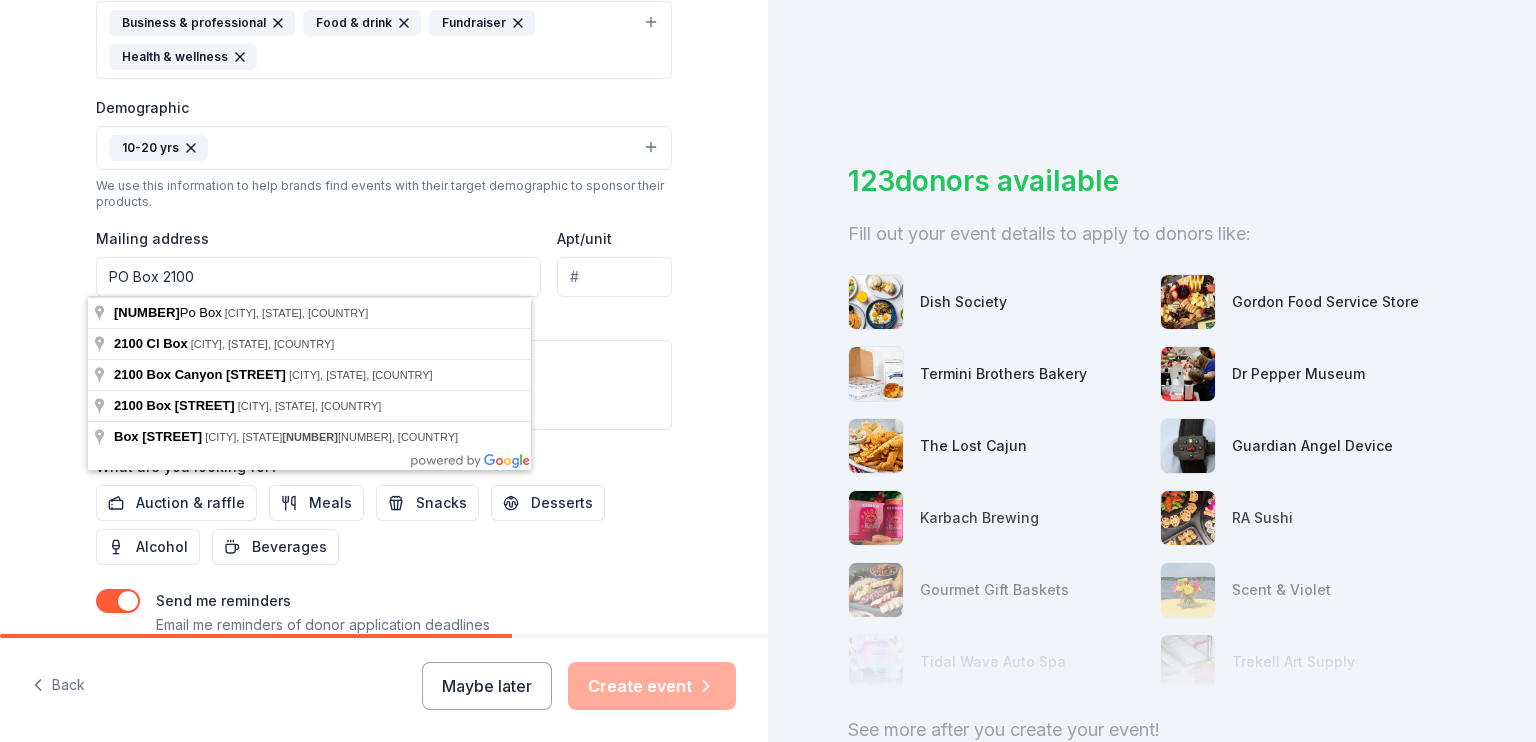 type on "PO Box 2100" 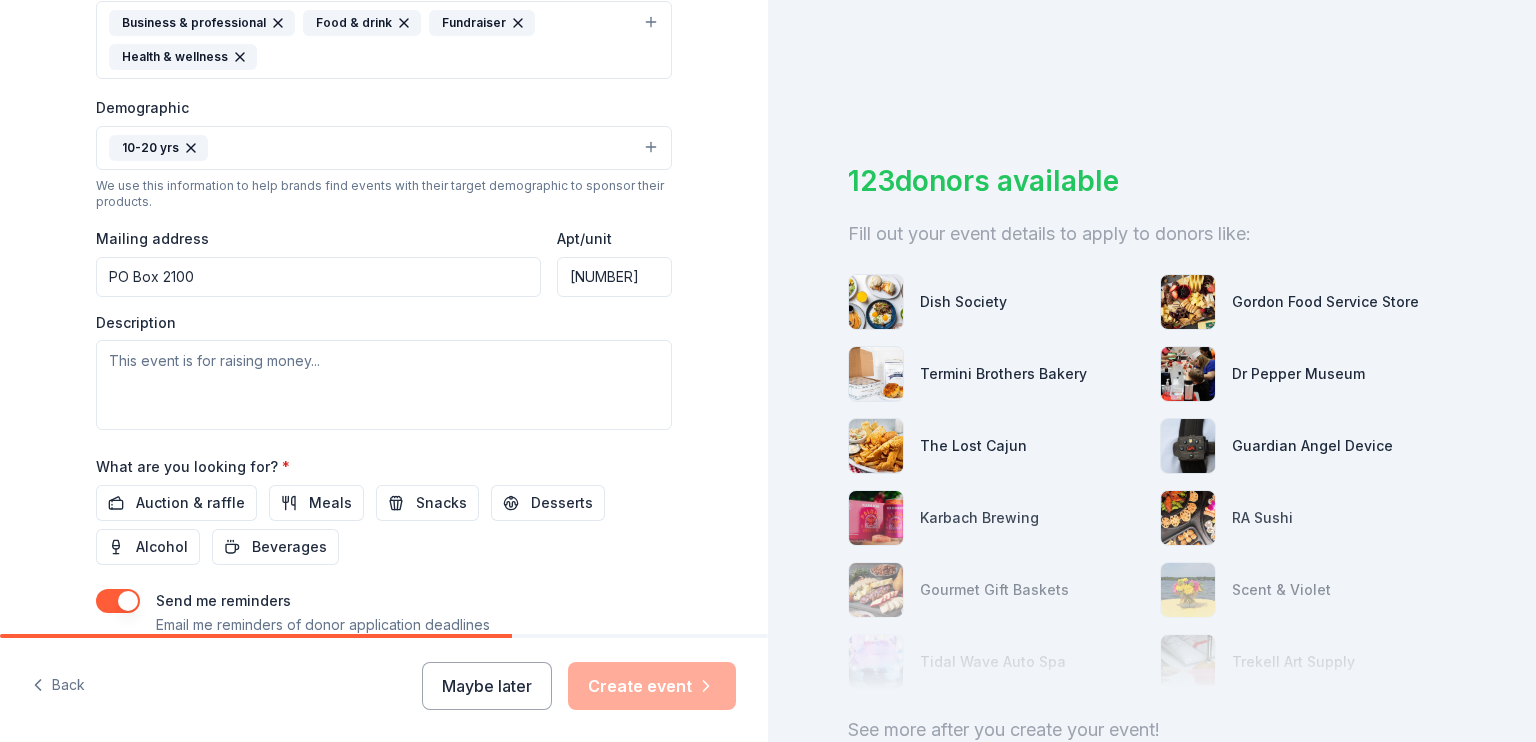 type on "2100" 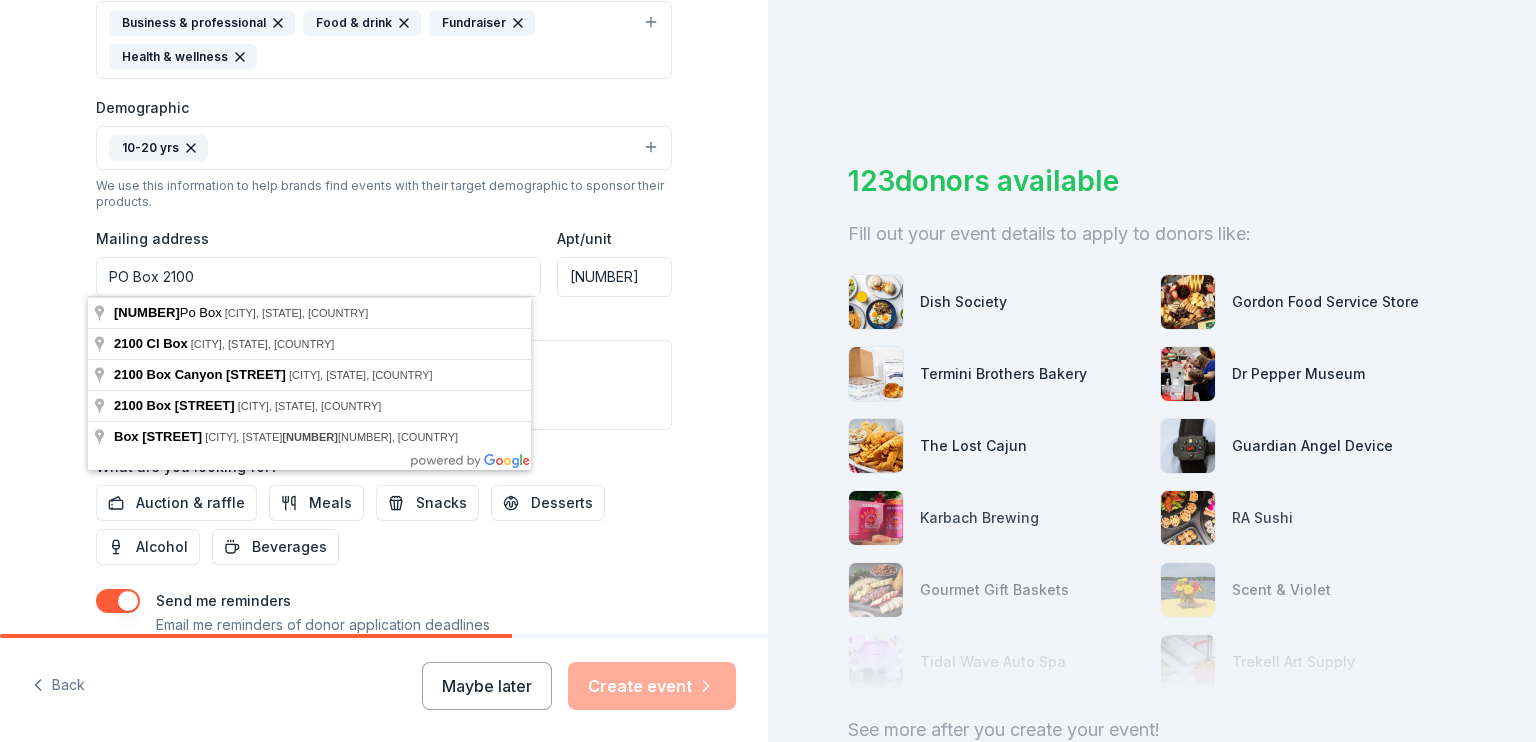 click on "PO Box 2100" at bounding box center [318, 277] 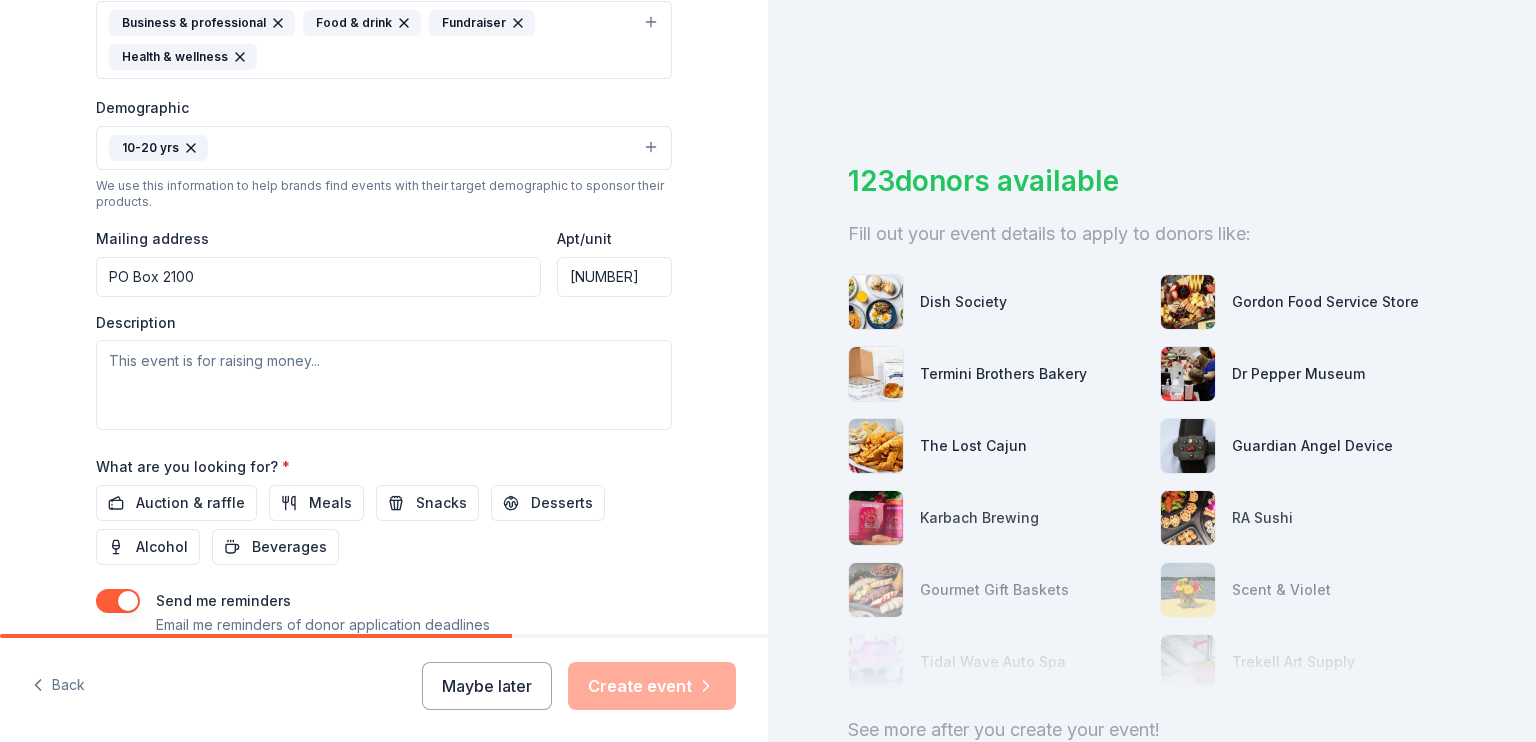 drag, startPoint x: 612, startPoint y: 282, endPoint x: 514, endPoint y: 279, distance: 98.045906 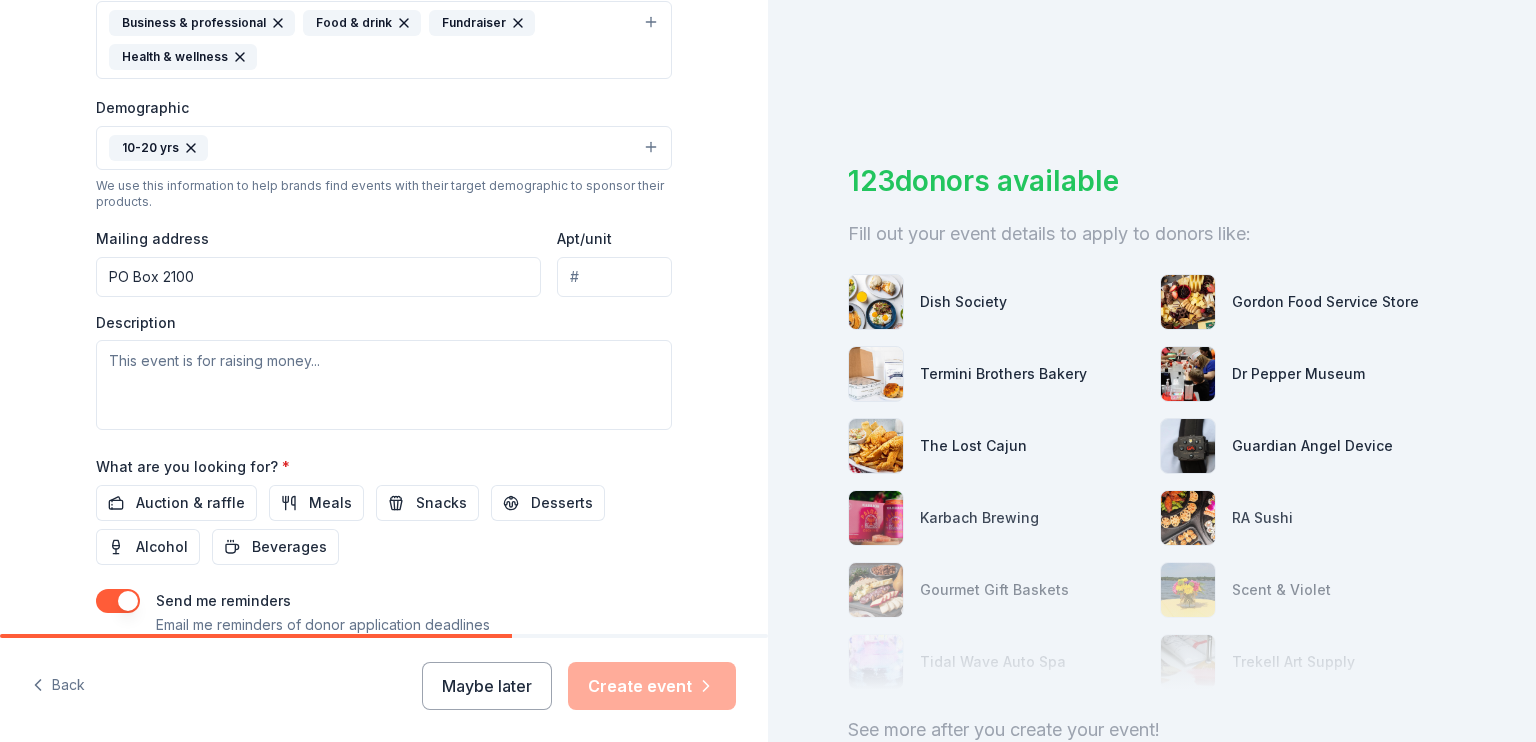 type 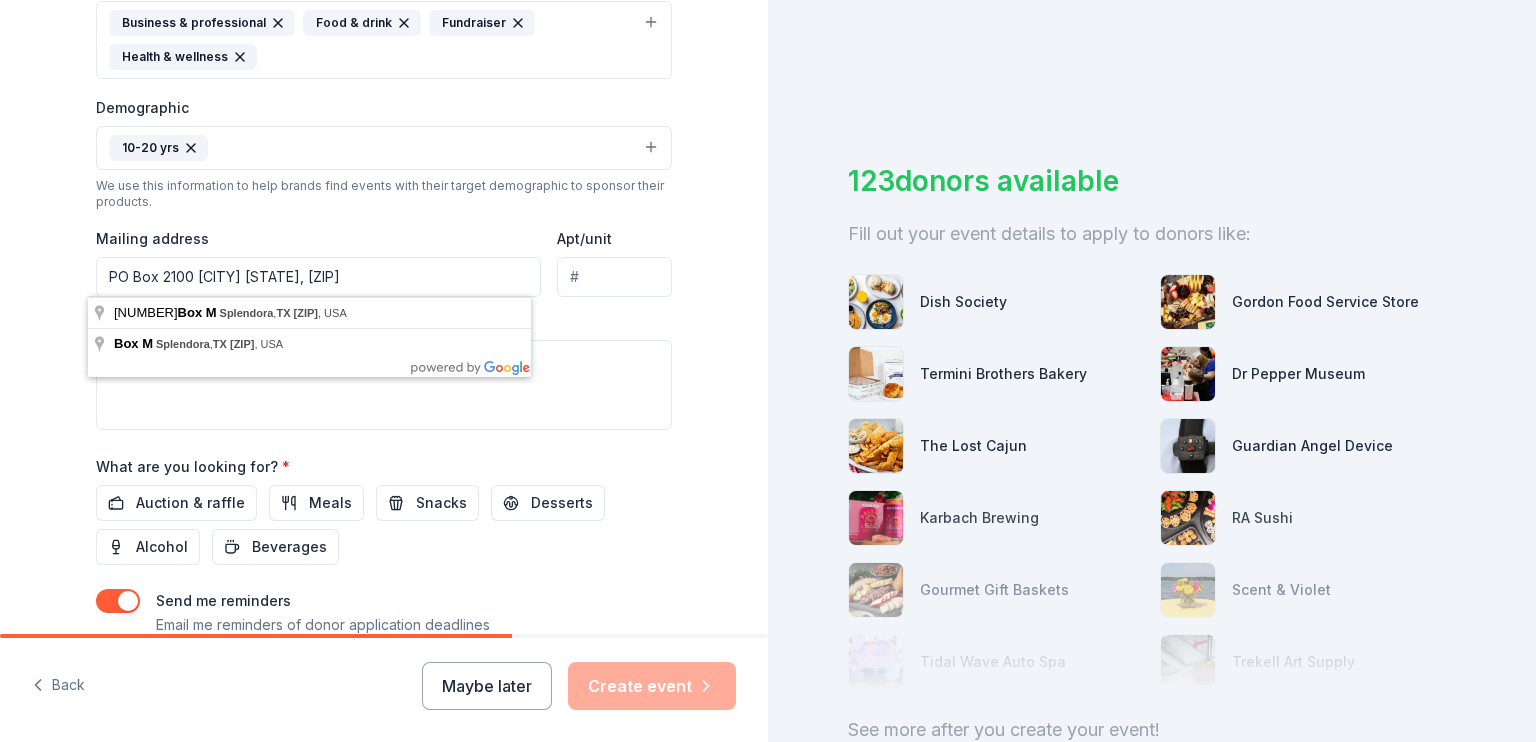 click on "PO Box 2100 Splendora Tx, 77372" at bounding box center (318, 277) 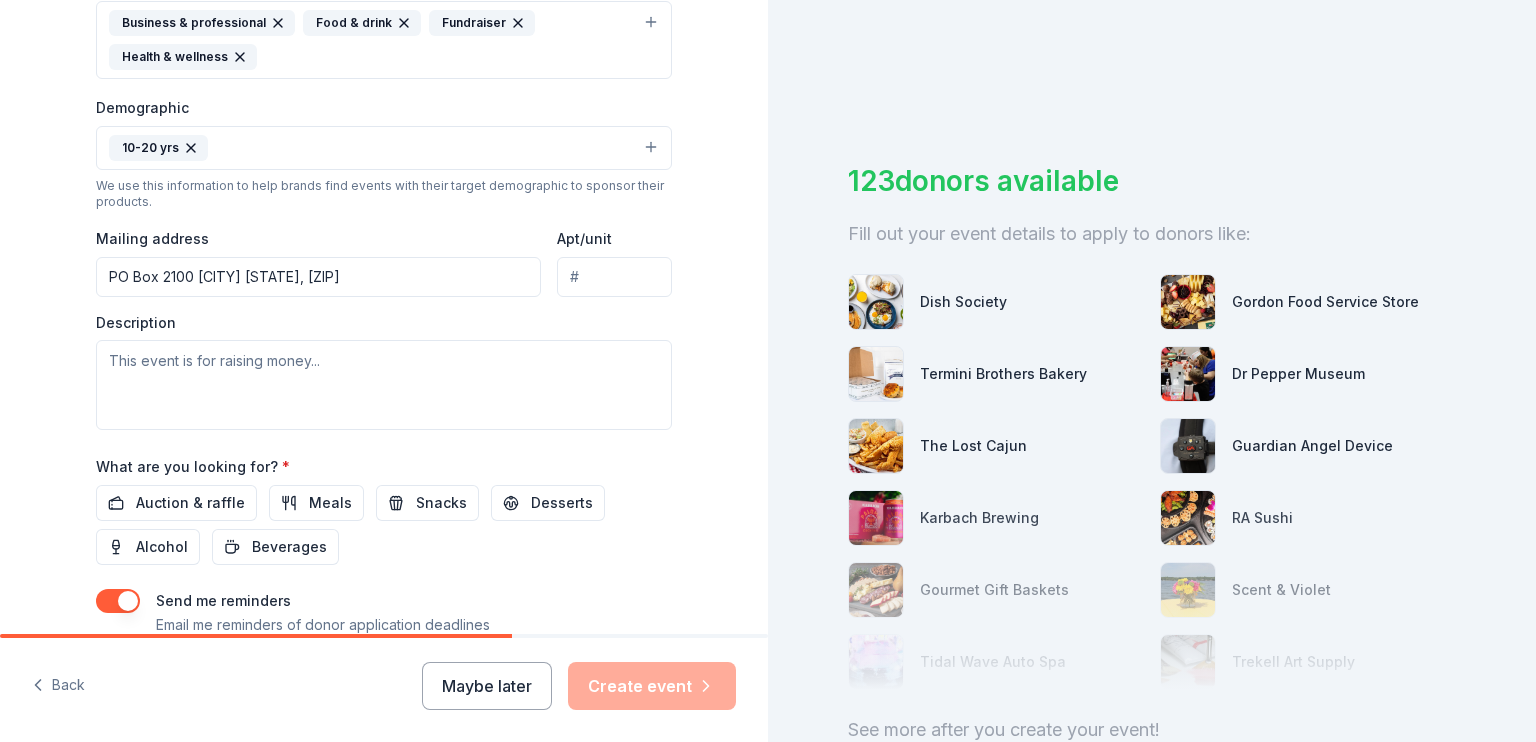 click on "Apt/unit" at bounding box center (614, 277) 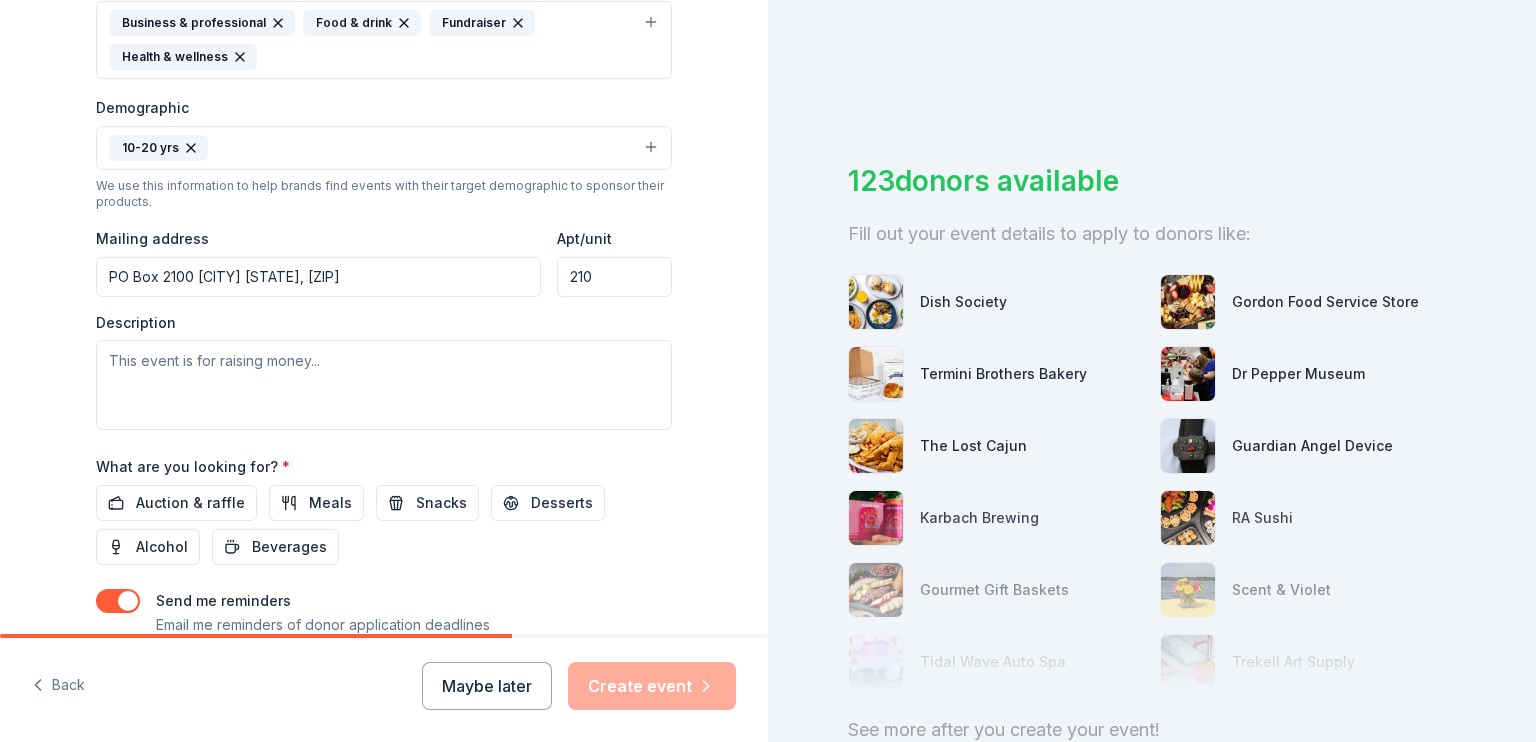 type on "2100" 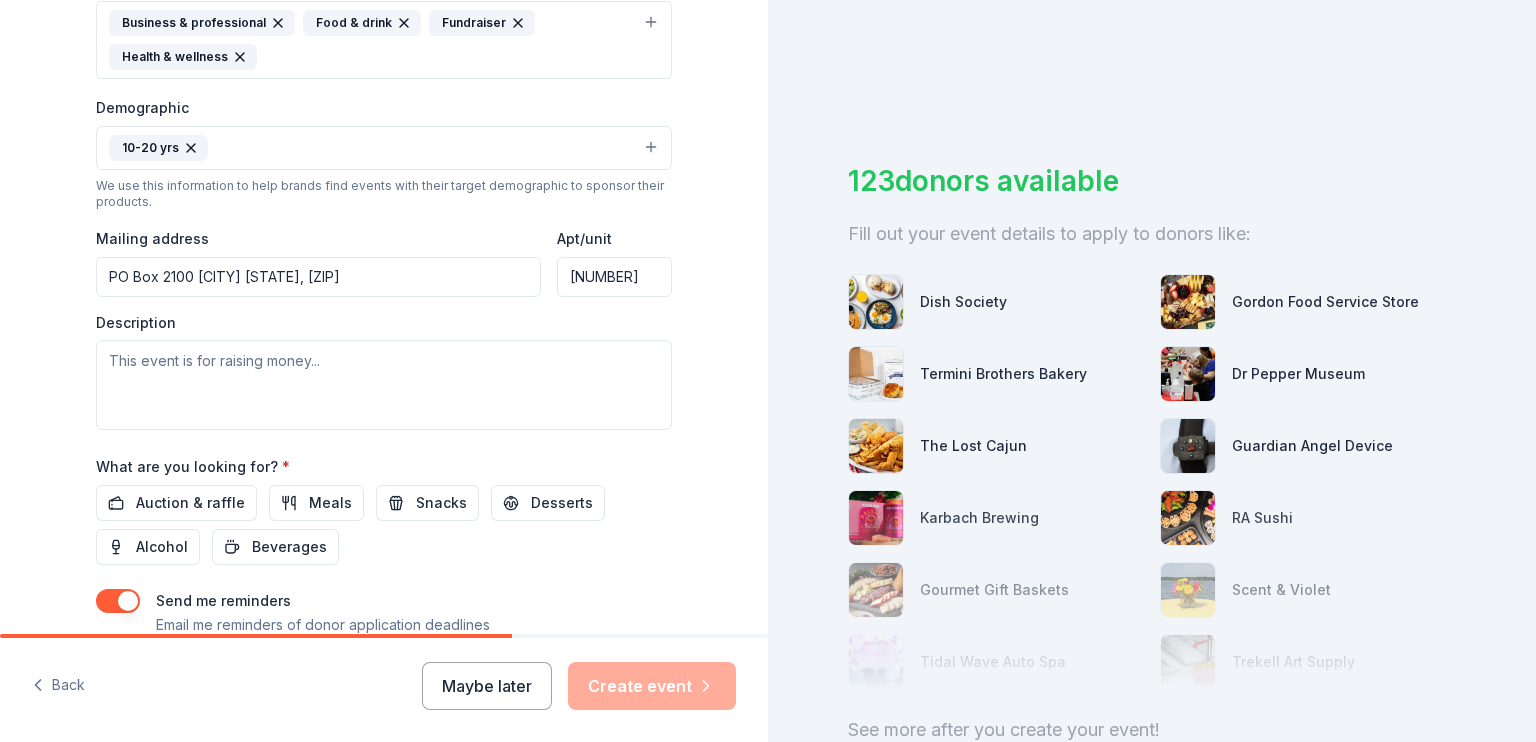 drag, startPoint x: 625, startPoint y: 281, endPoint x: 524, endPoint y: 287, distance: 101.17806 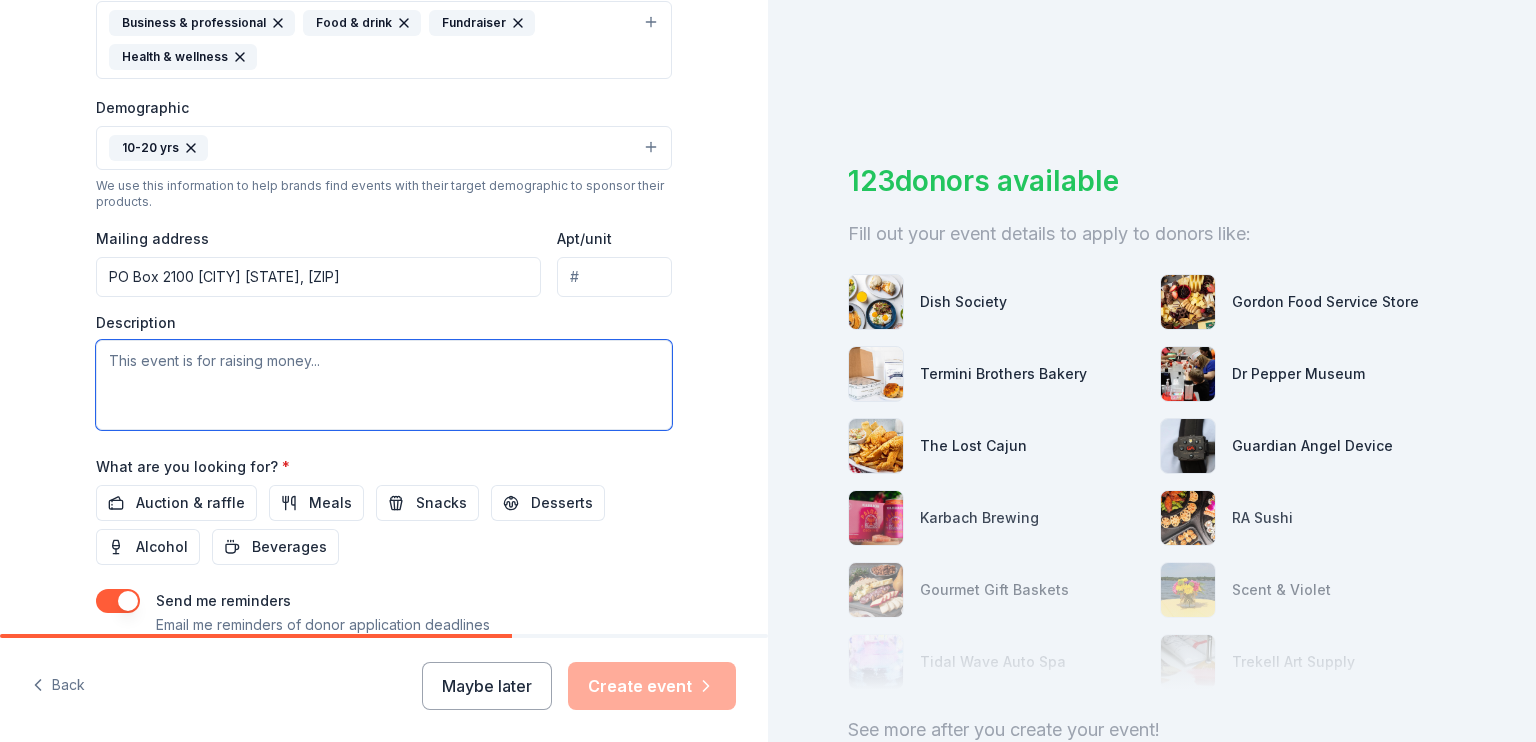 click at bounding box center (384, 385) 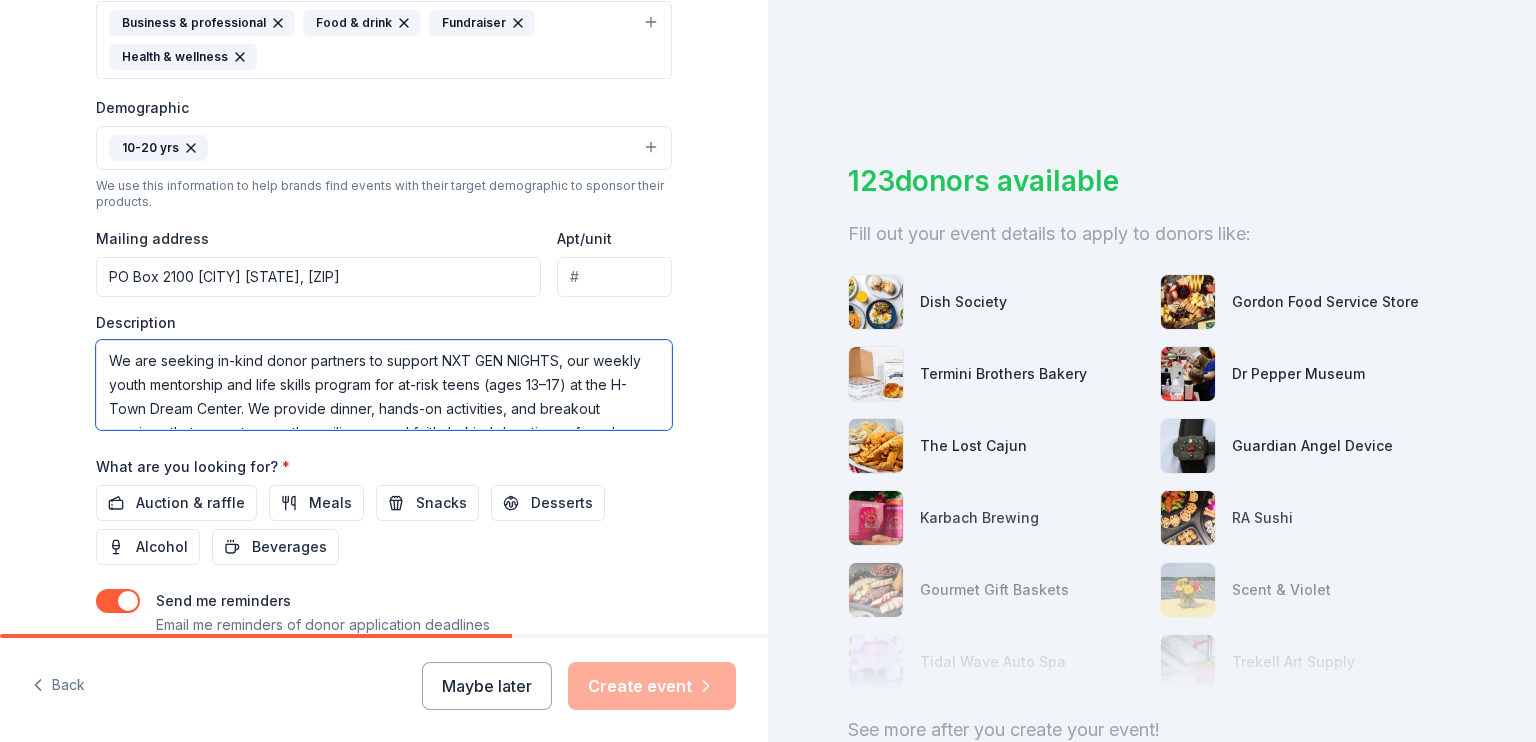 scroll, scrollTop: 60, scrollLeft: 0, axis: vertical 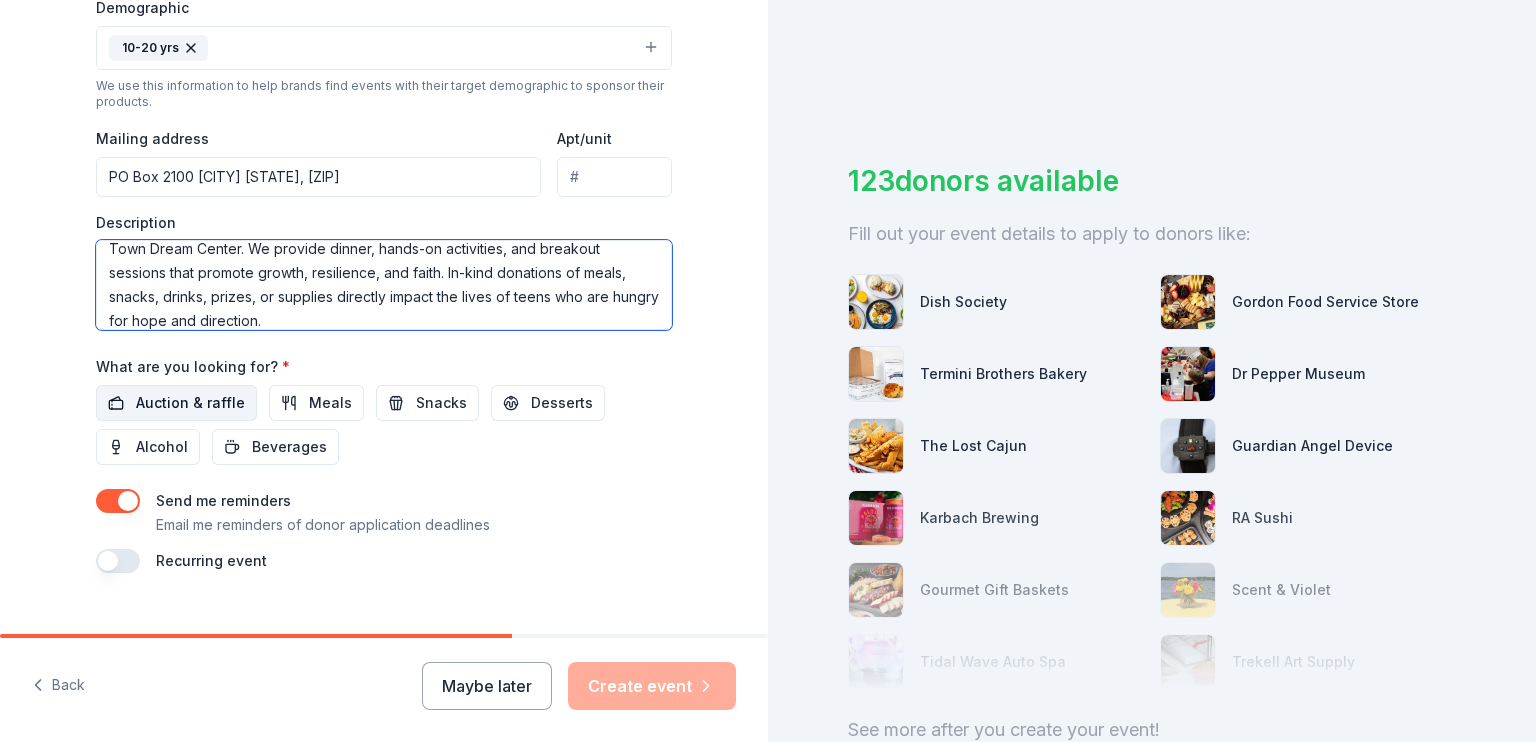 type on "We are seeking in-kind donor partners to support NXT GEN NIGHTS, our weekly youth mentorship and life skills program for at-risk teens (ages 13–17) at the H-Town Dream Center. We provide dinner, hands-on activities, and breakout sessions that promote growth, resilience, and faith. In-kind donations of meals, snacks, drinks, prizes, or supplies directly impact the lives of teens who are hungry for hope and direction." 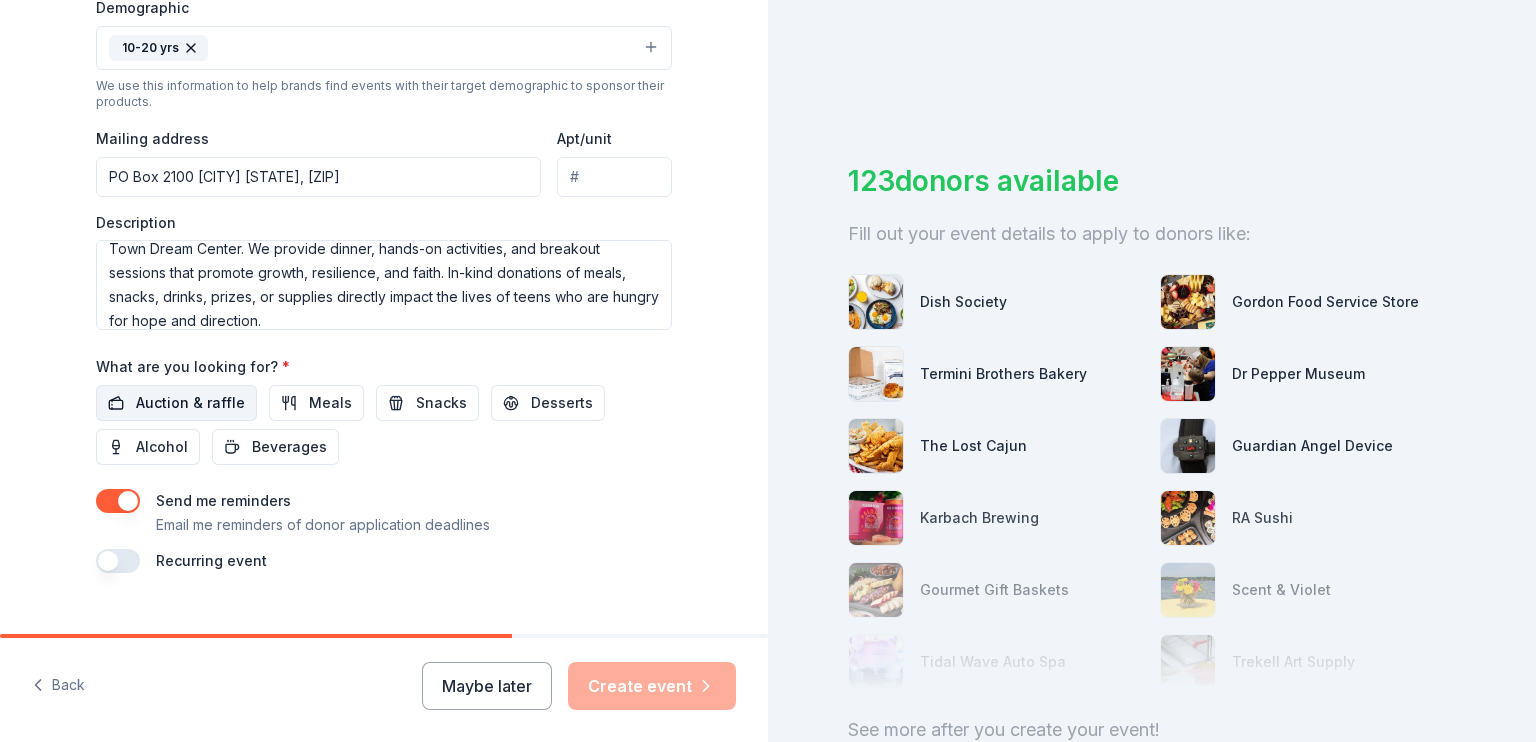 click on "Auction & raffle" at bounding box center (190, 403) 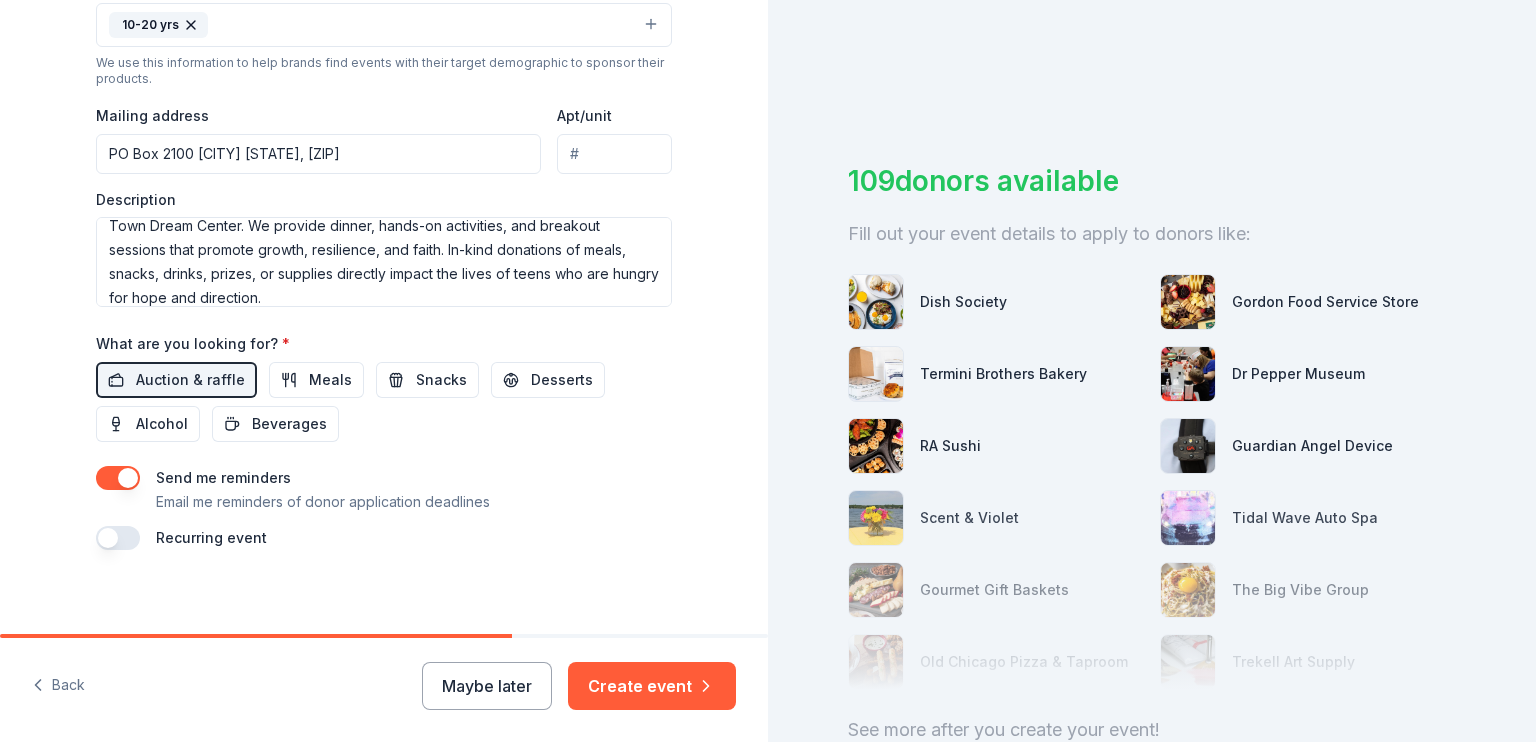 scroll, scrollTop: 734, scrollLeft: 0, axis: vertical 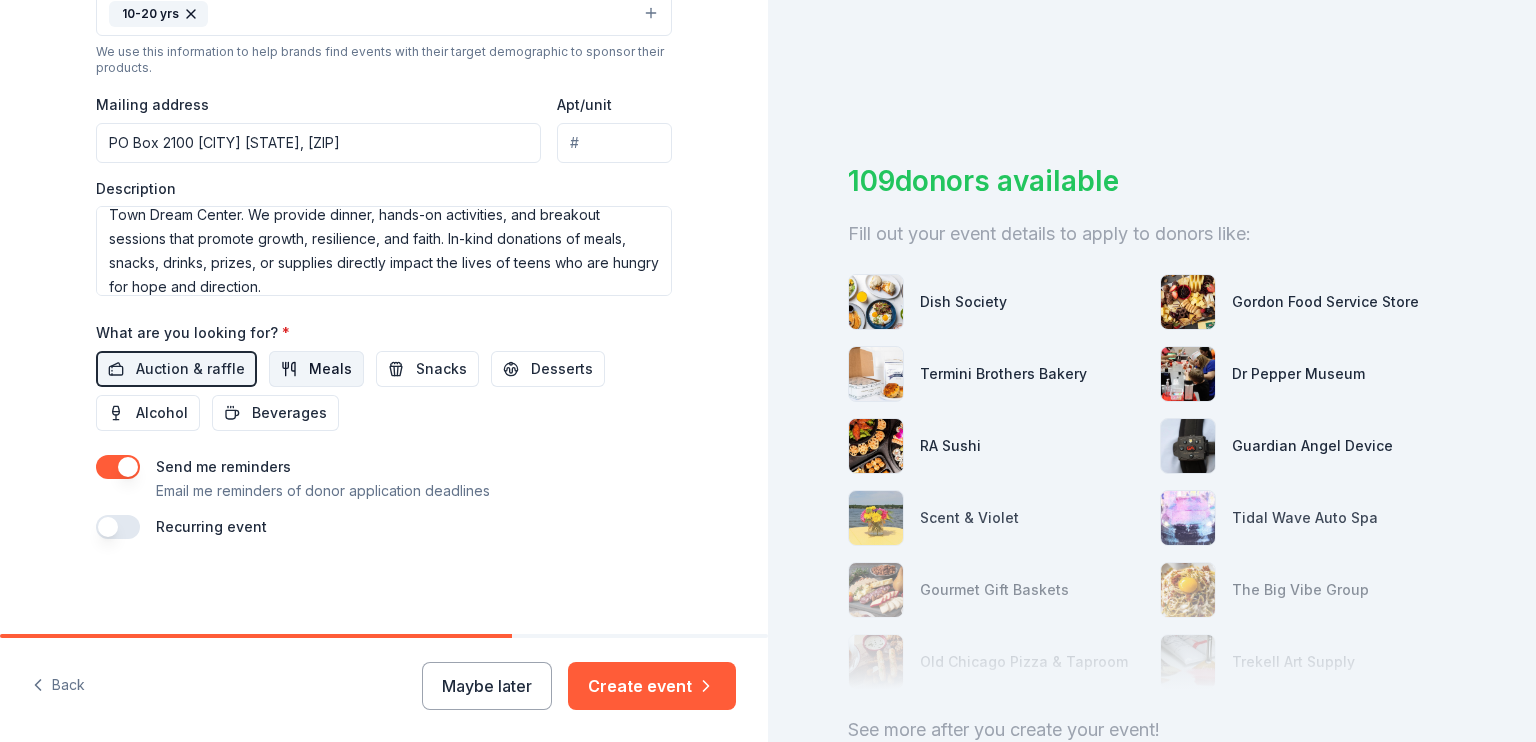 click on "Meals" at bounding box center (330, 369) 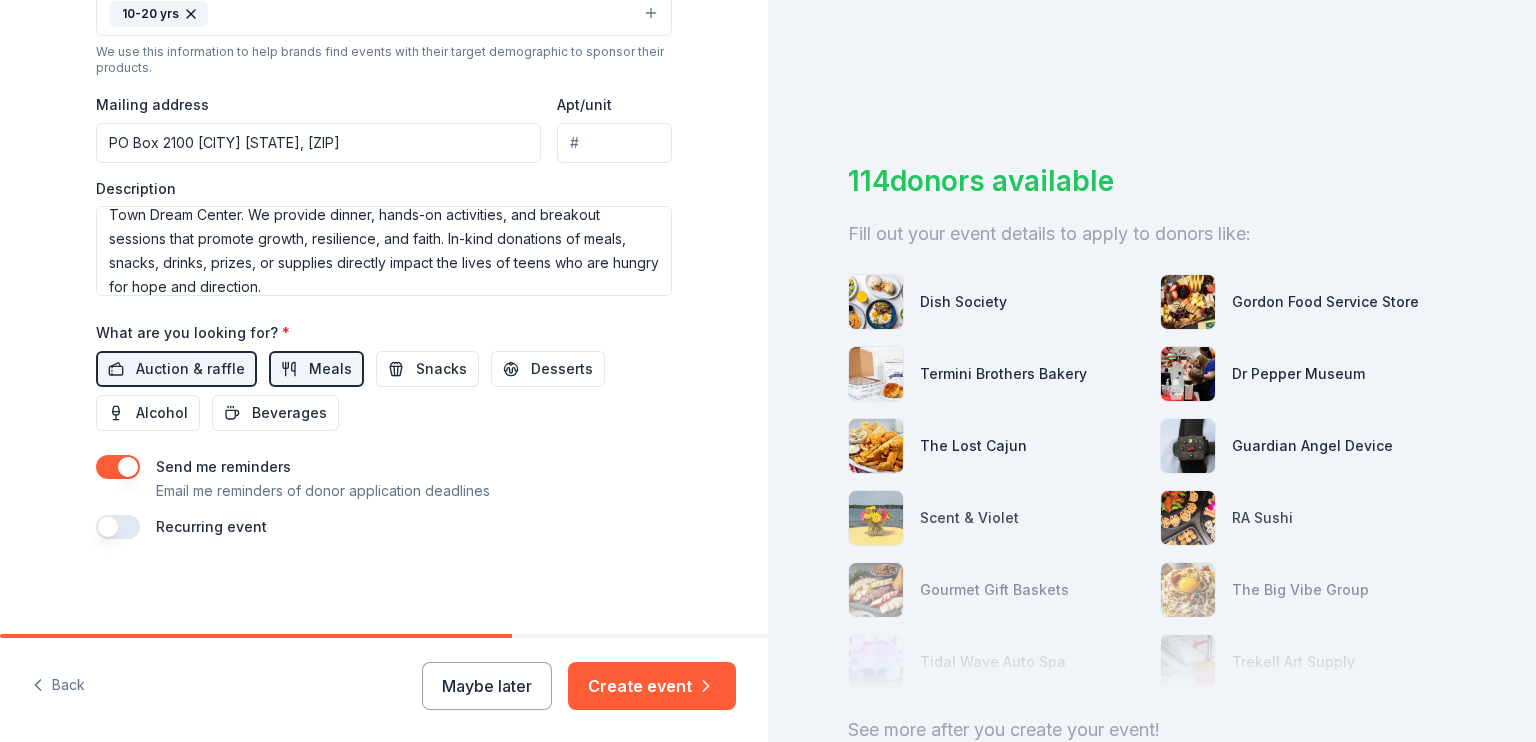 click at bounding box center (118, 527) 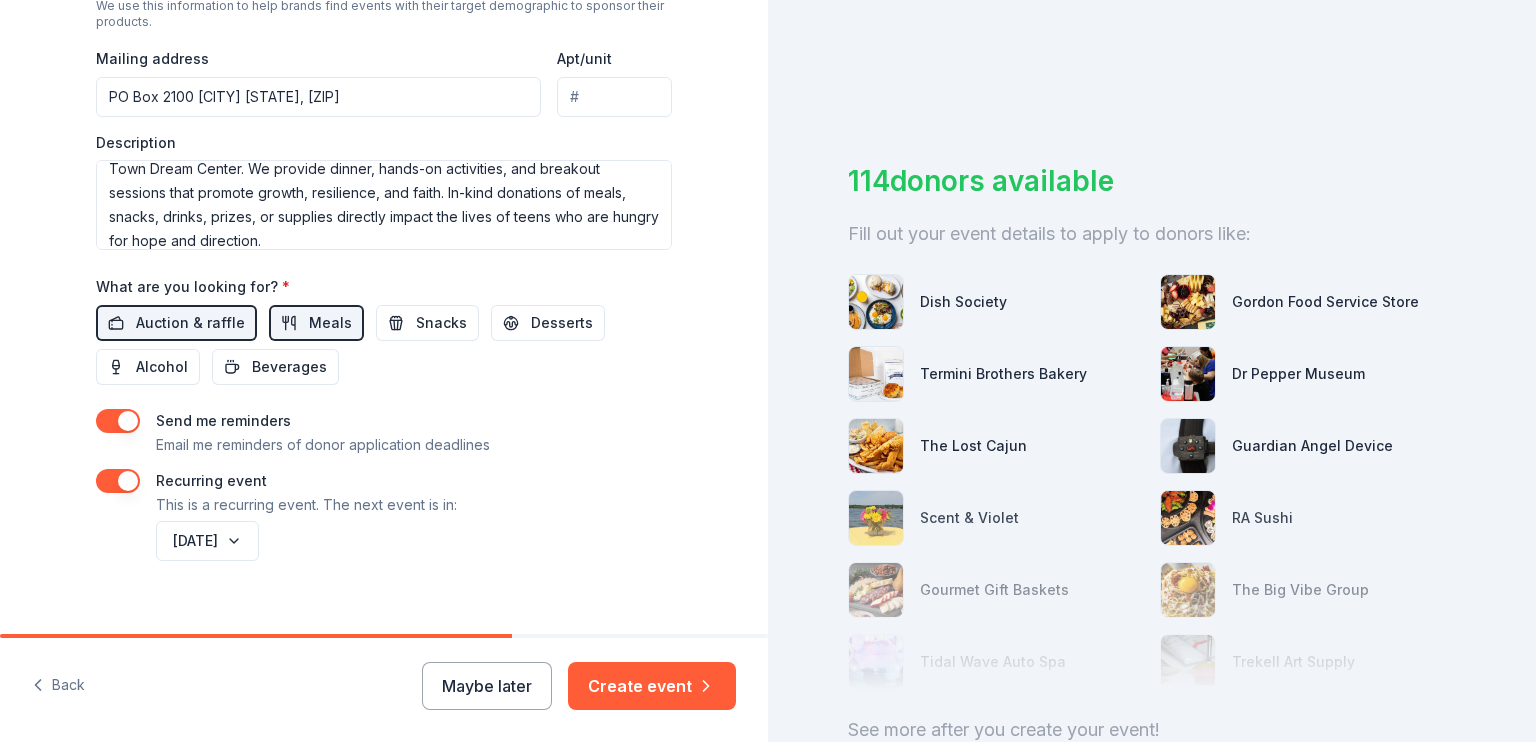 scroll, scrollTop: 806, scrollLeft: 0, axis: vertical 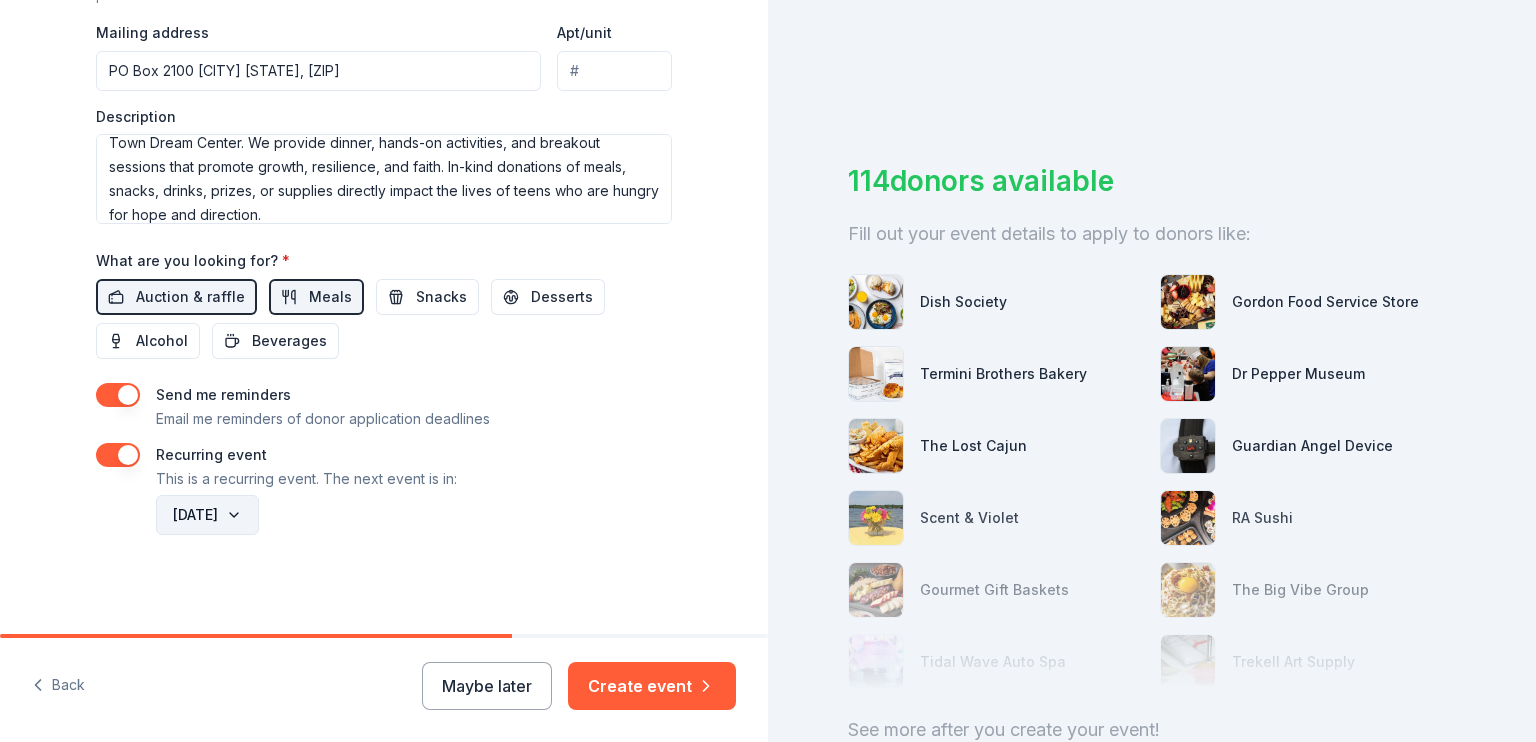click on "August 2026" at bounding box center (207, 515) 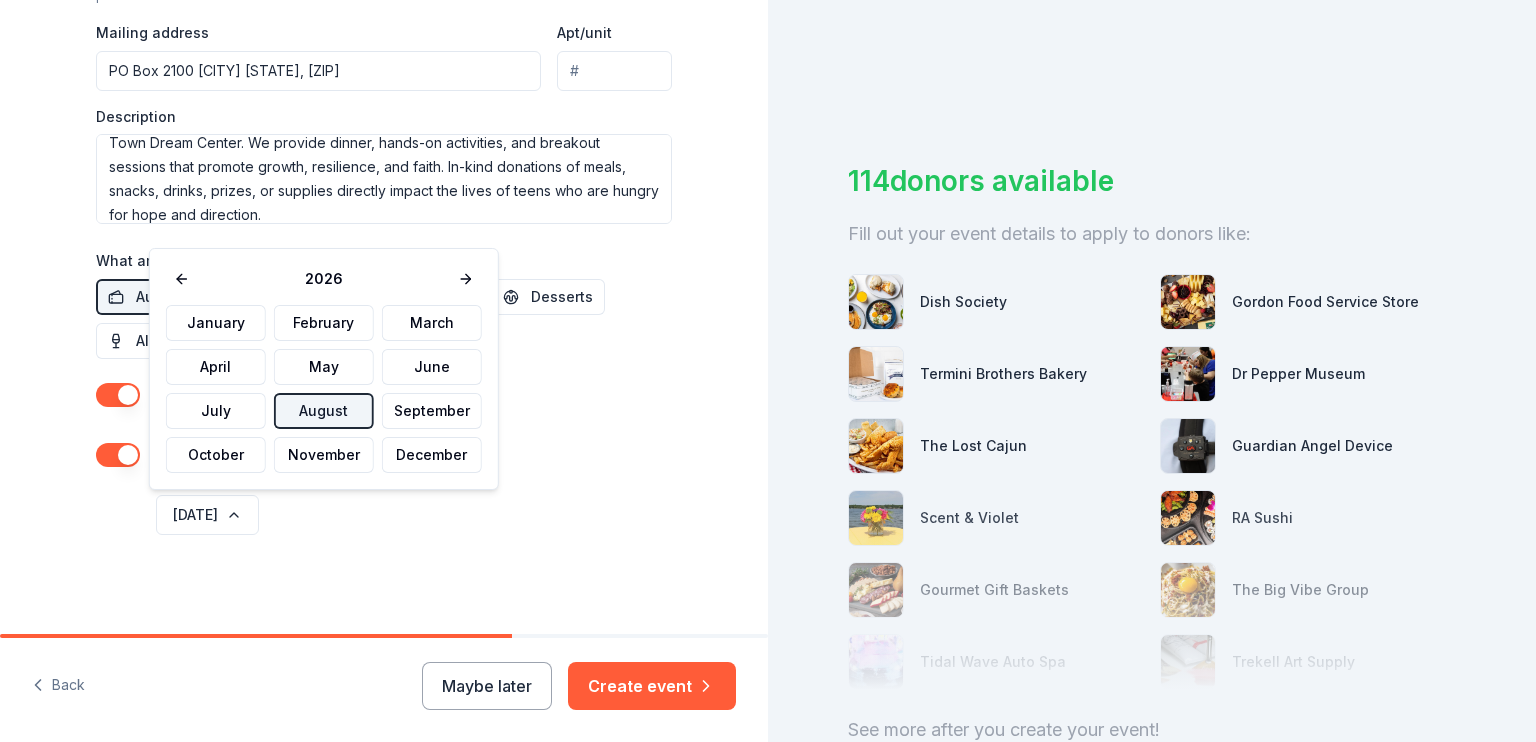 click on "August" at bounding box center (324, 411) 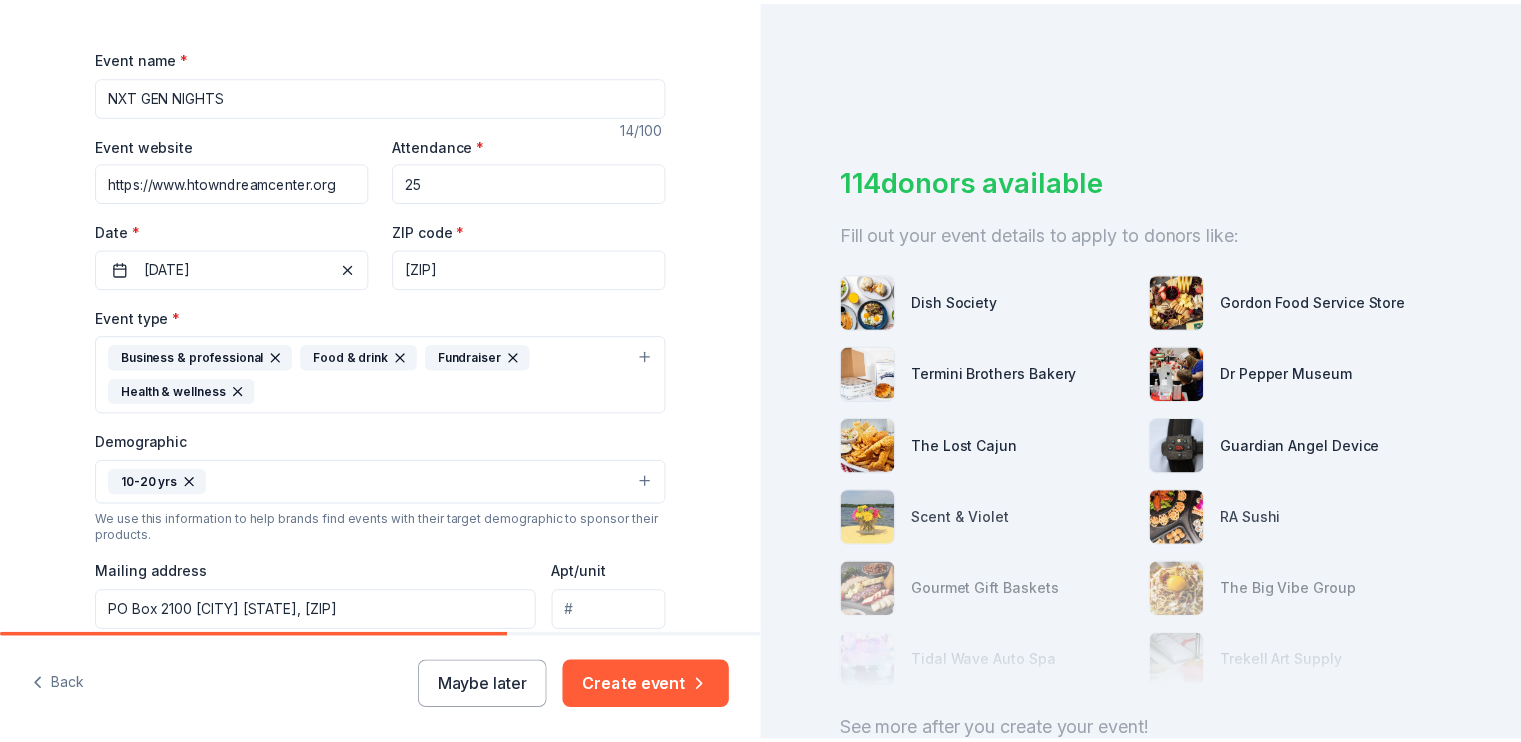 scroll, scrollTop: 300, scrollLeft: 0, axis: vertical 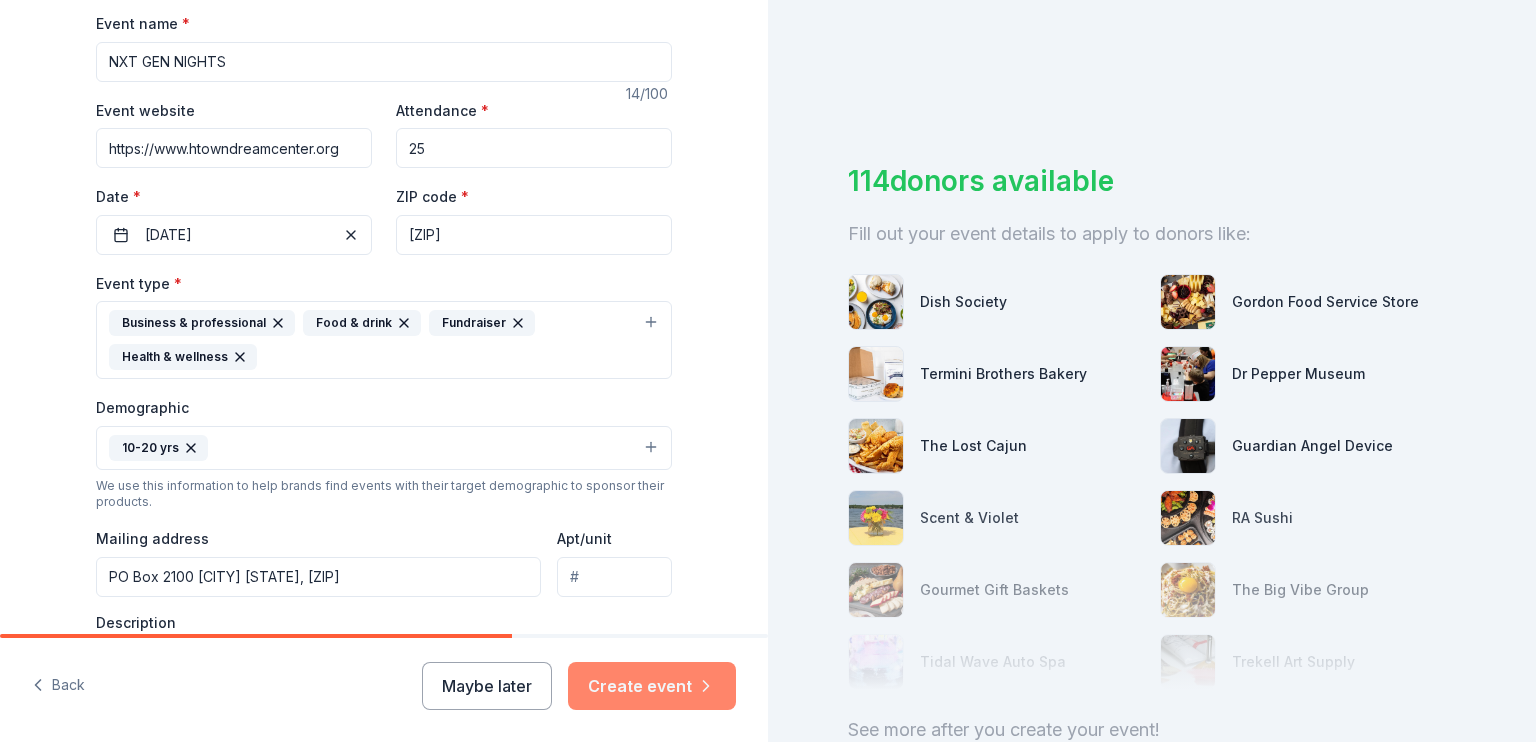 click on "Create event" at bounding box center (652, 686) 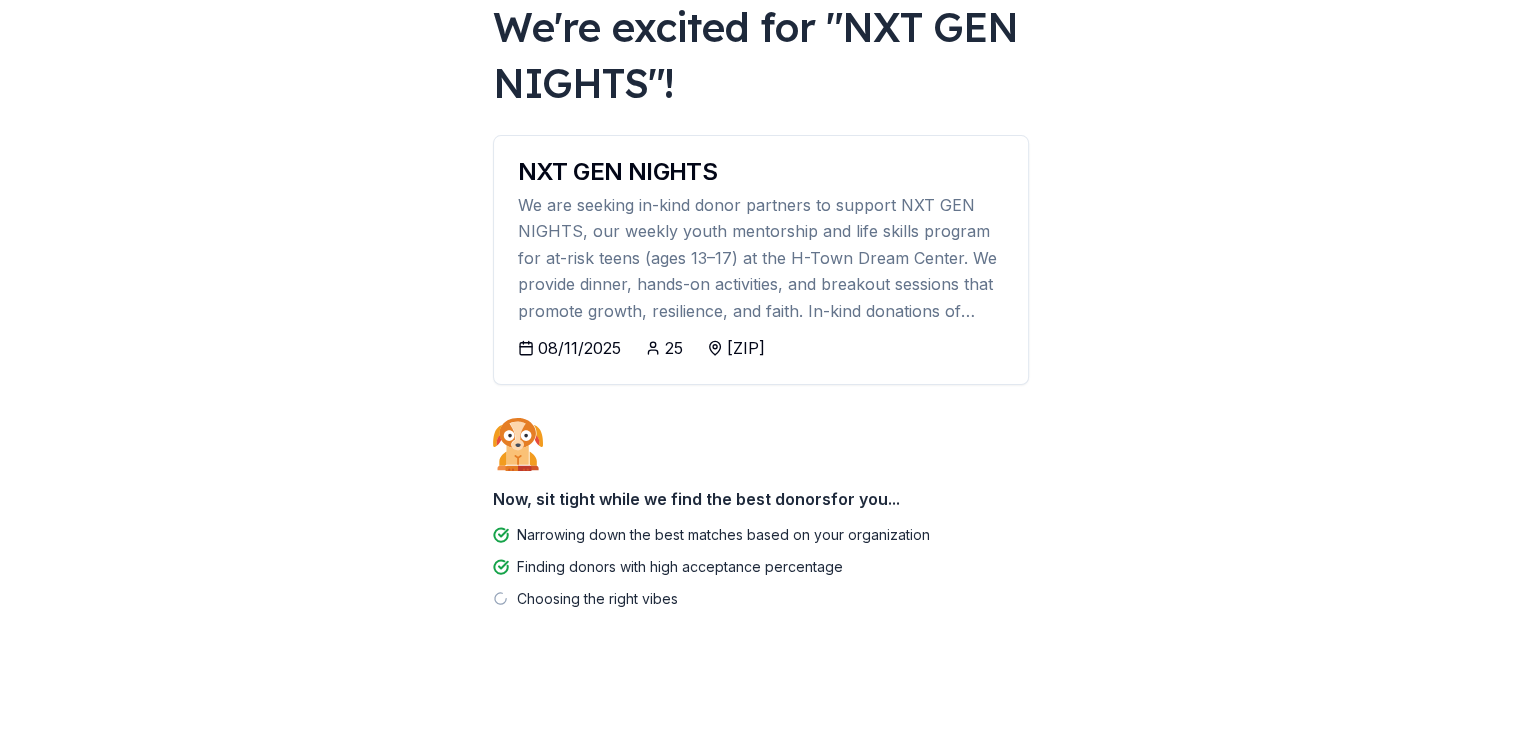 scroll, scrollTop: 129, scrollLeft: 0, axis: vertical 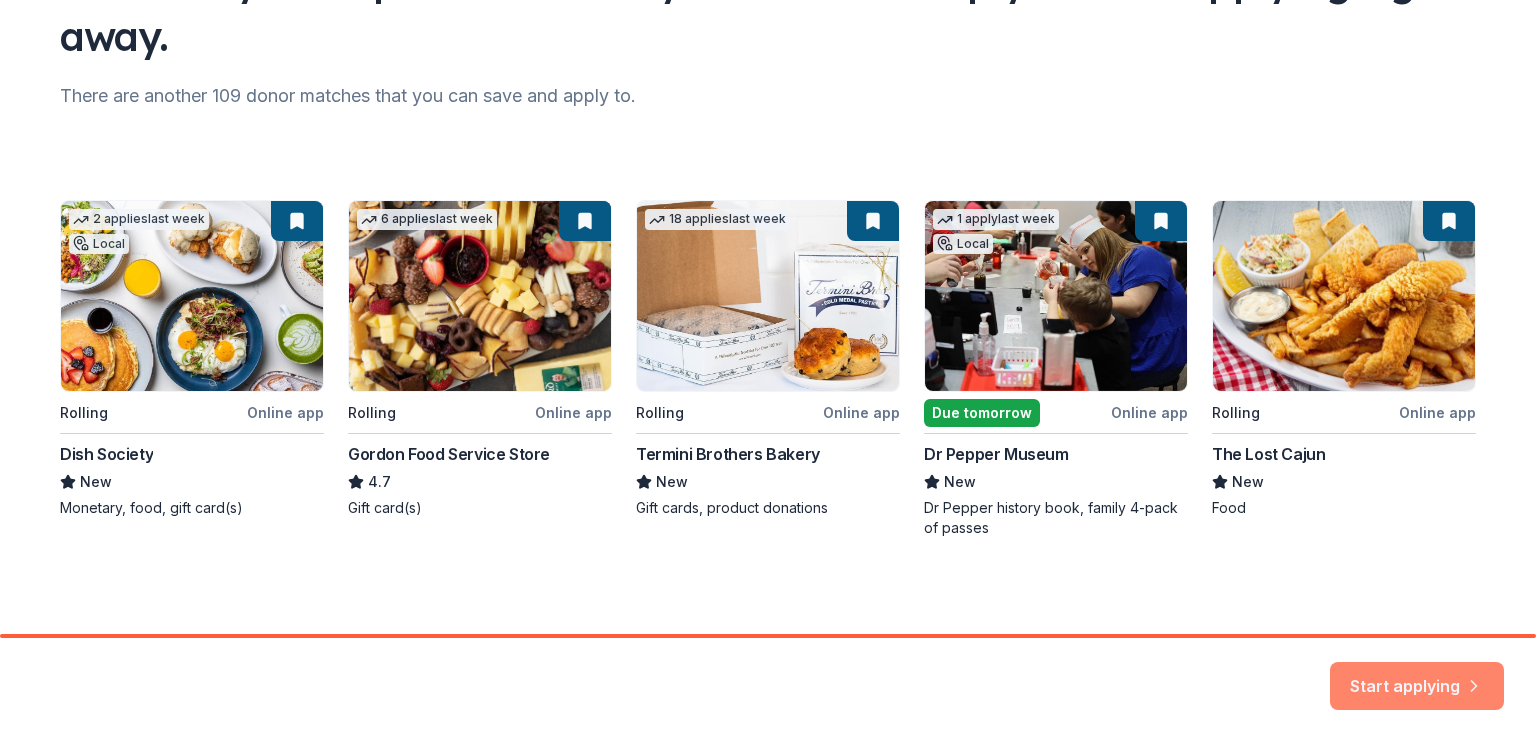 click on "Start applying" at bounding box center [1417, 674] 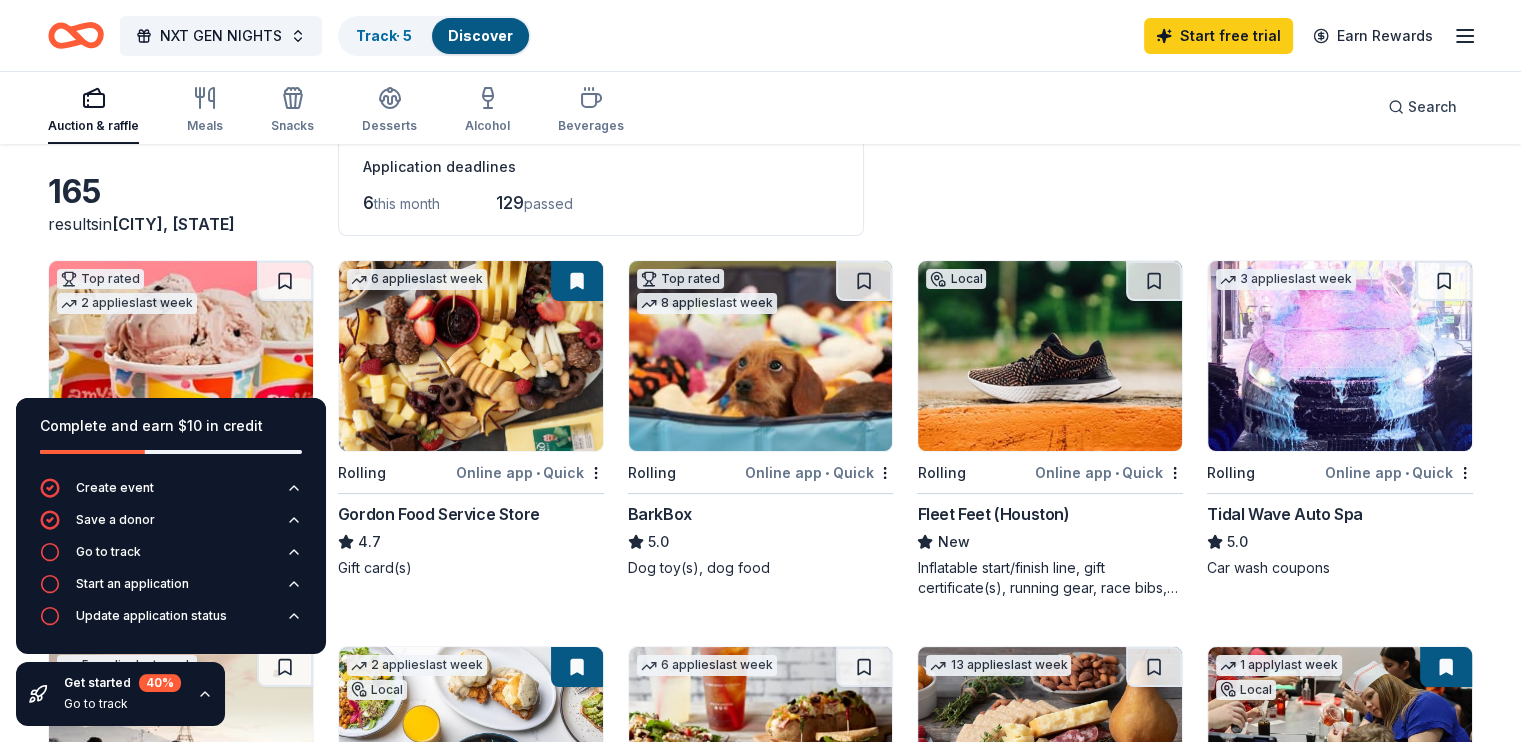 scroll, scrollTop: 0, scrollLeft: 0, axis: both 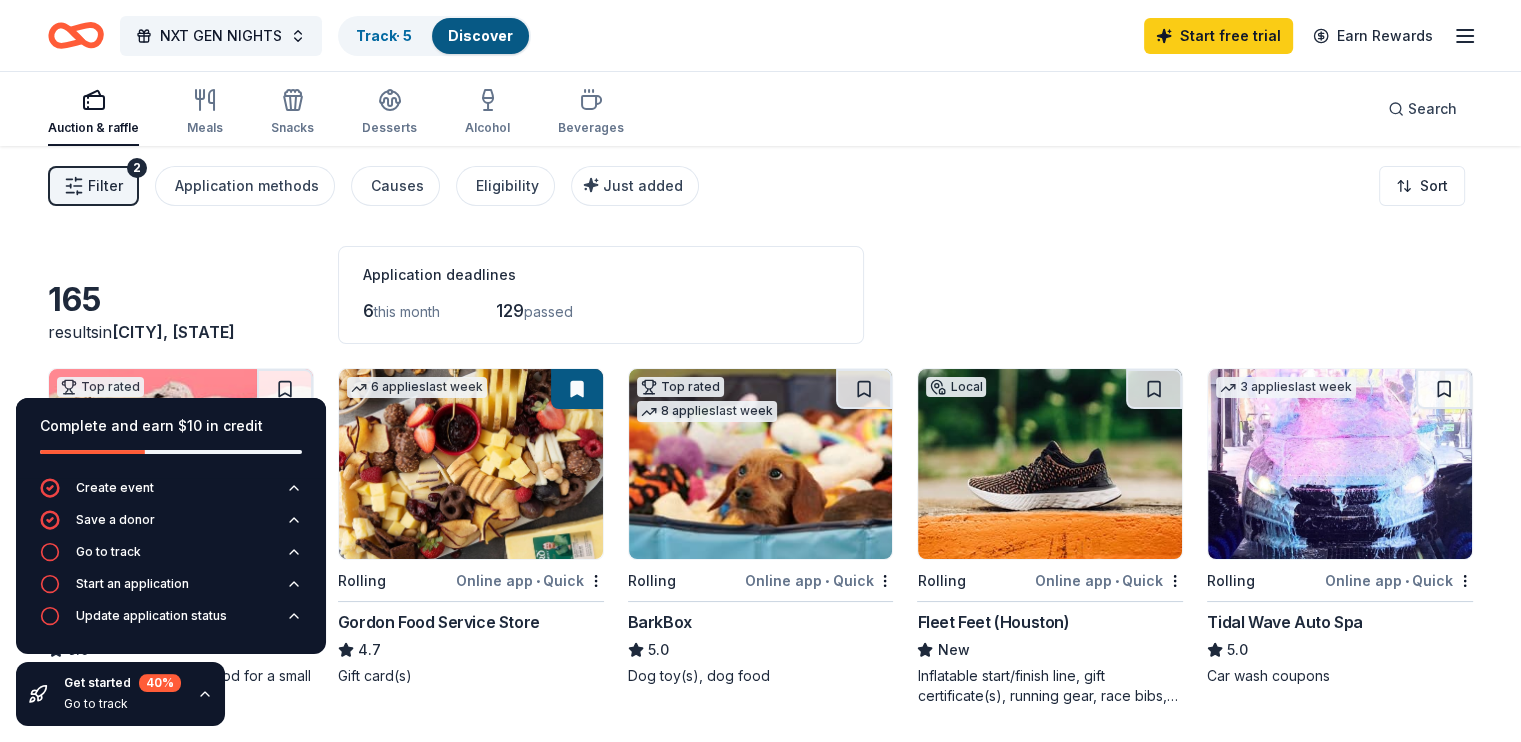 click on "165 results  in  Splendora, TX Application deadlines 6  this month 129  passed" at bounding box center (760, 295) 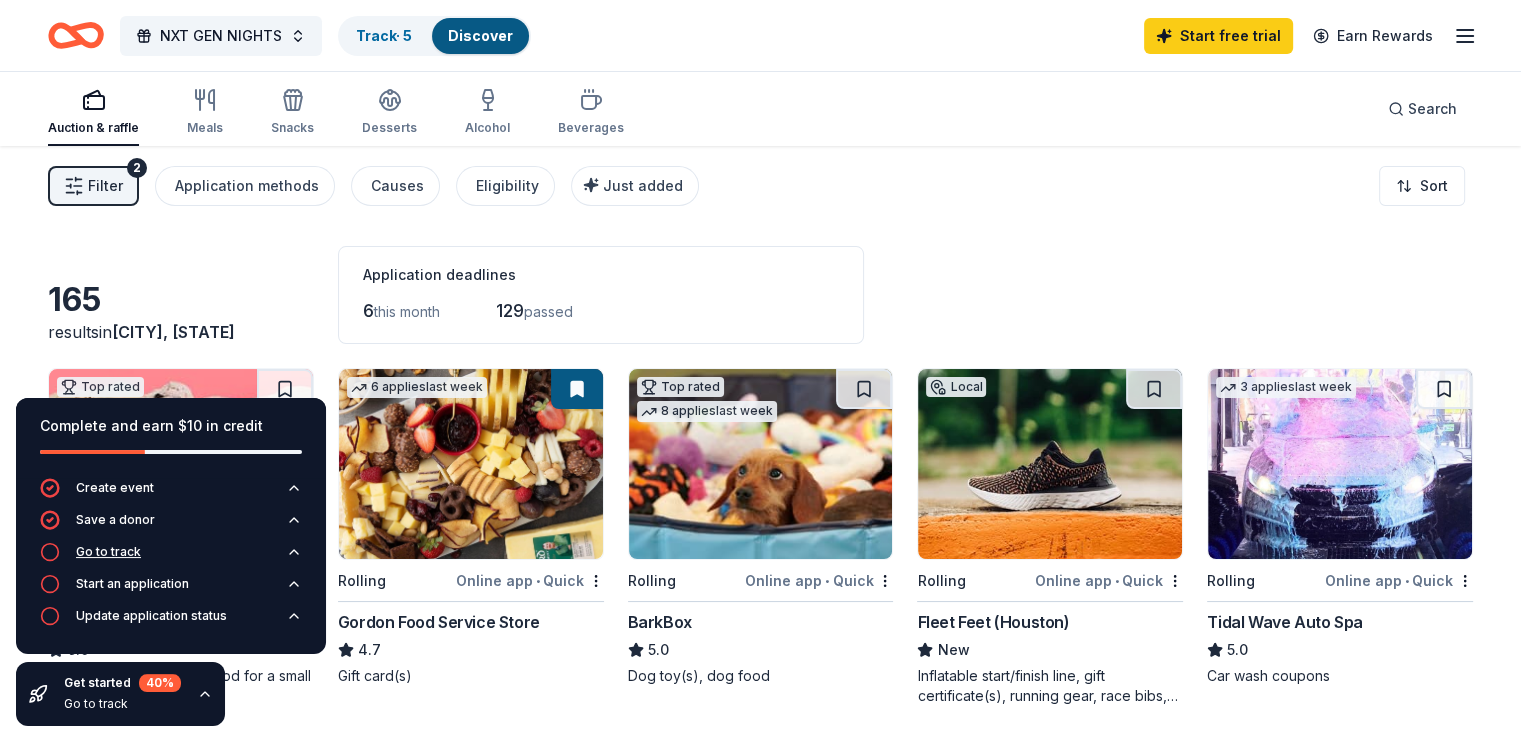 click 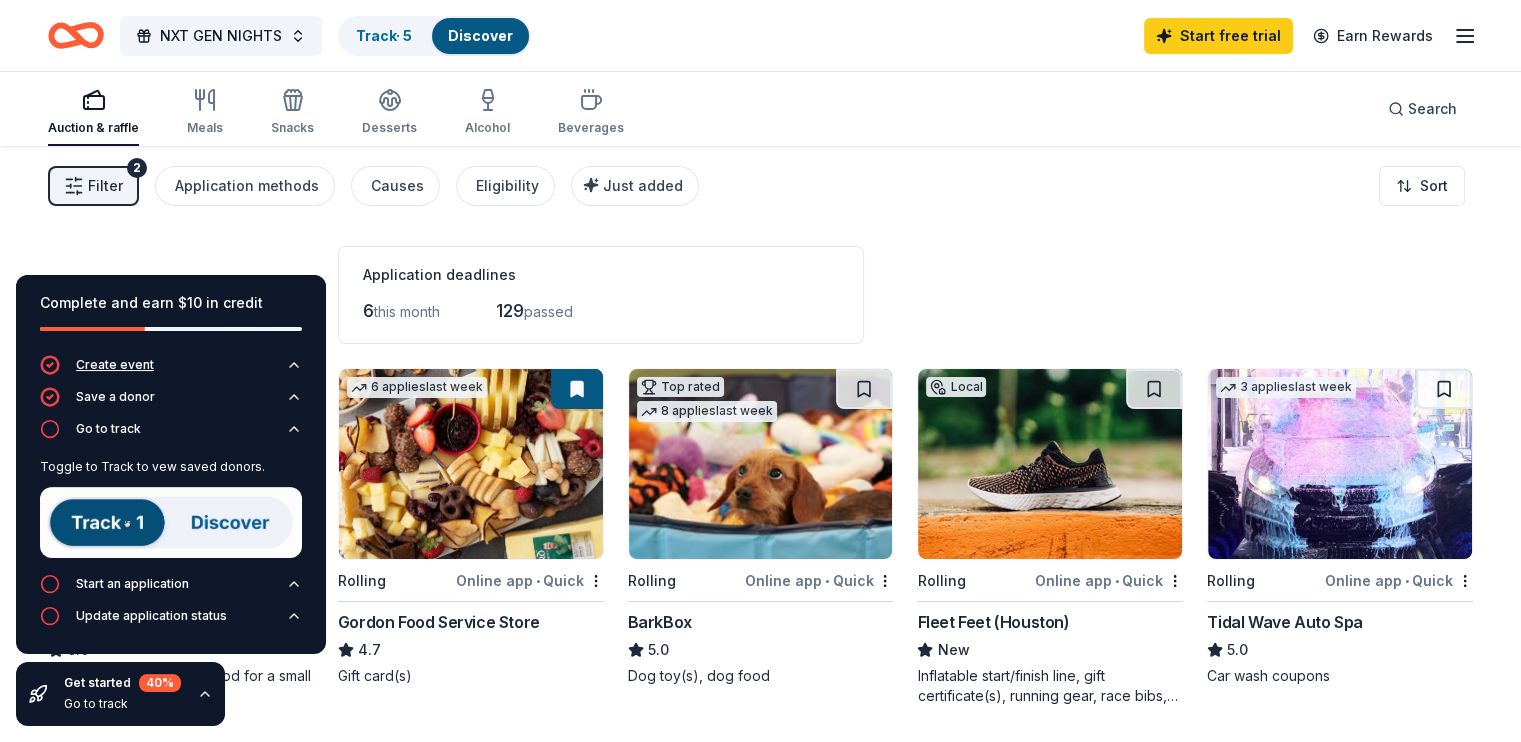 click 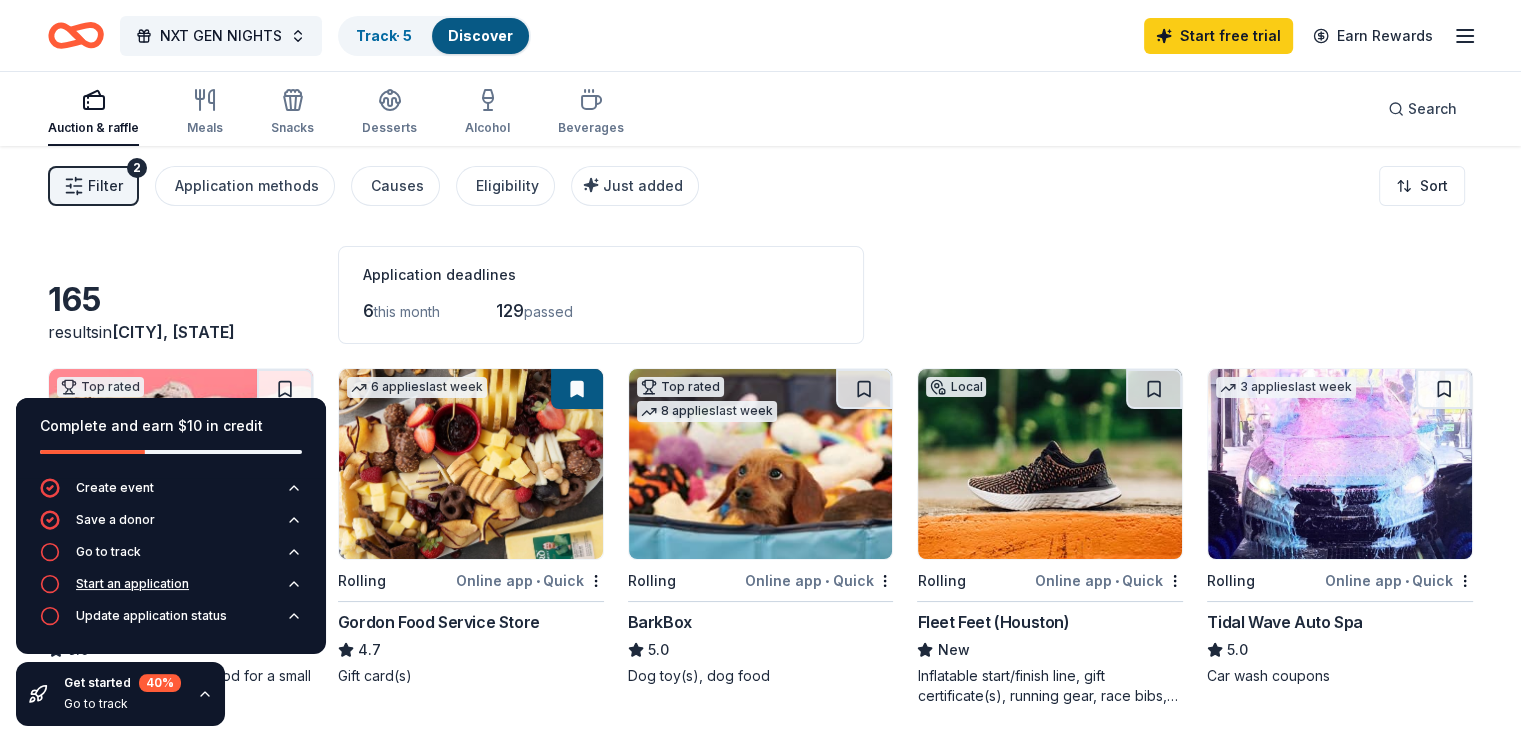 click 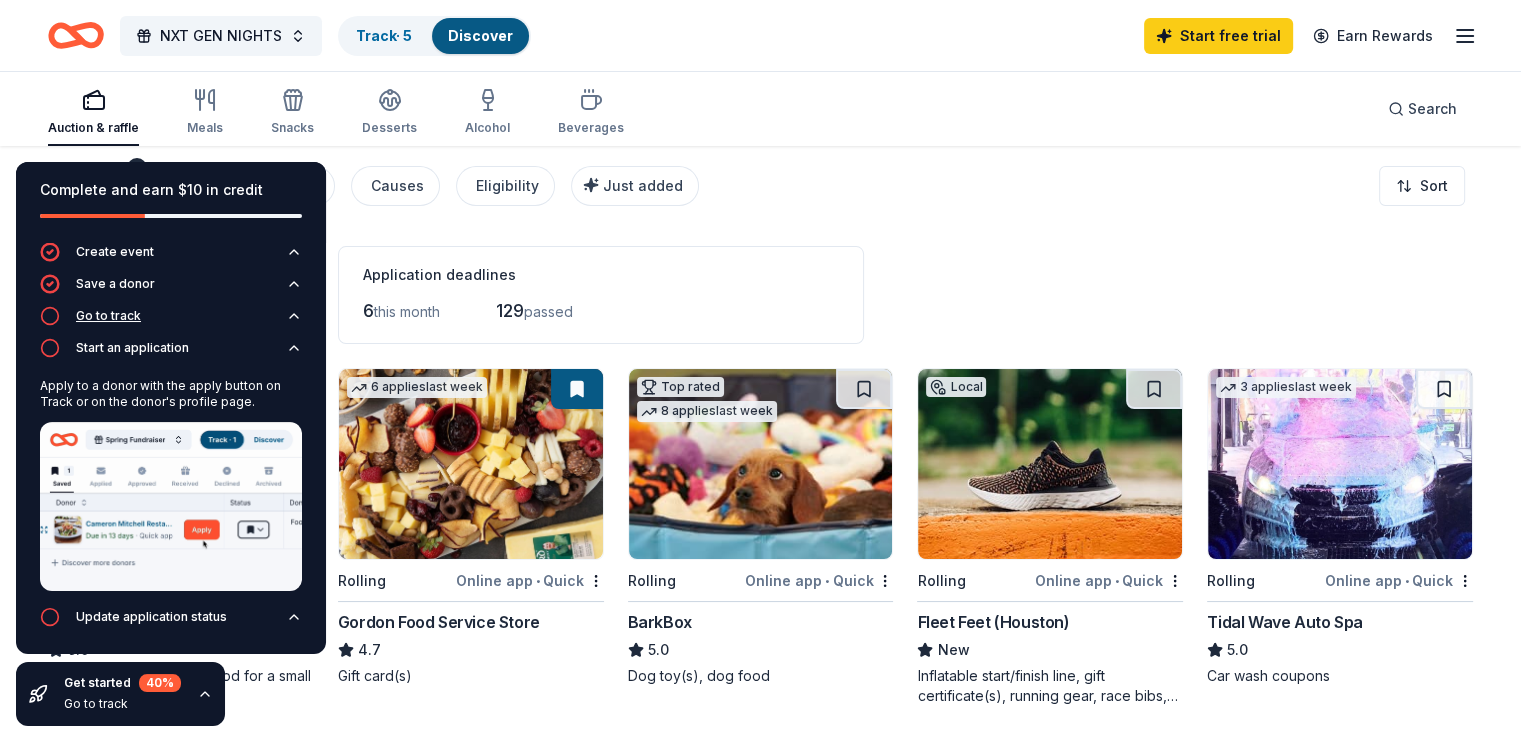 click 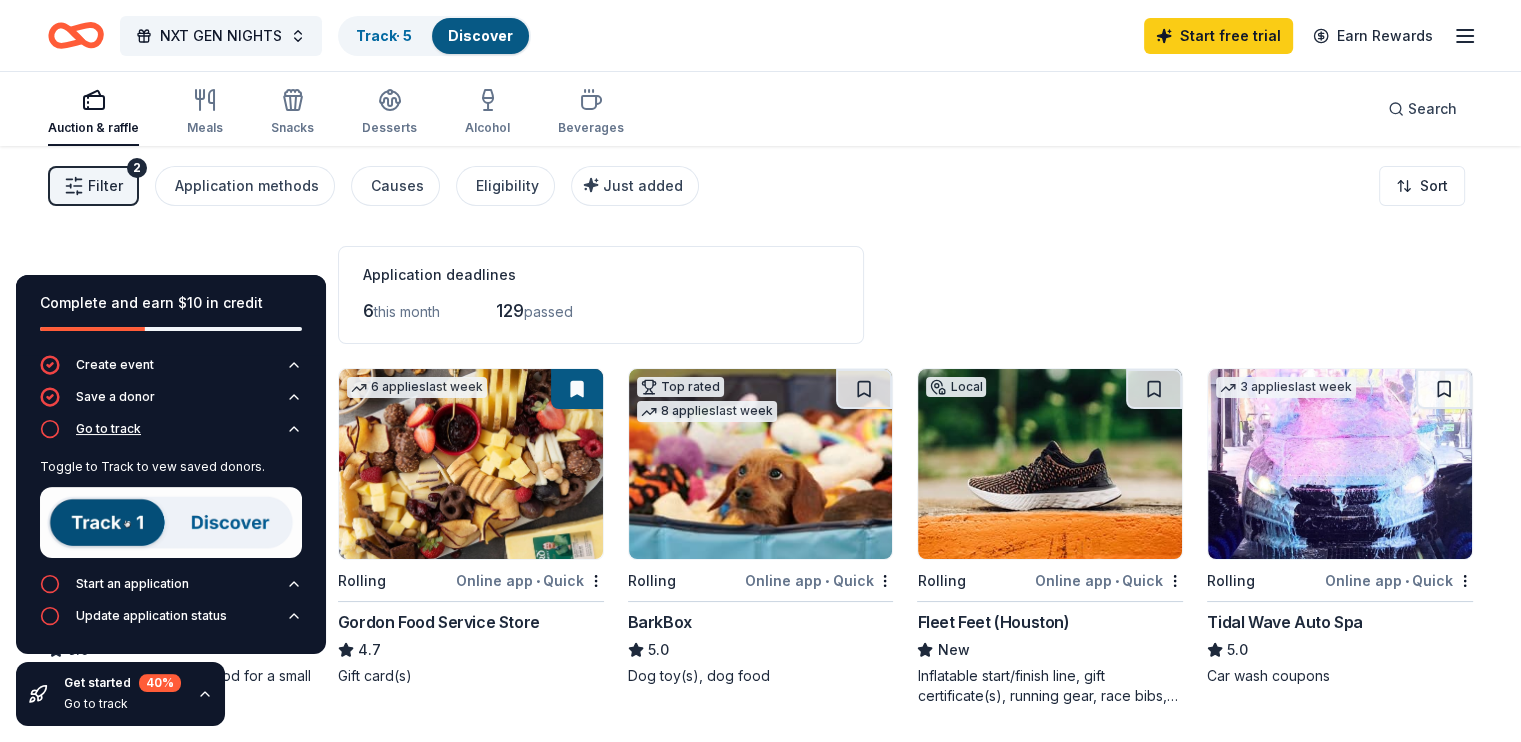 click on "Go to track" at bounding box center [108, 429] 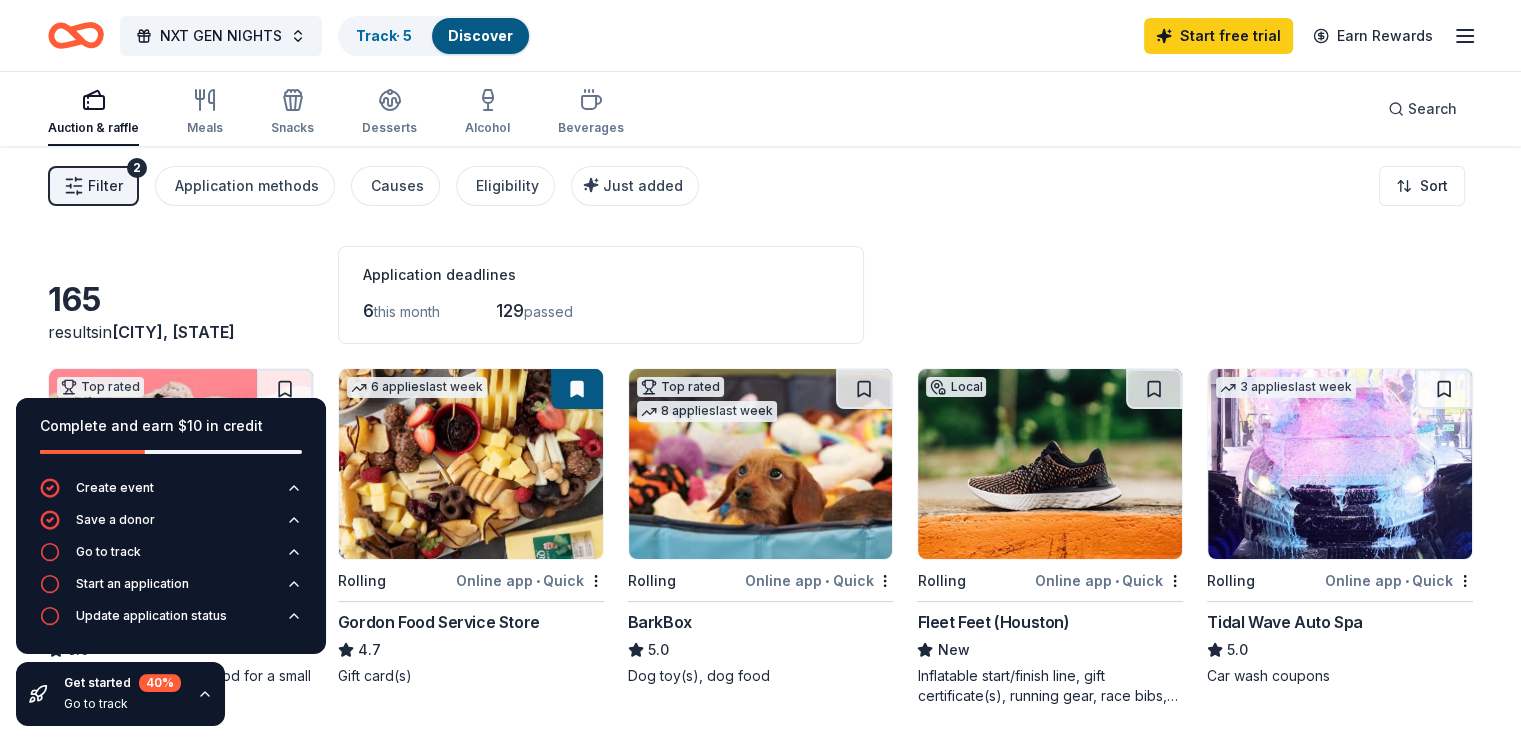 click on "Filter 2 Application methods Causes Eligibility Just added Sort" at bounding box center [760, 186] 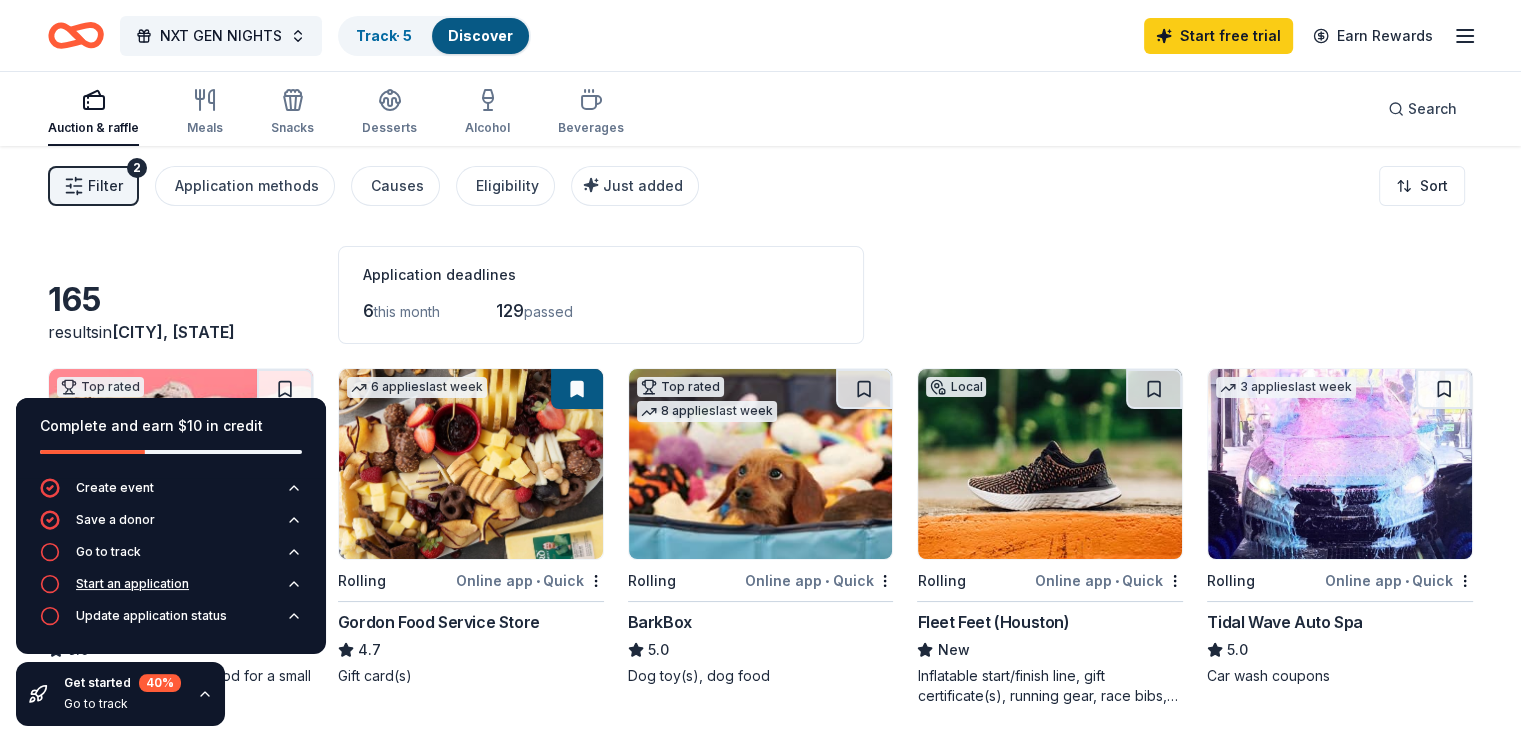 click on "Start an application" at bounding box center [132, 584] 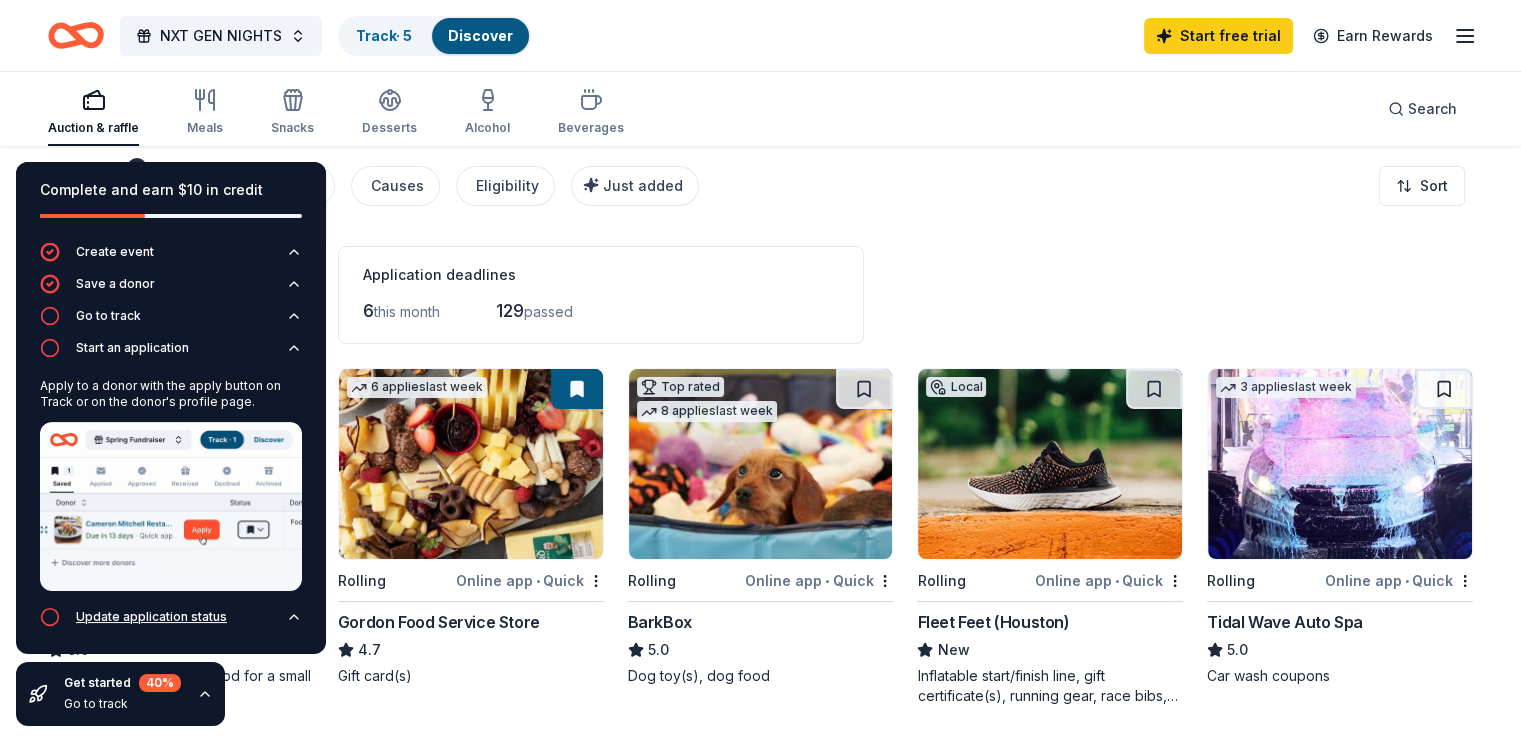 click on "Update application status" at bounding box center (151, 617) 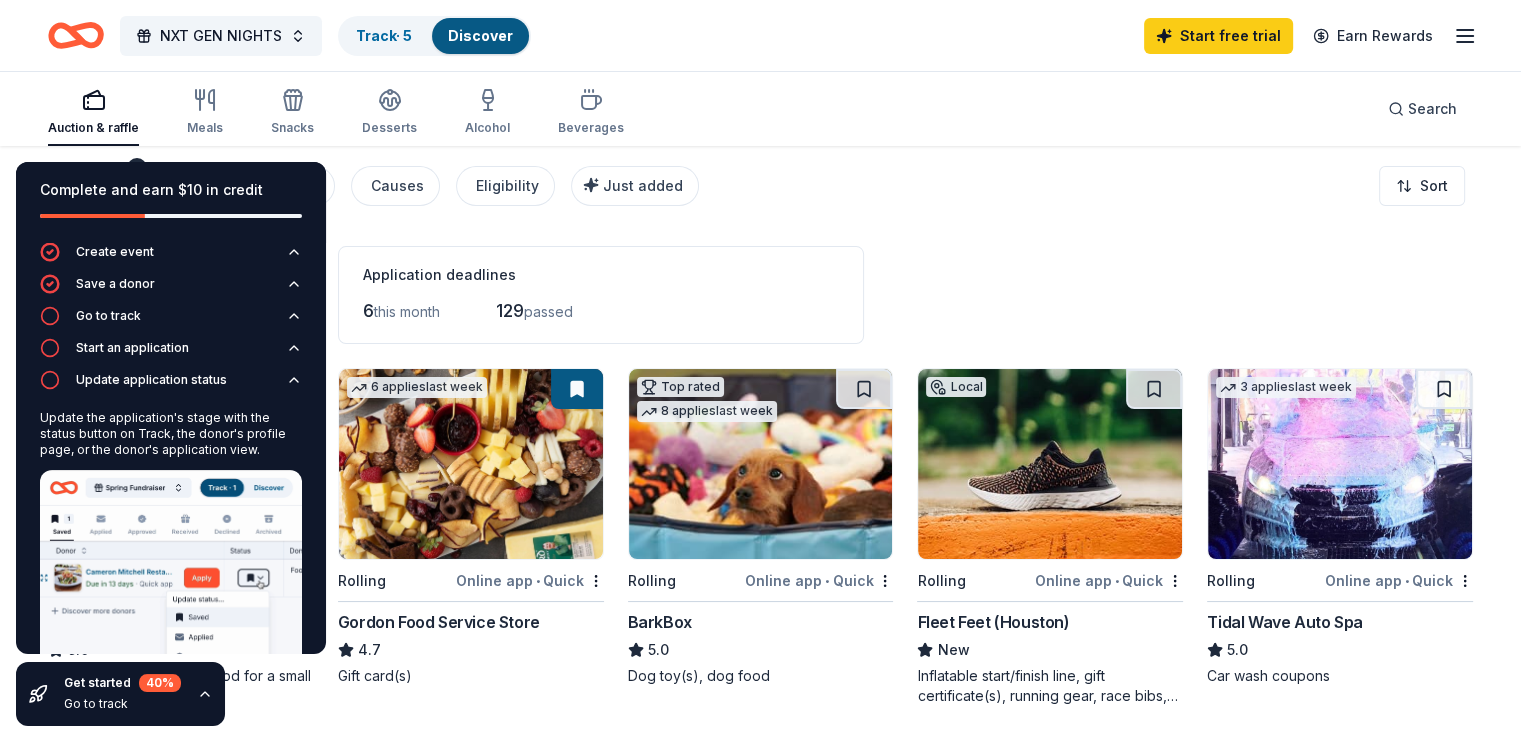 click 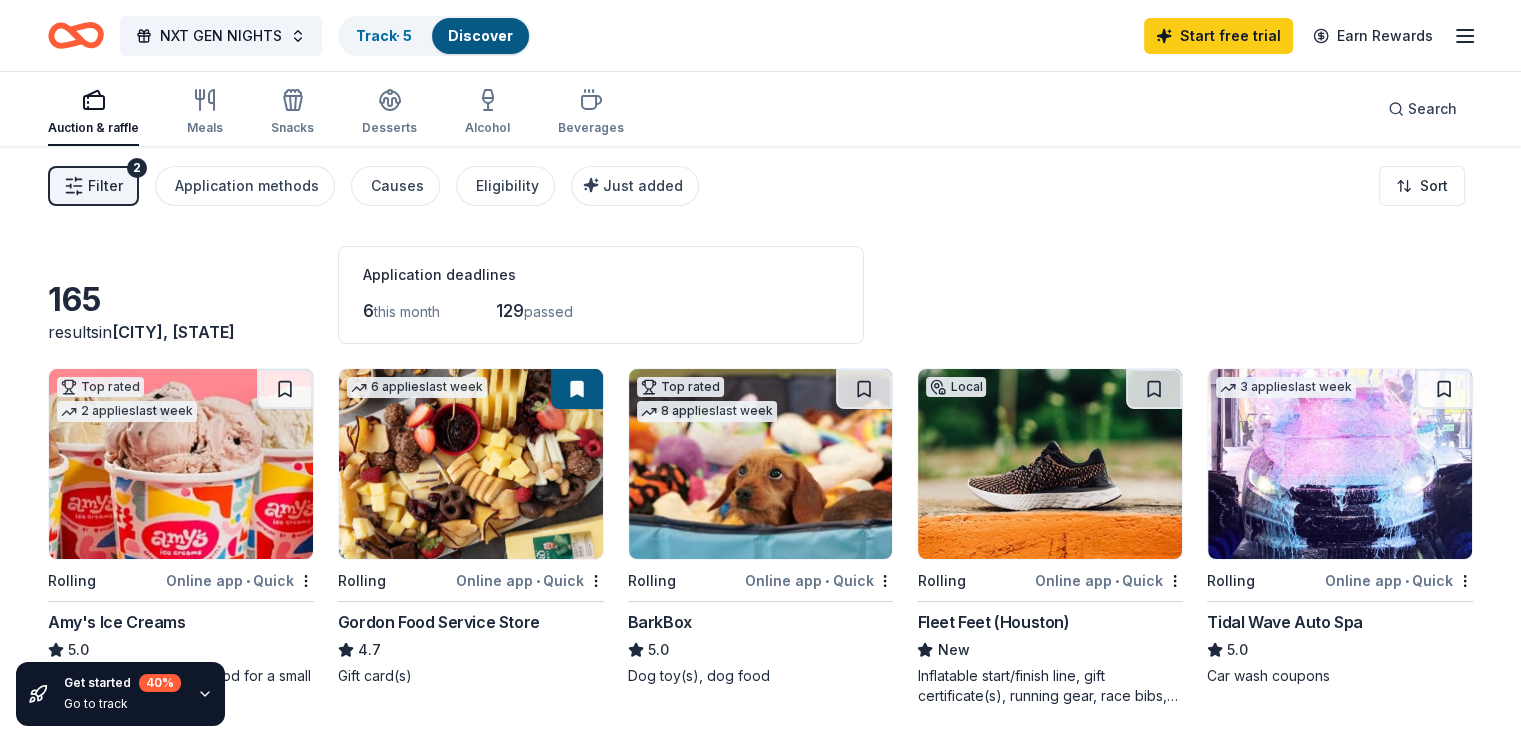 click 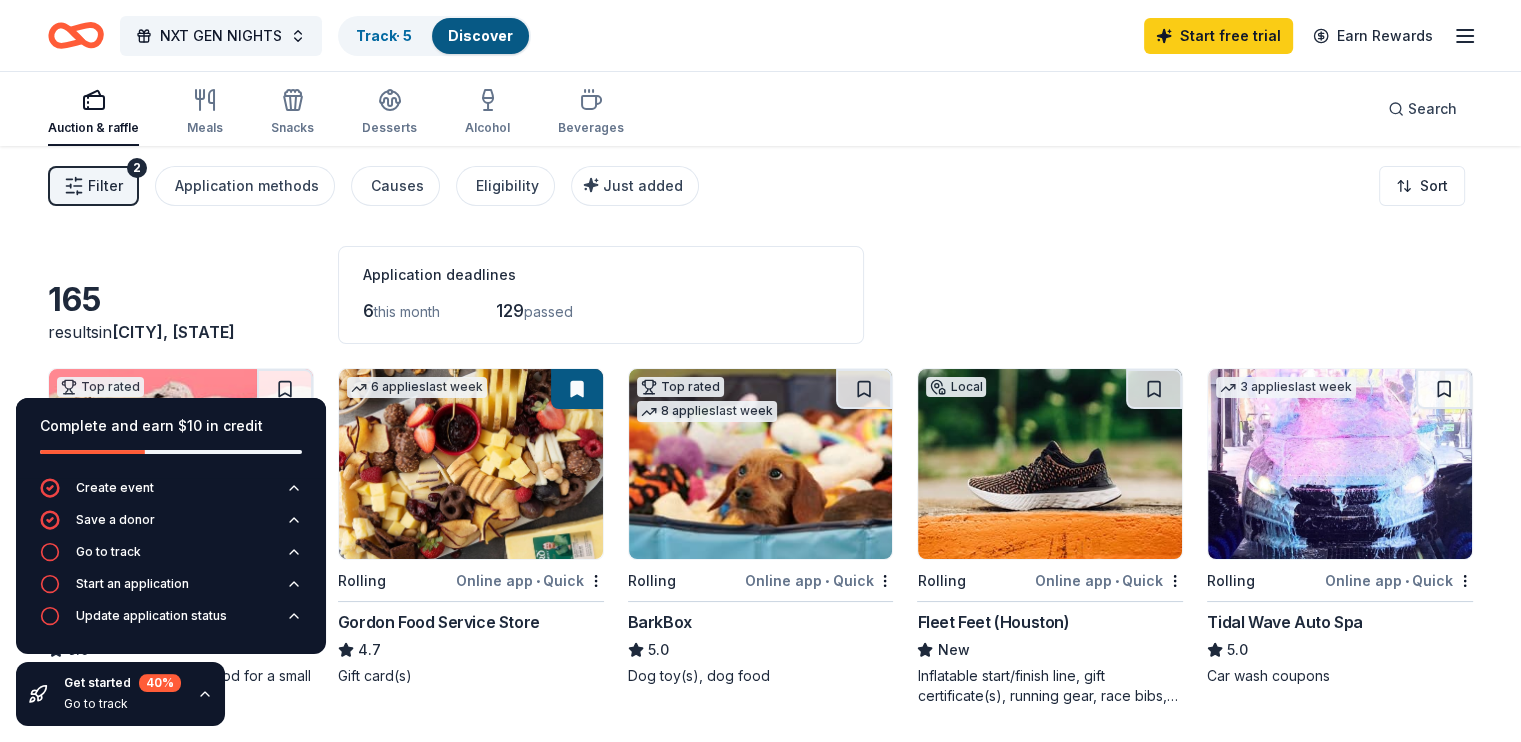 click 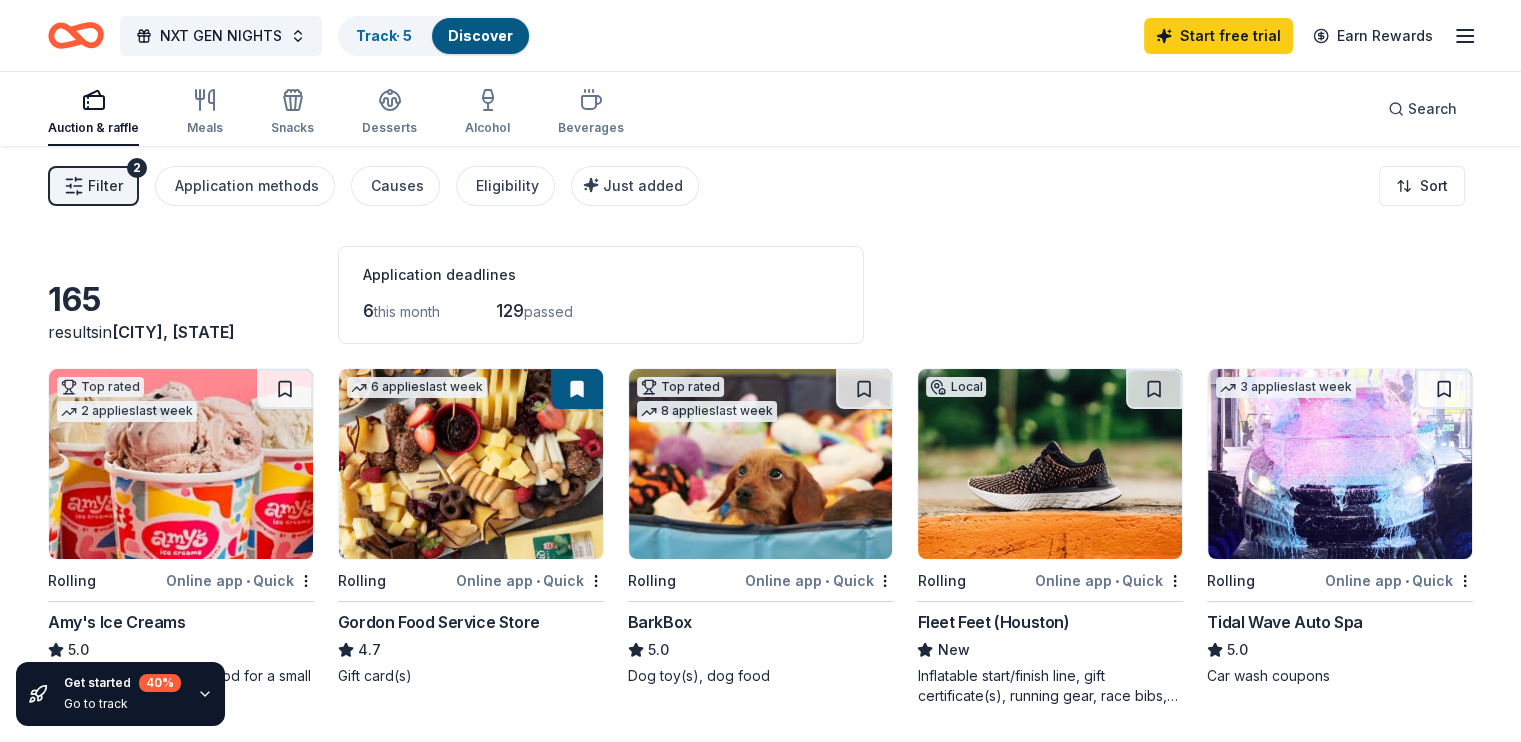 click on "Go to track" at bounding box center [122, 704] 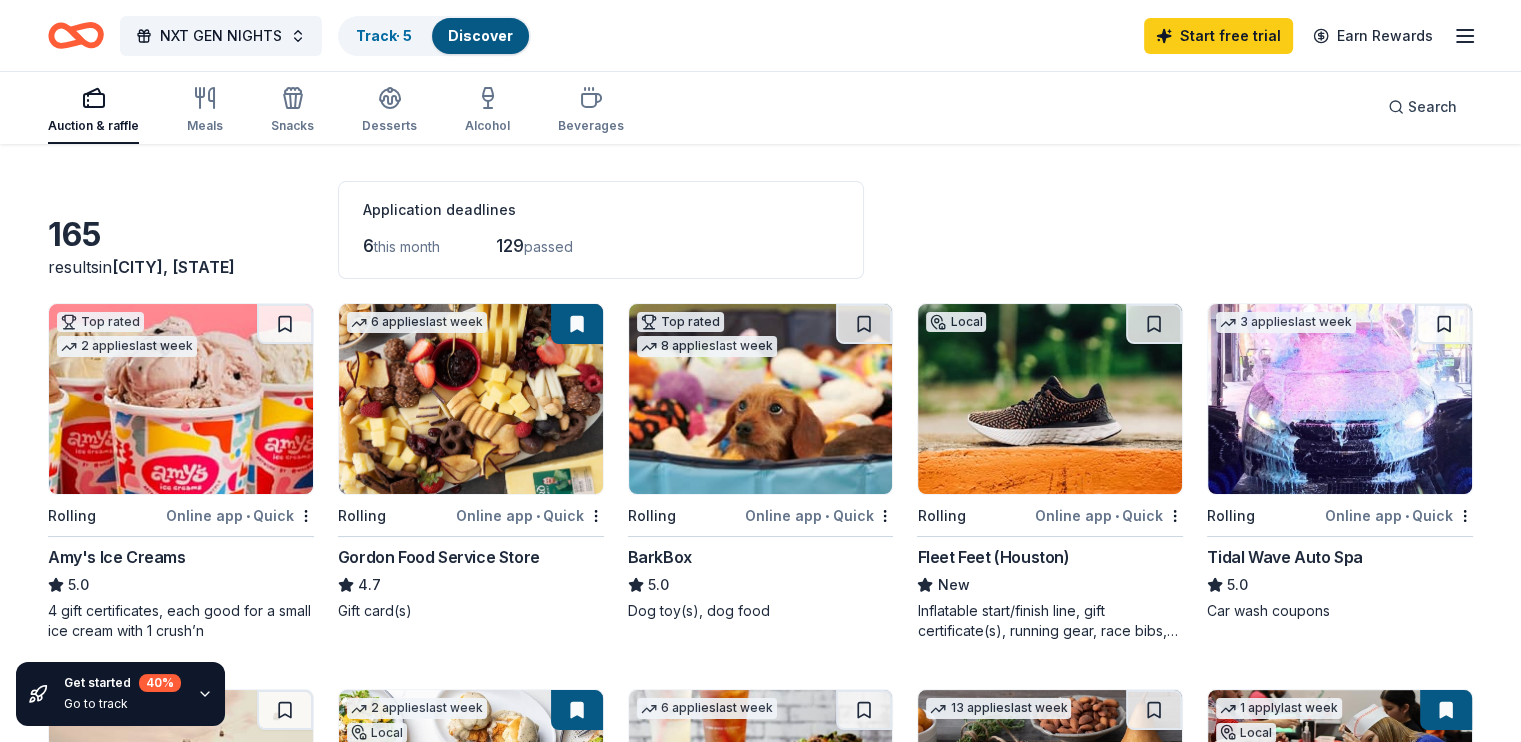 scroll, scrollTop: 100, scrollLeft: 0, axis: vertical 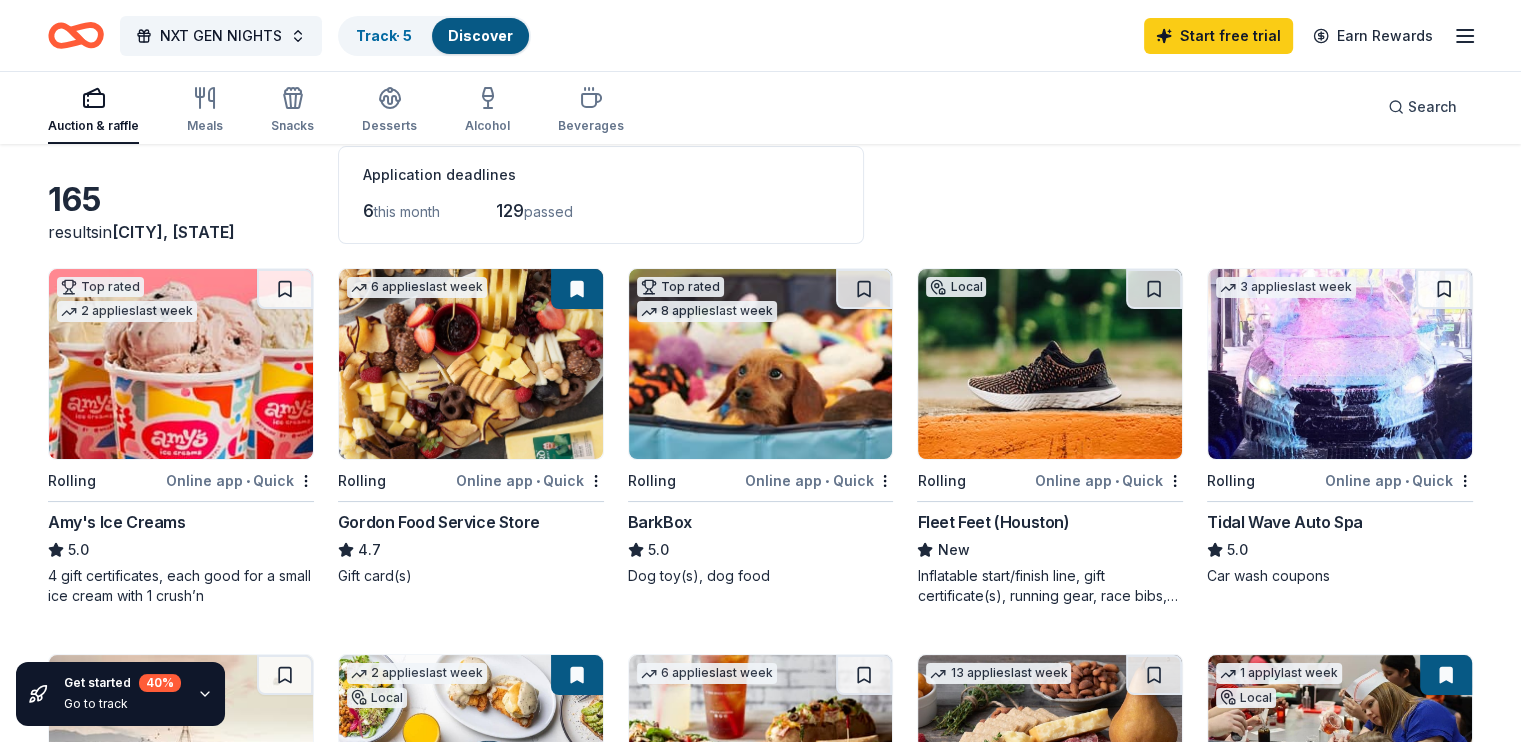 click at bounding box center (181, 364) 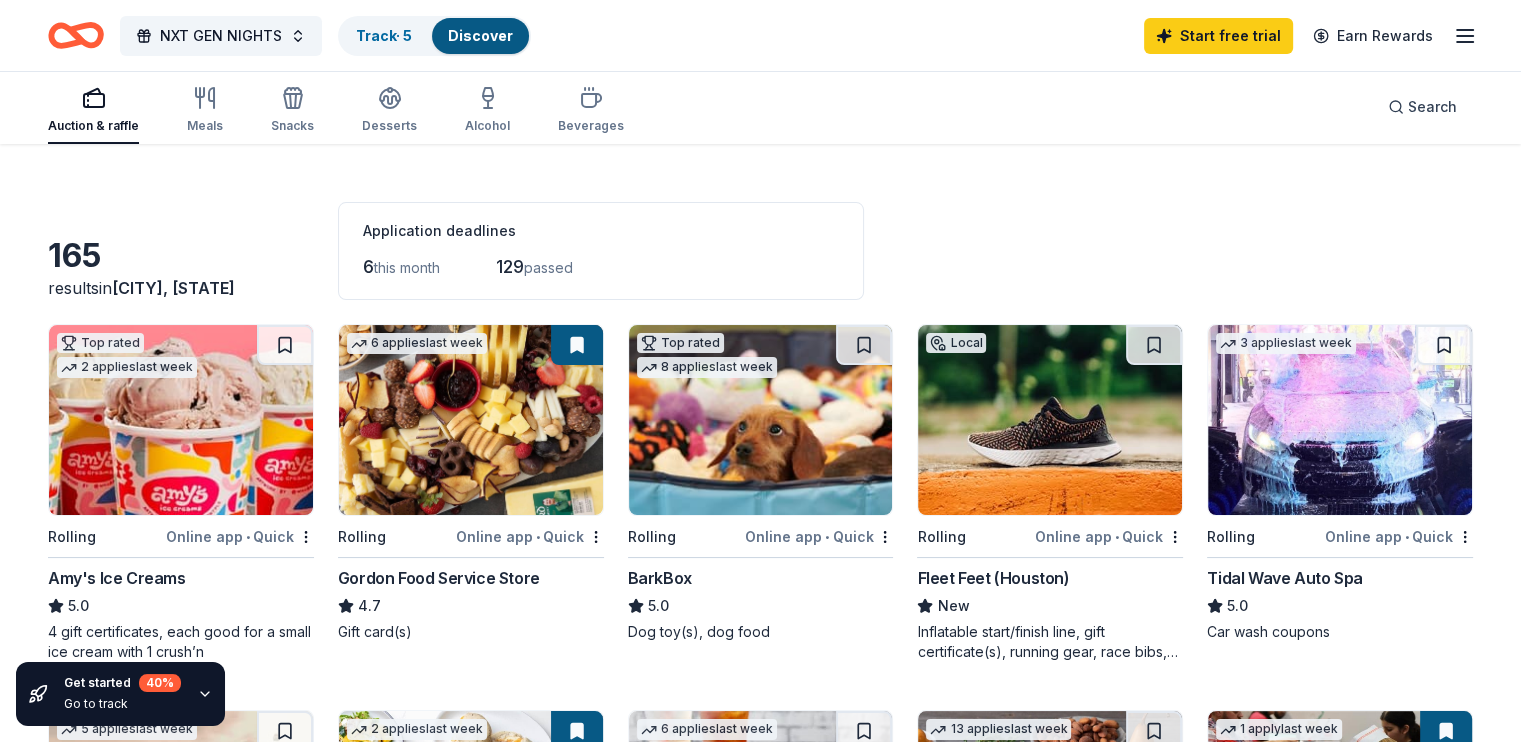 scroll, scrollTop: 0, scrollLeft: 0, axis: both 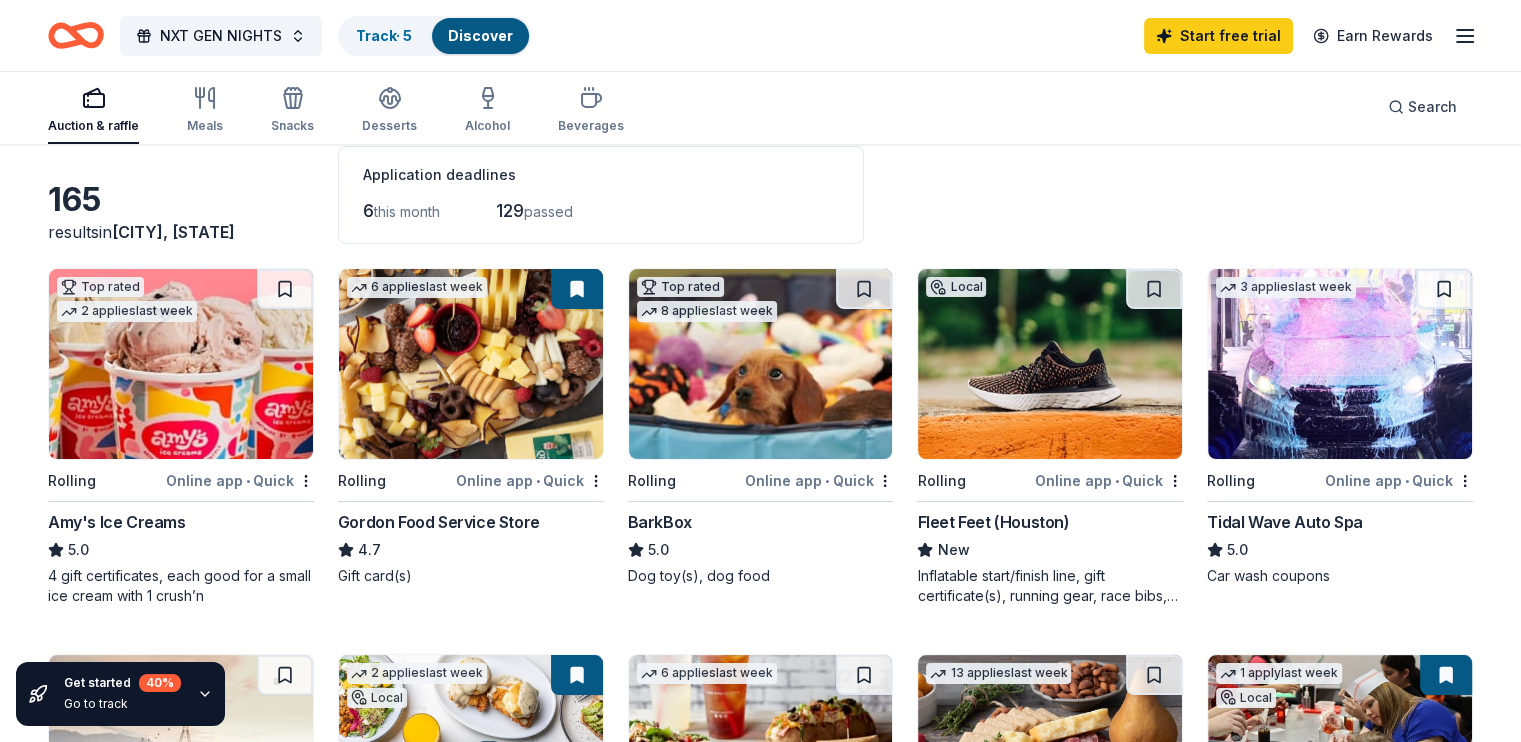 click at bounding box center (471, 364) 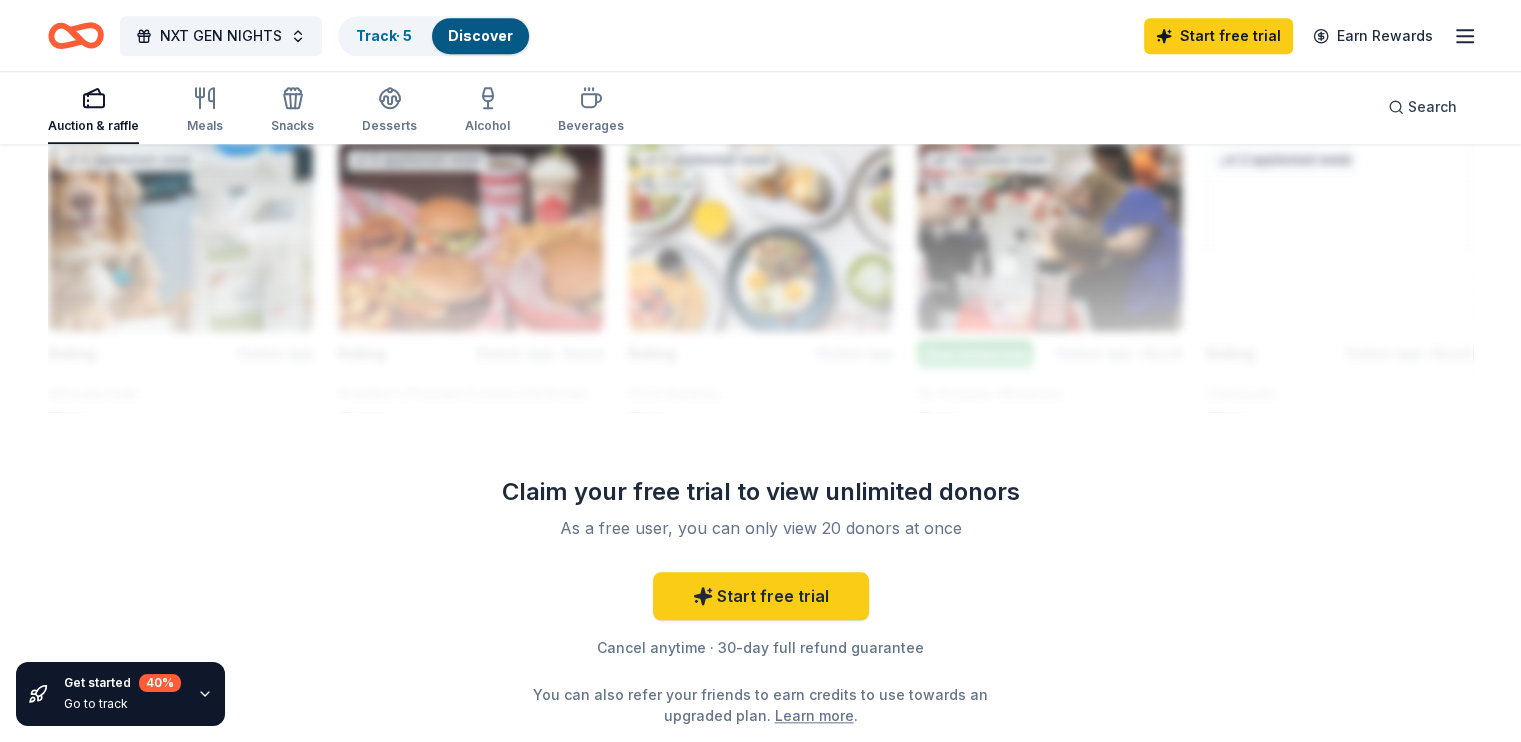 scroll, scrollTop: 1950, scrollLeft: 0, axis: vertical 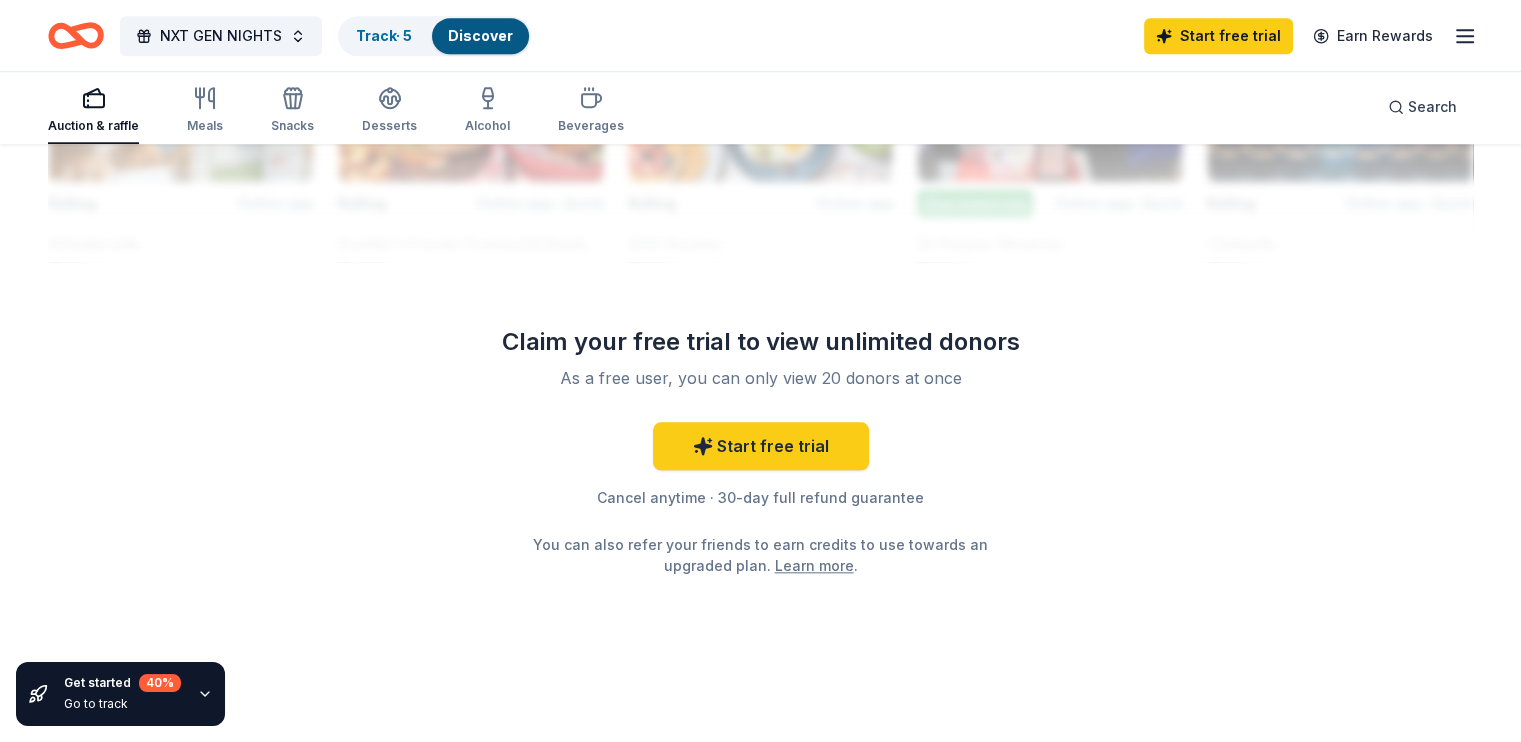click on "Learn more" at bounding box center [814, 565] 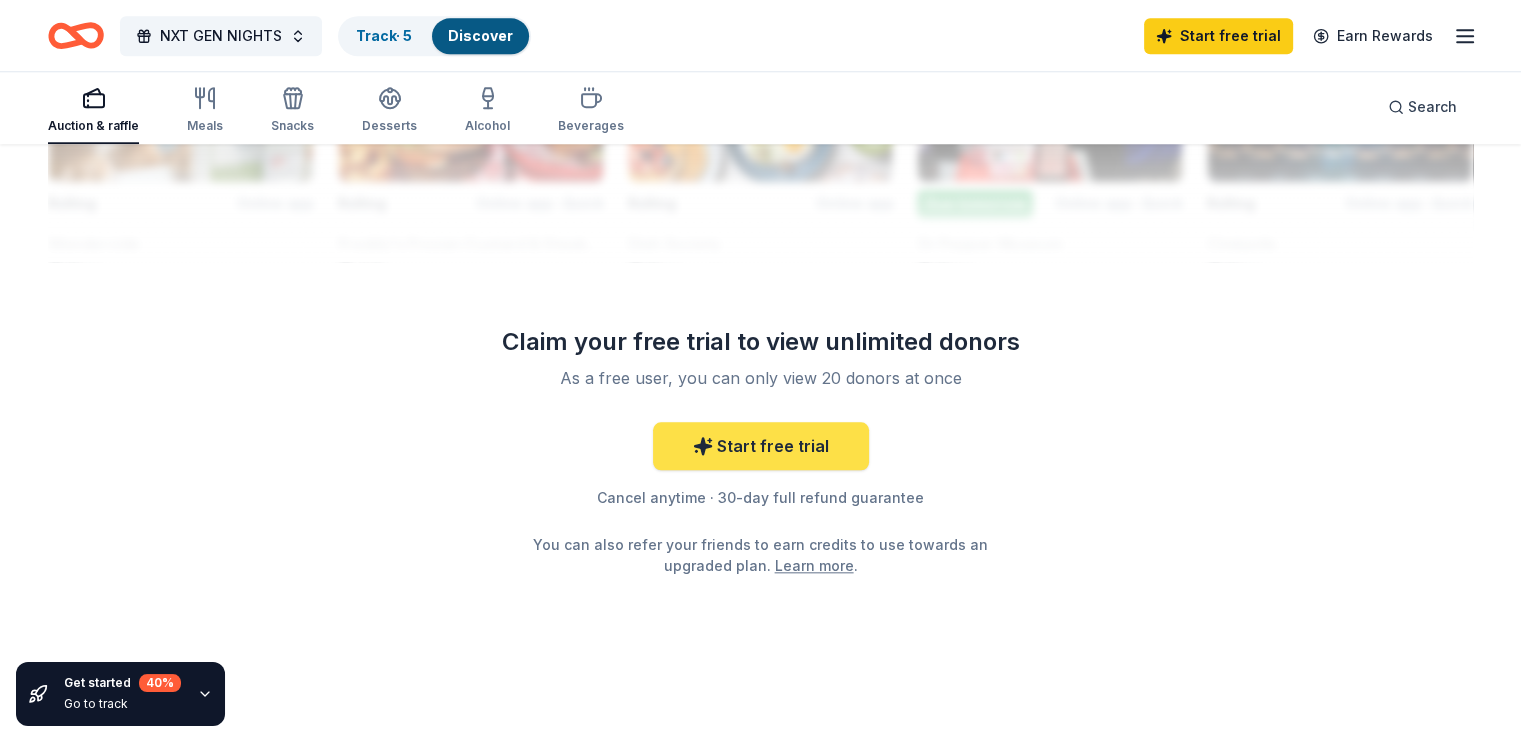 click on "Start free  trial" at bounding box center [761, 446] 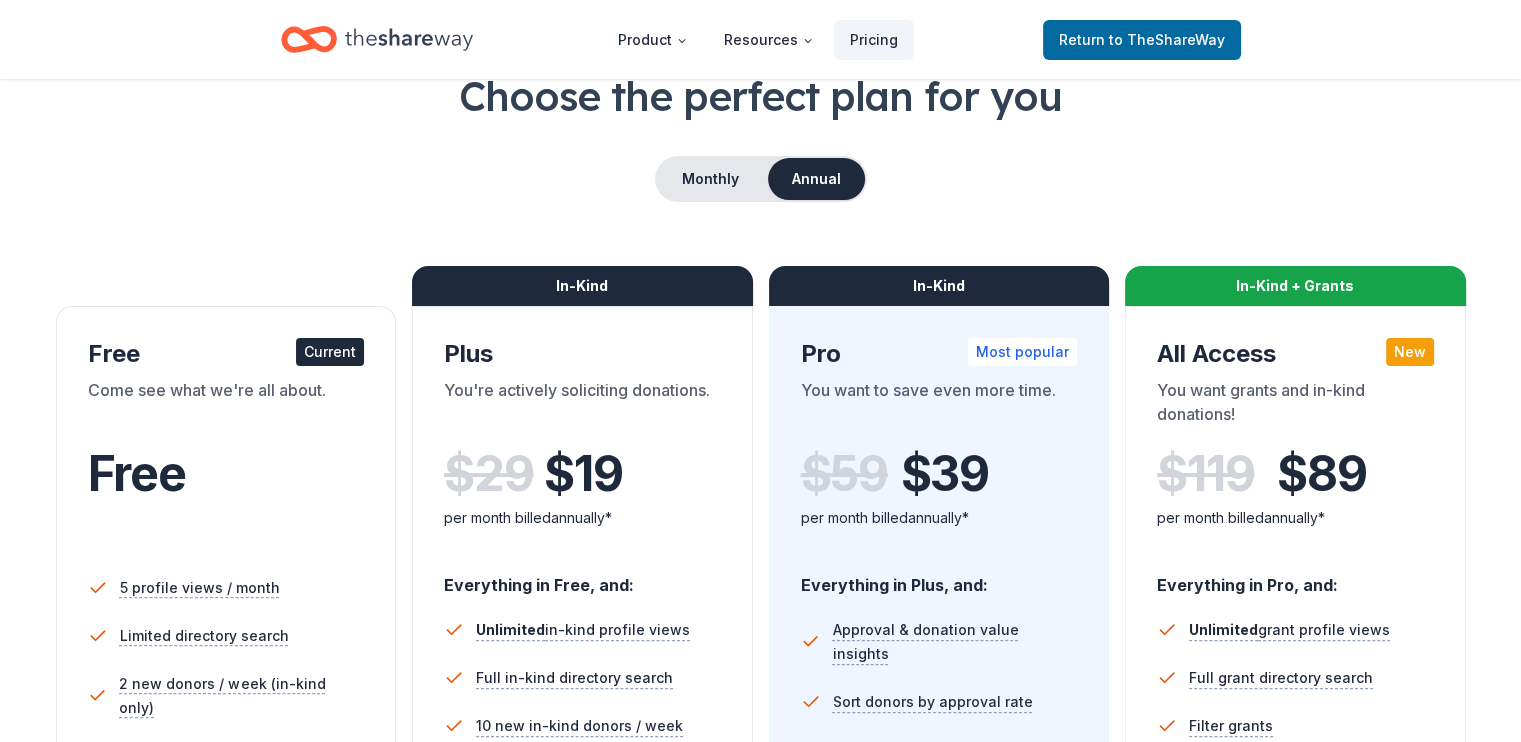 scroll, scrollTop: 300, scrollLeft: 0, axis: vertical 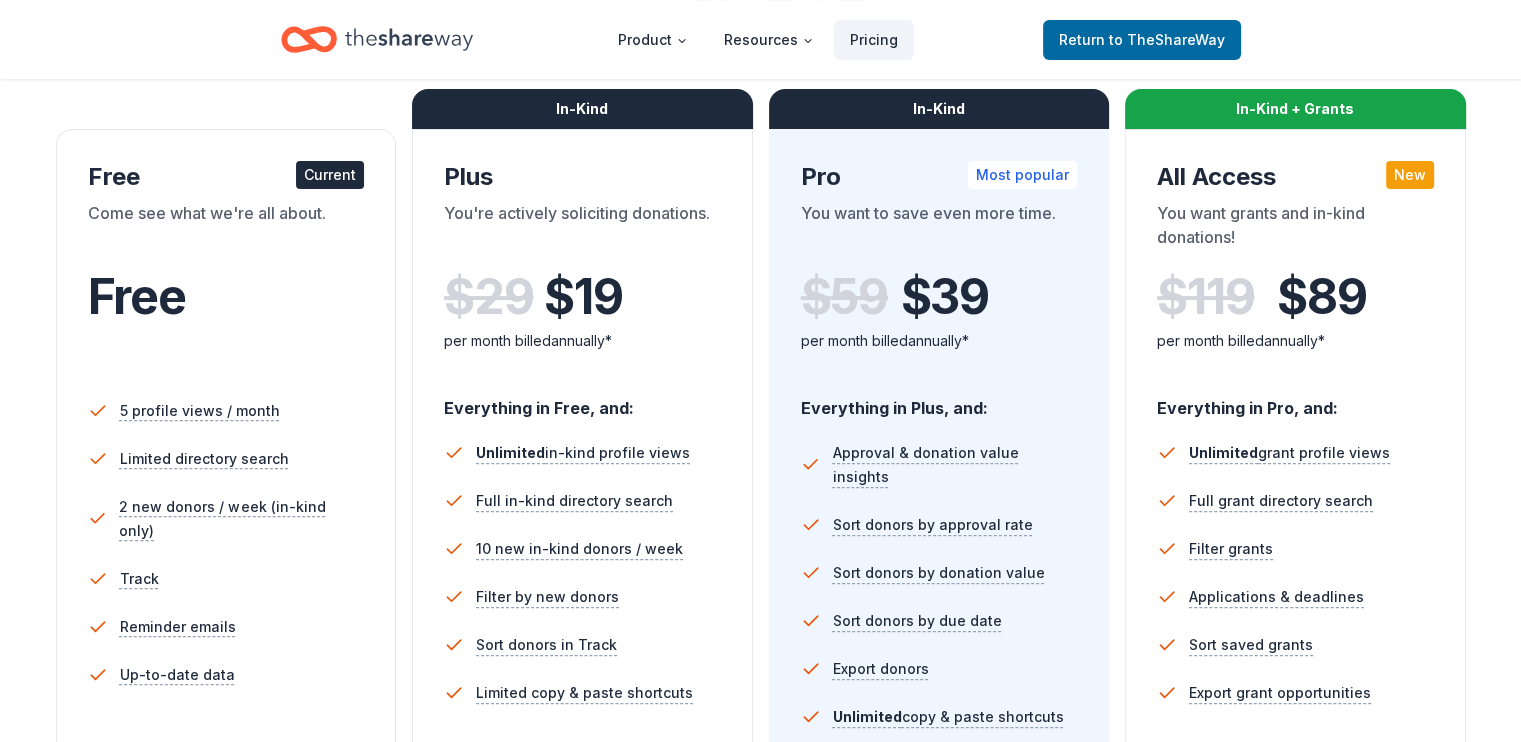 click 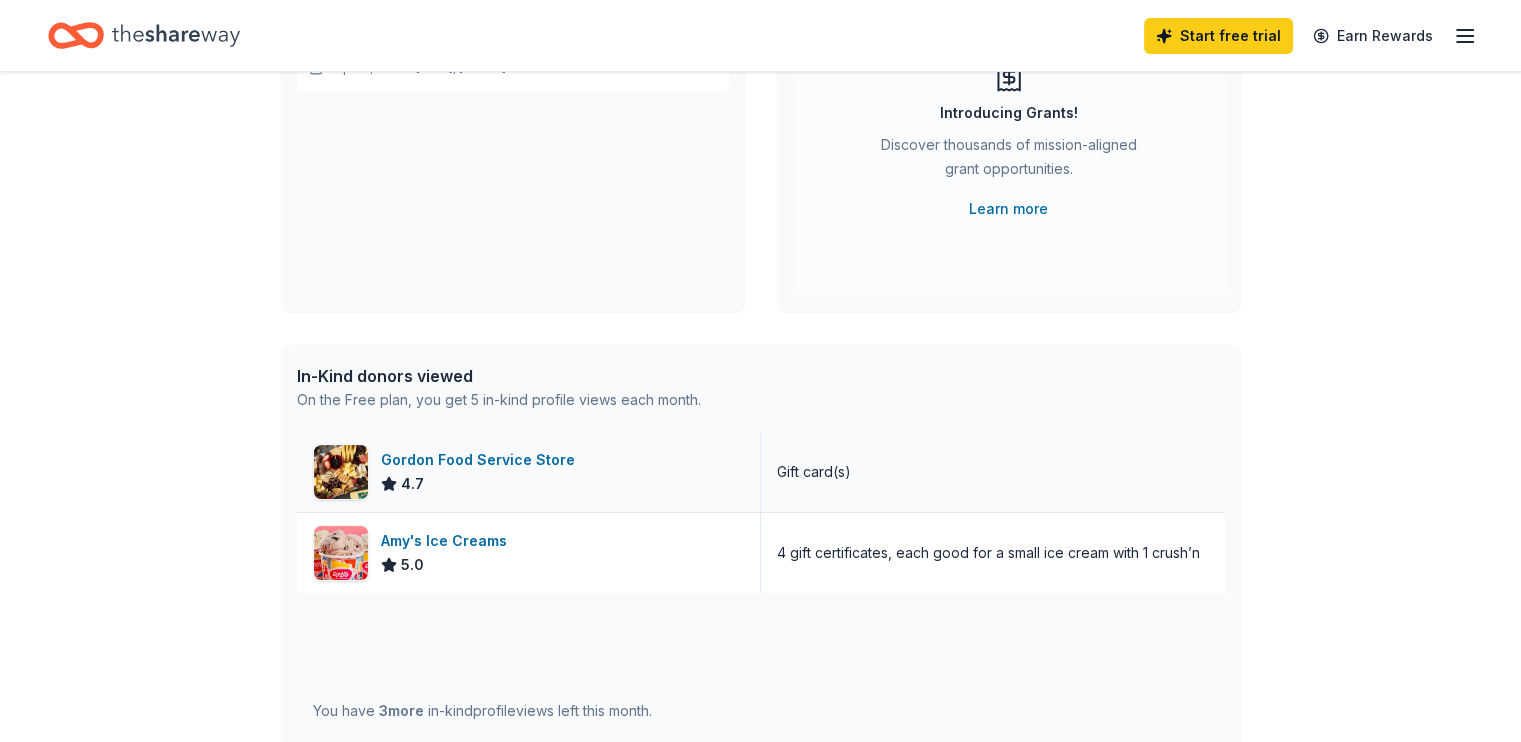 scroll, scrollTop: 300, scrollLeft: 0, axis: vertical 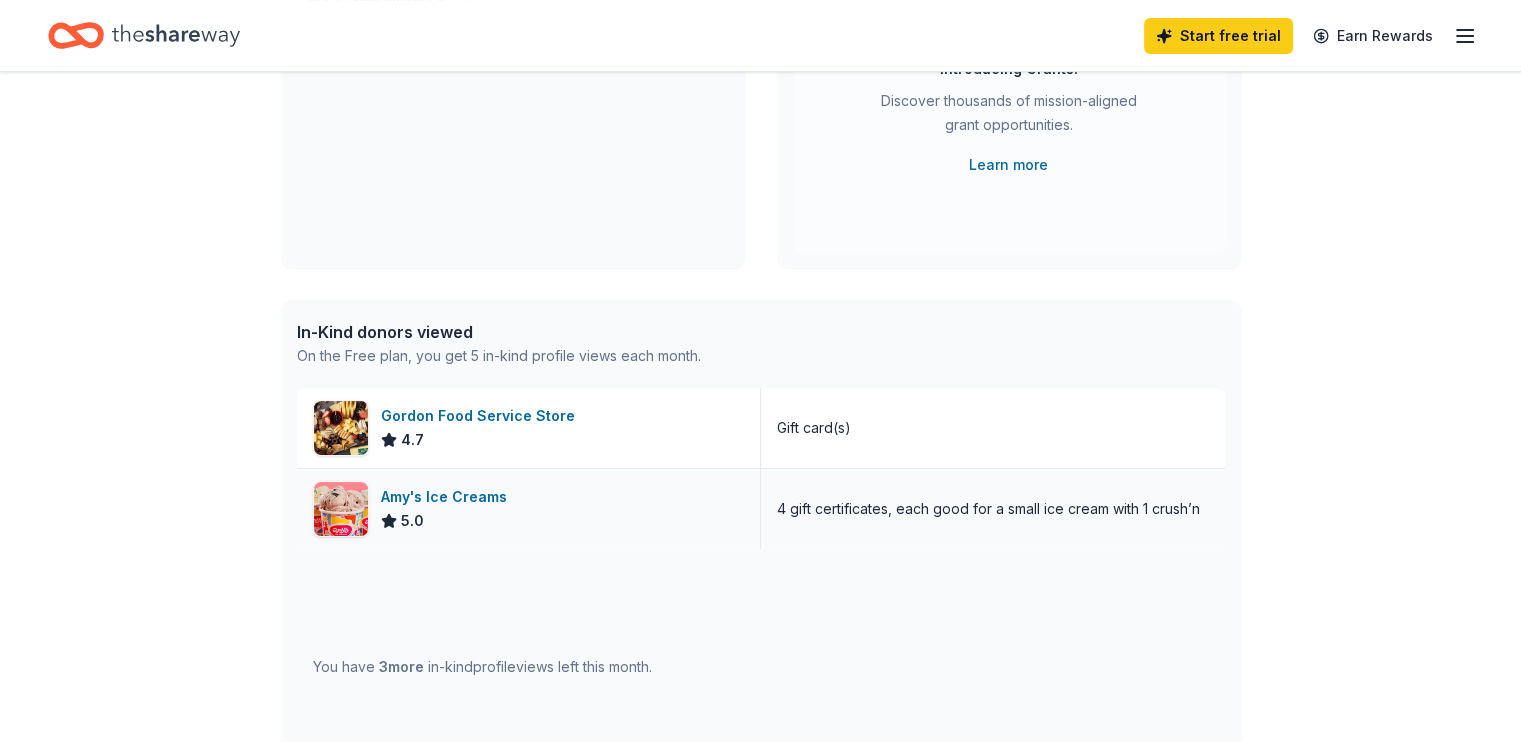 click on "4 gift certificates, each good for a small ice cream with 1 crush’n" at bounding box center [988, 509] 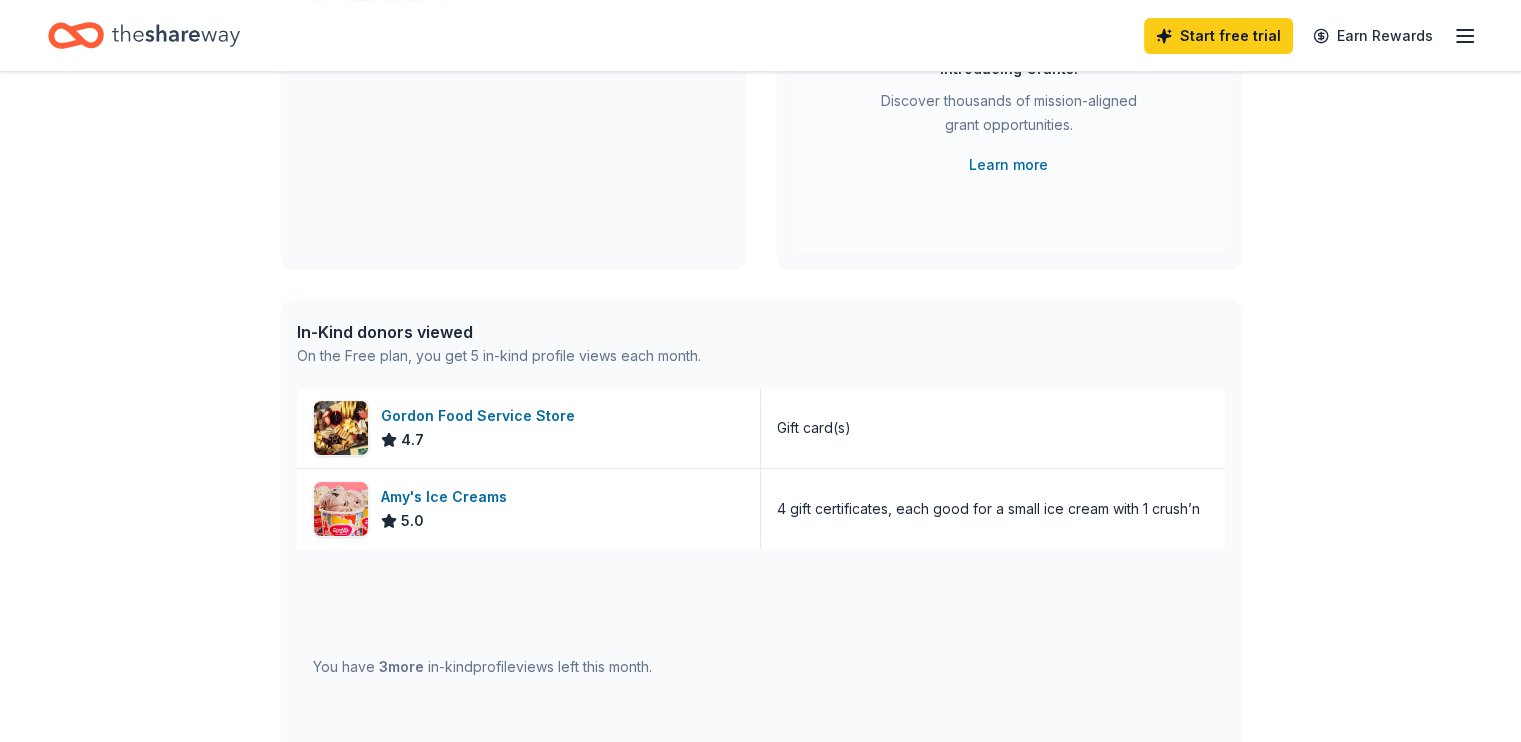 scroll, scrollTop: 0, scrollLeft: 0, axis: both 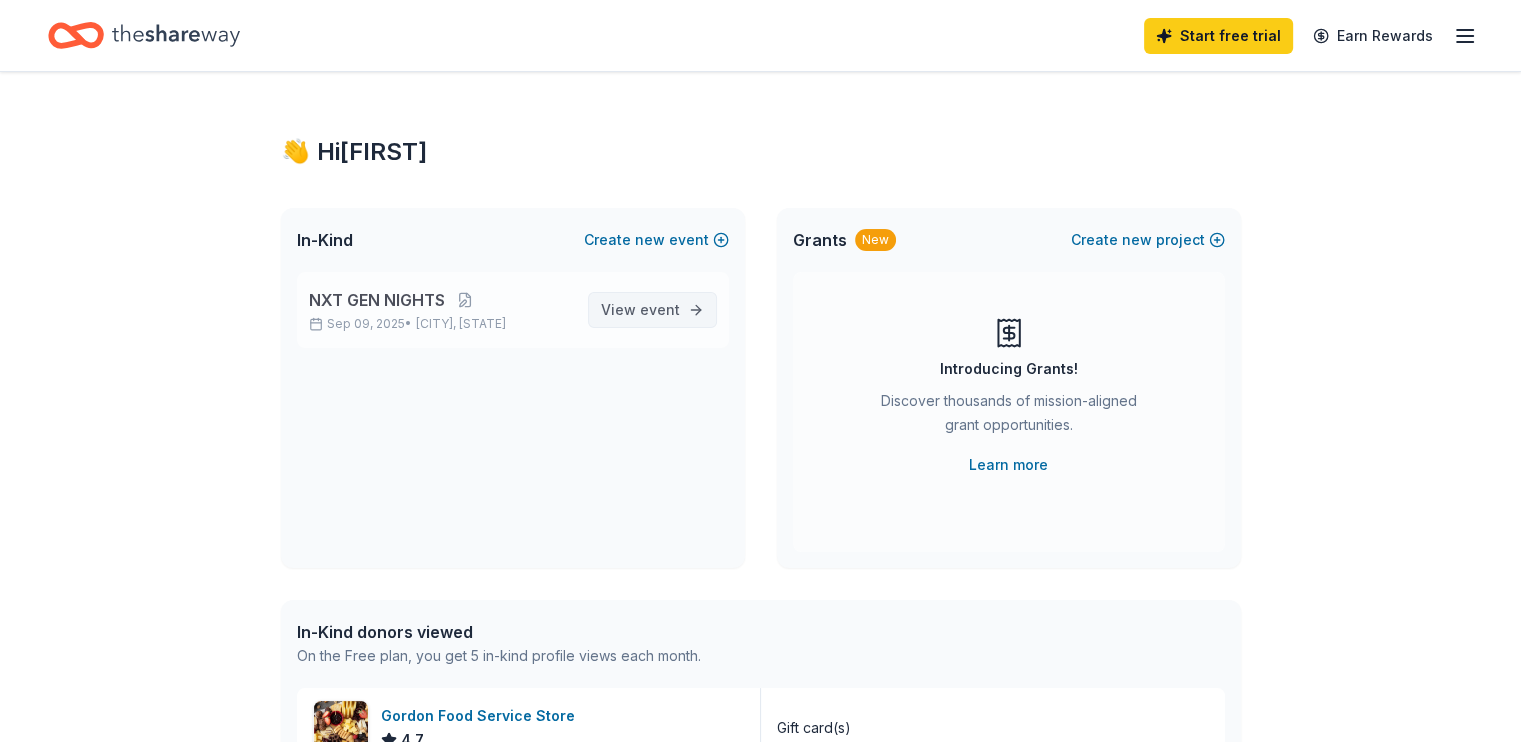 click on "event" at bounding box center [660, 309] 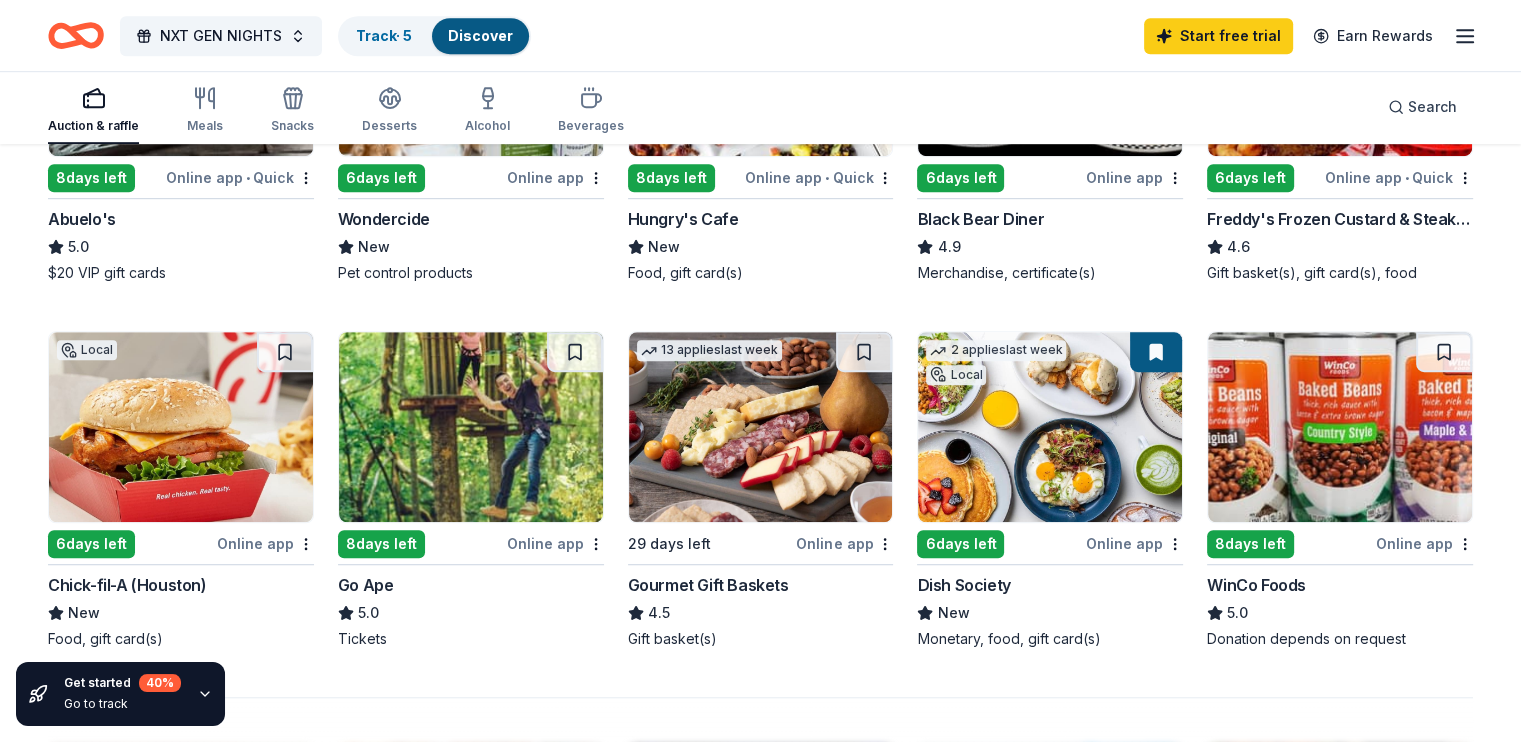 scroll, scrollTop: 1300, scrollLeft: 0, axis: vertical 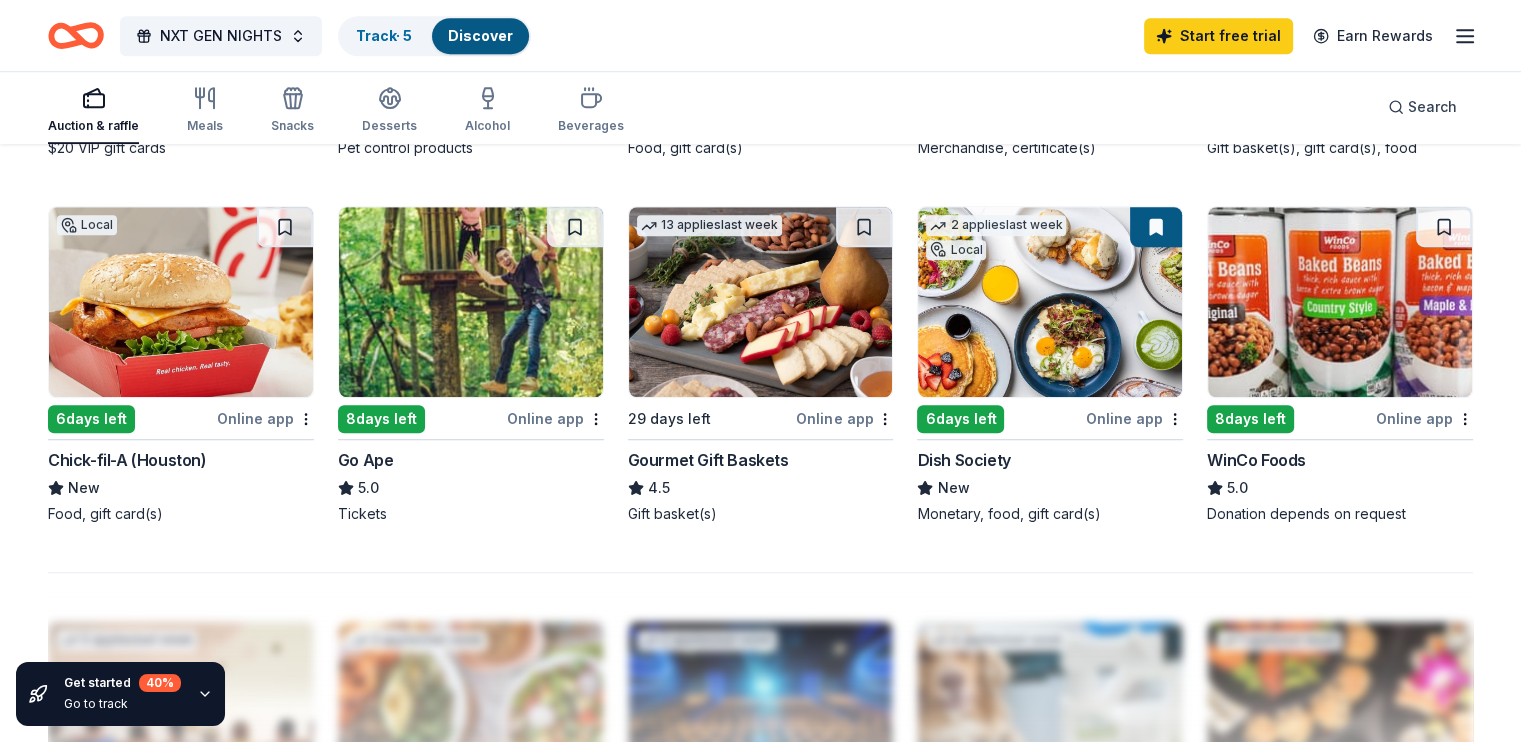 click at bounding box center [181, 302] 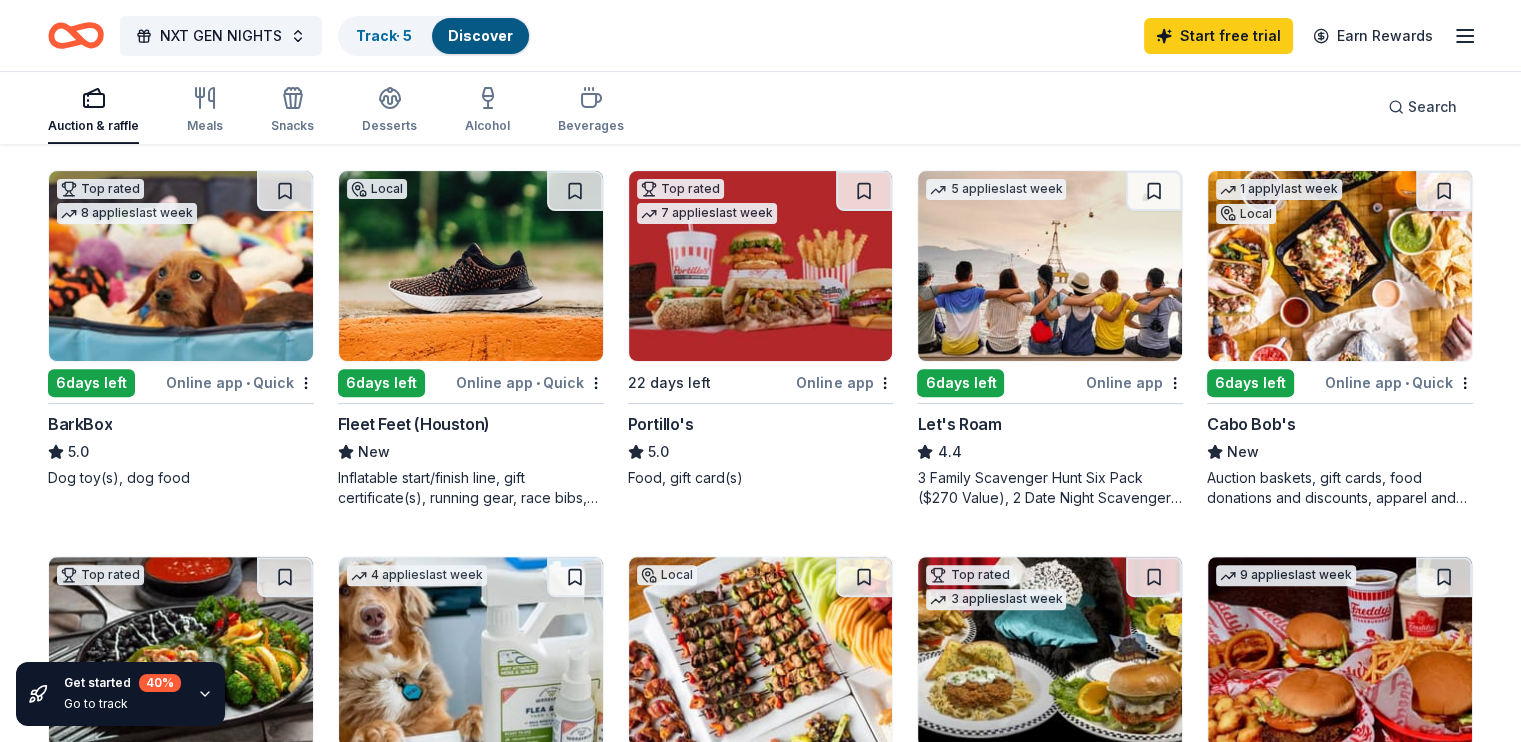 scroll, scrollTop: 600, scrollLeft: 0, axis: vertical 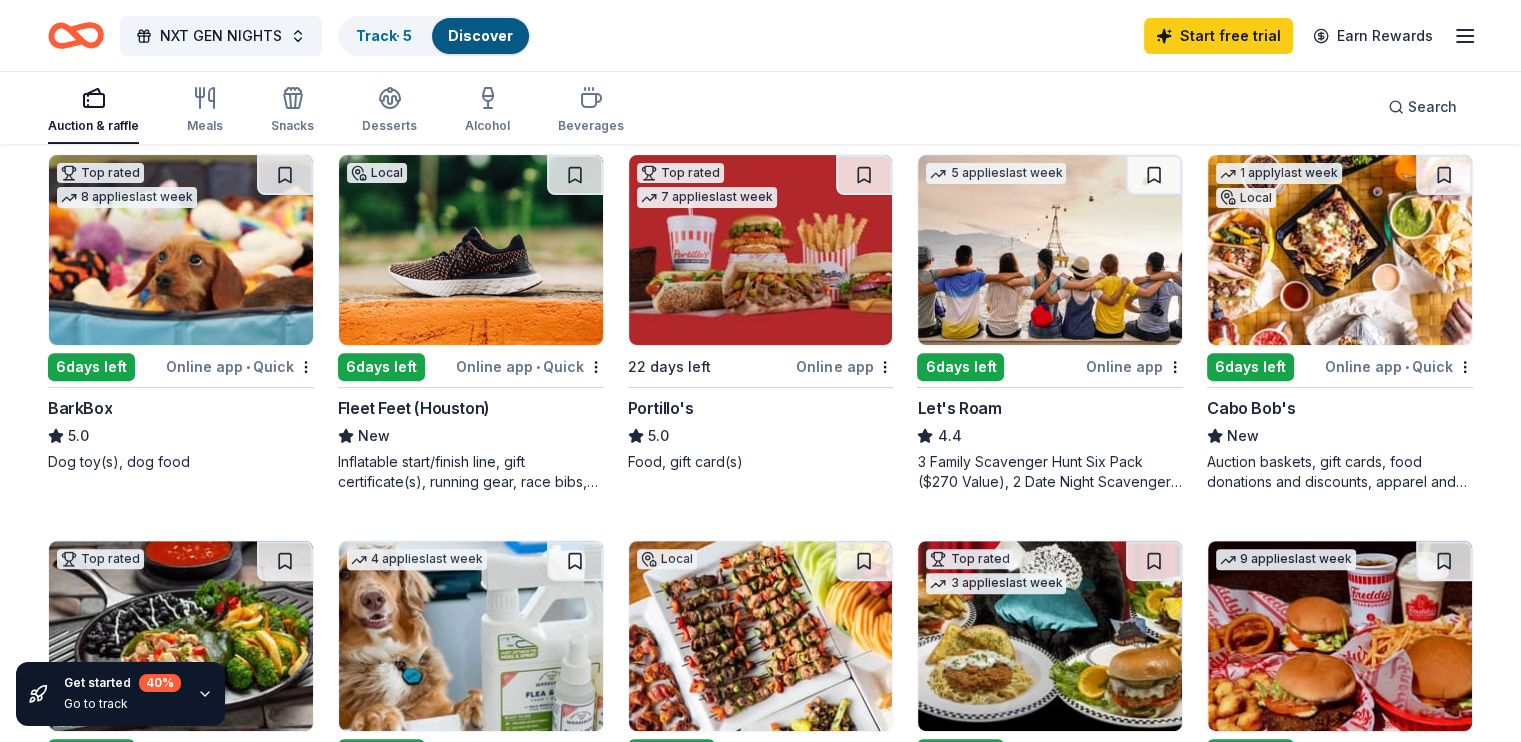 click at bounding box center (471, 250) 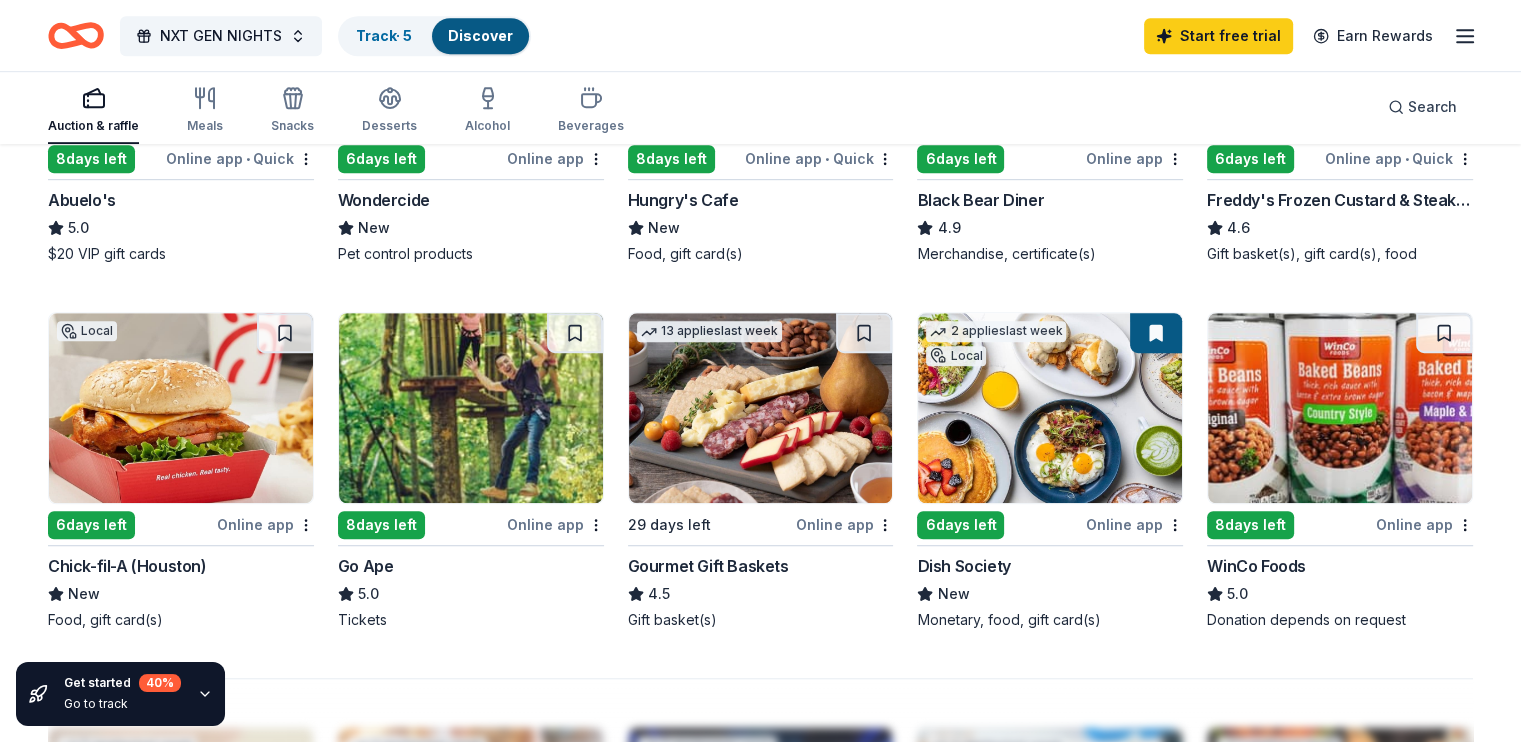 scroll, scrollTop: 1130, scrollLeft: 0, axis: vertical 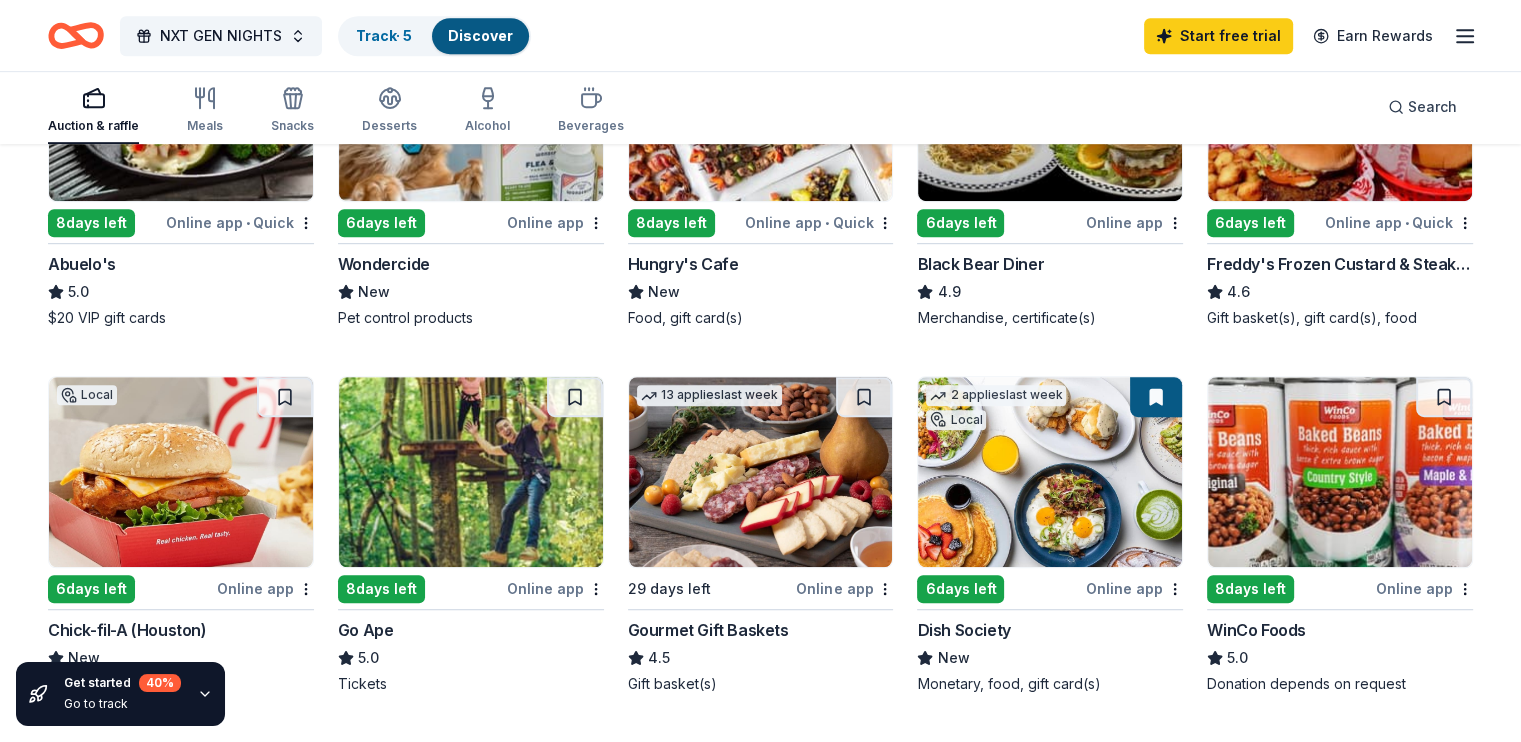 click at bounding box center (761, 472) 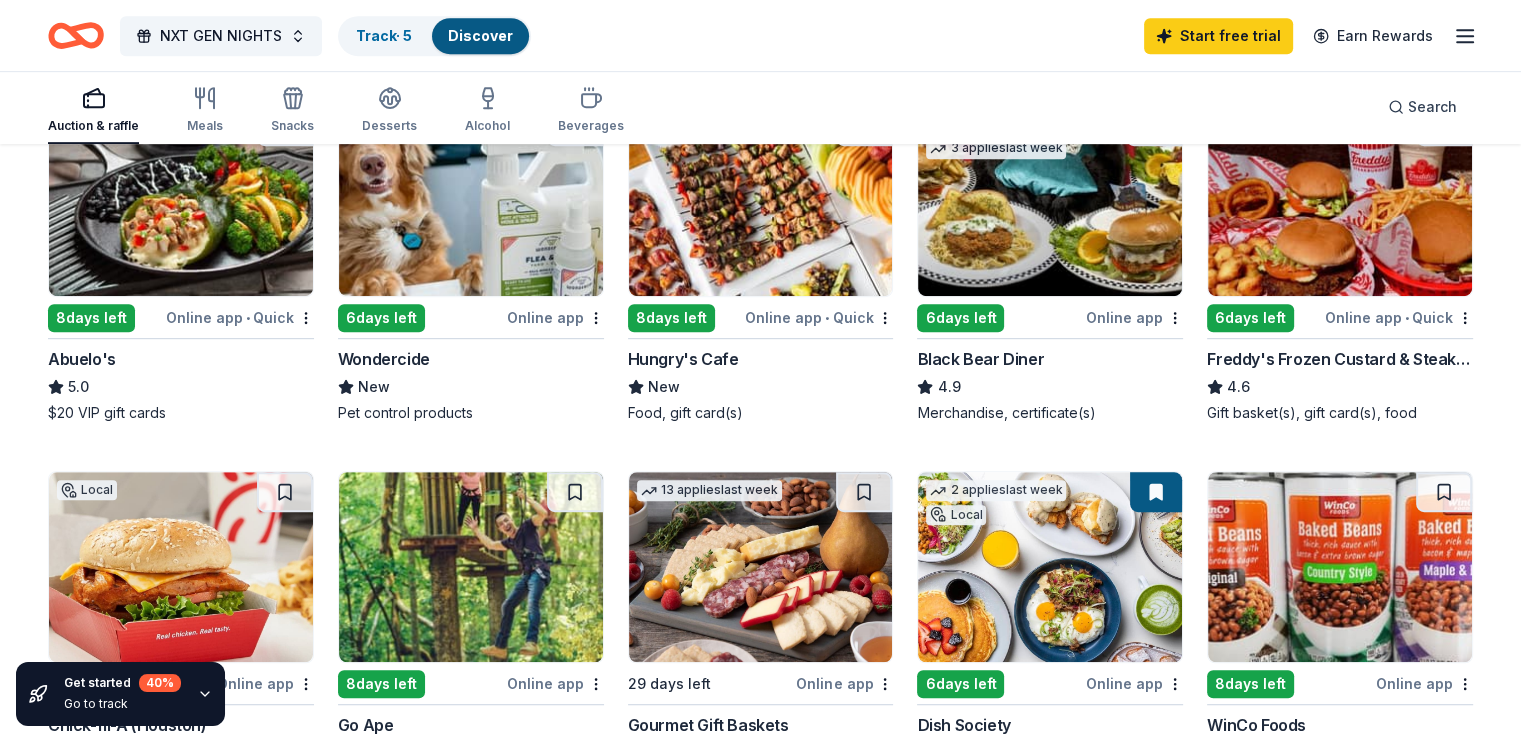 scroll, scrollTop: 1030, scrollLeft: 0, axis: vertical 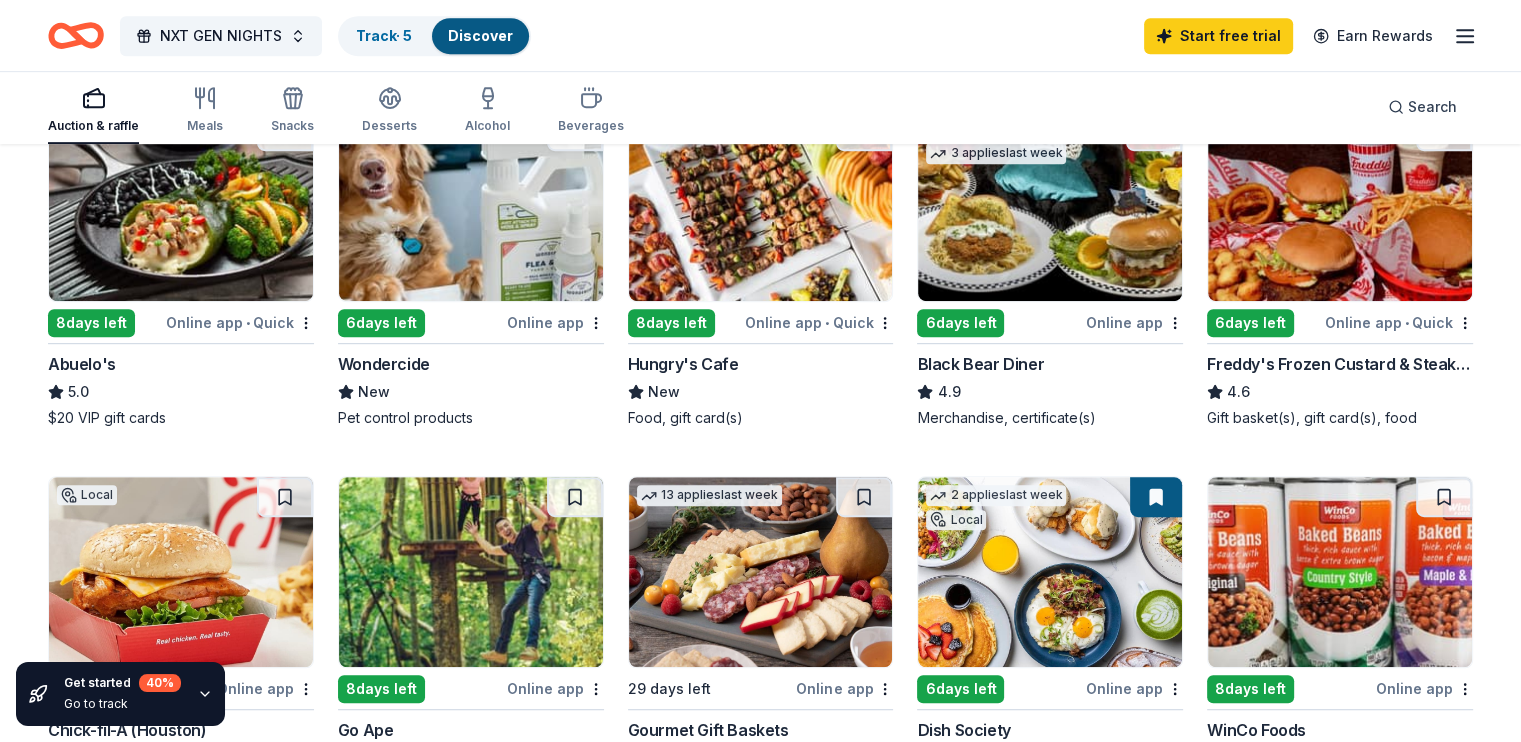 drag, startPoint x: 306, startPoint y: 0, endPoint x: 816, endPoint y: 101, distance: 519.9048 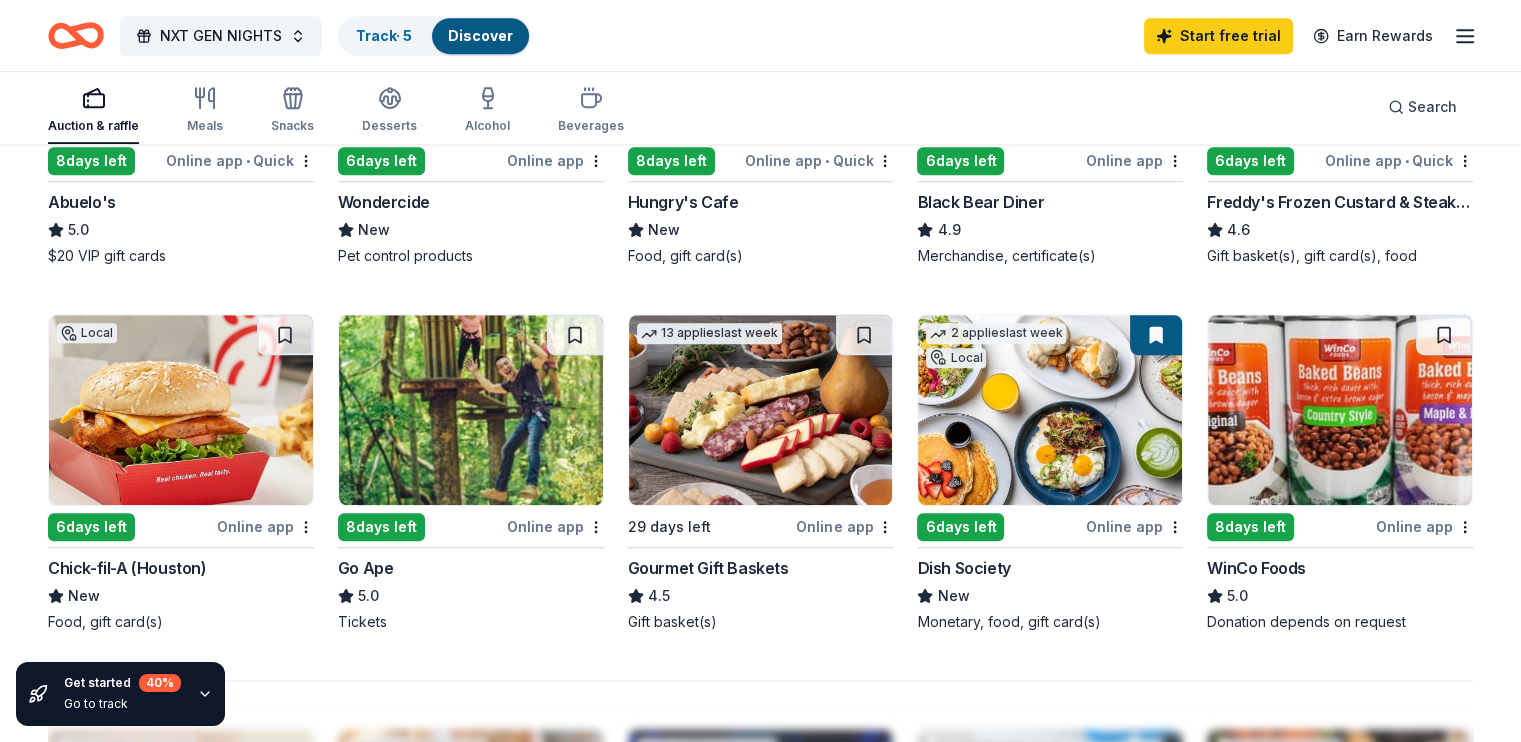 scroll, scrollTop: 1330, scrollLeft: 0, axis: vertical 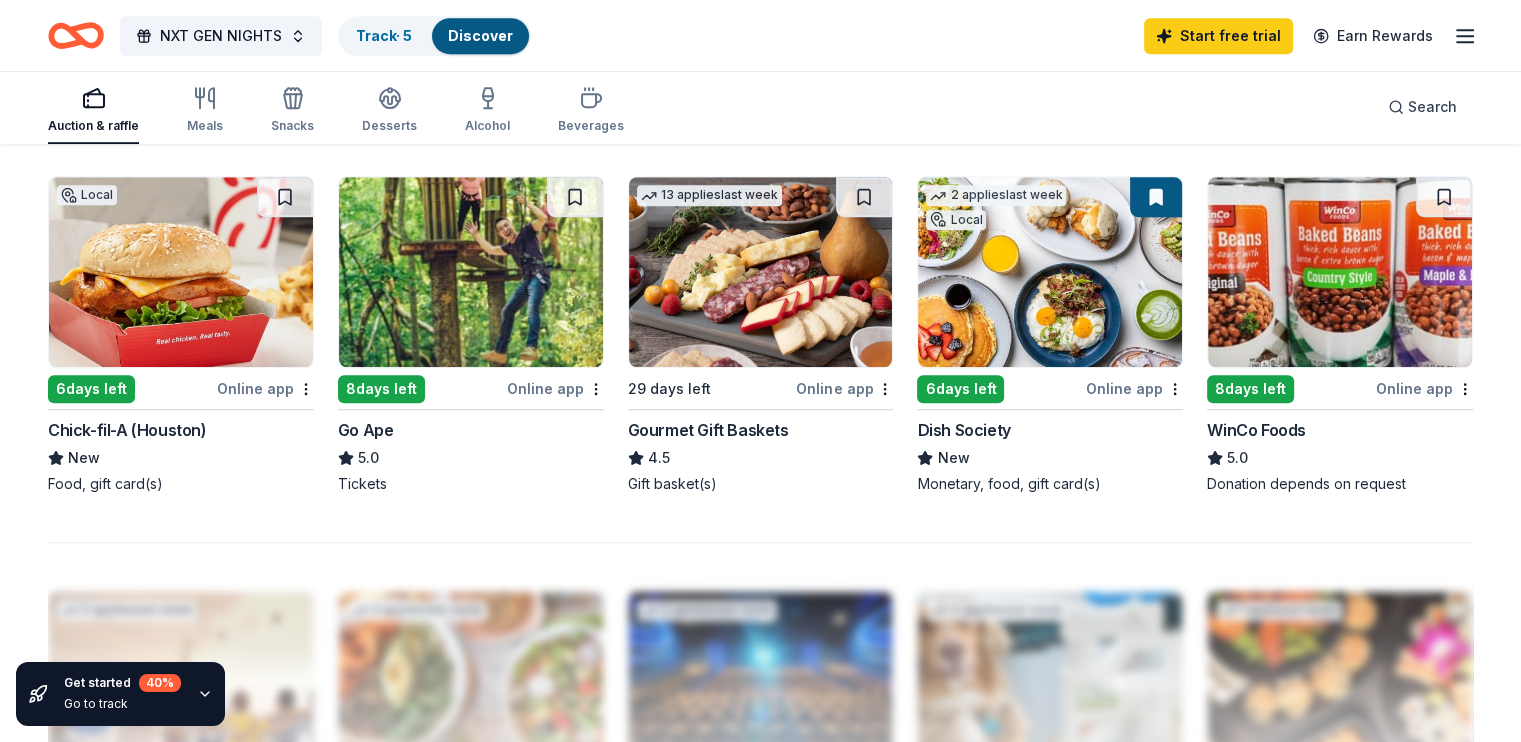 click at bounding box center [471, 272] 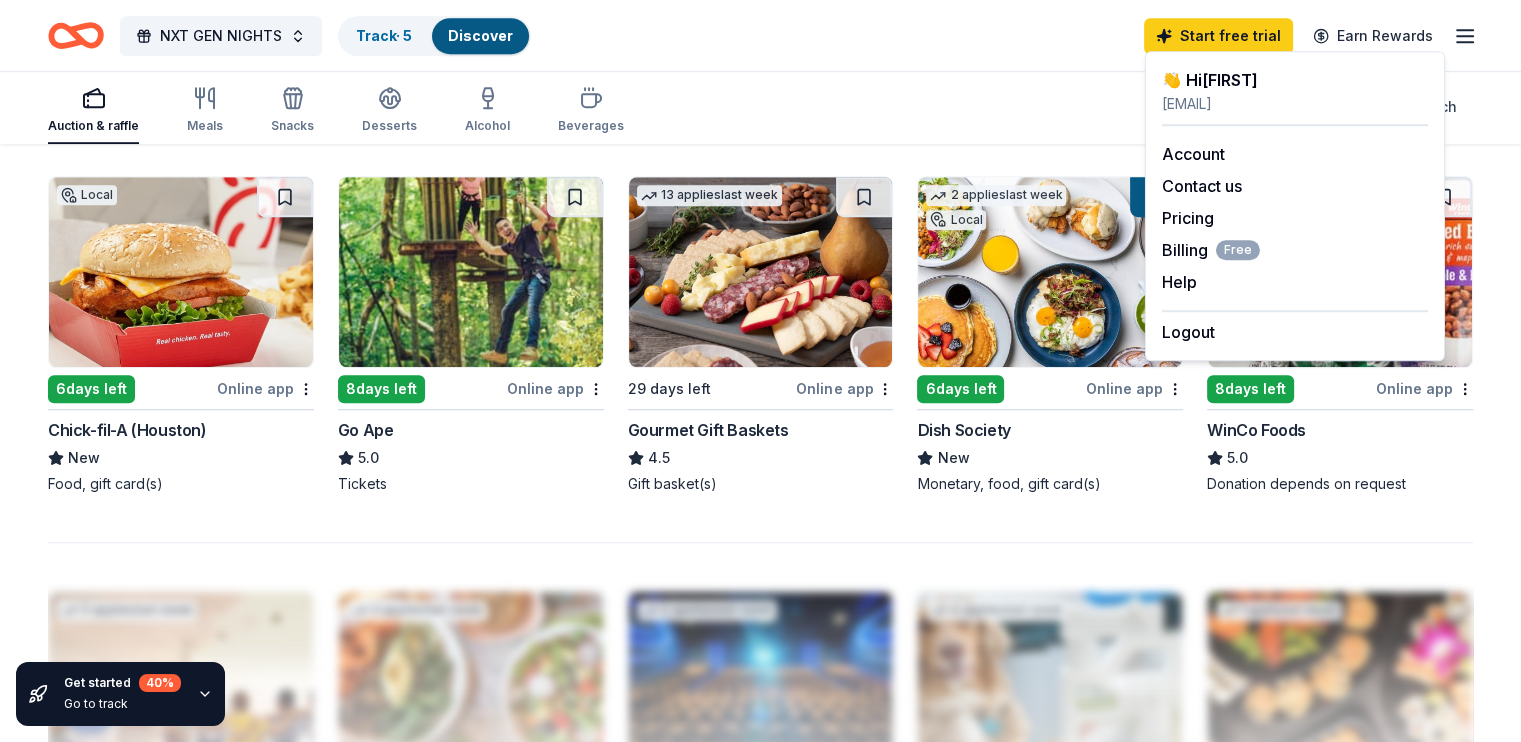 click on "👋 Hi  Joshua" at bounding box center (1295, 80) 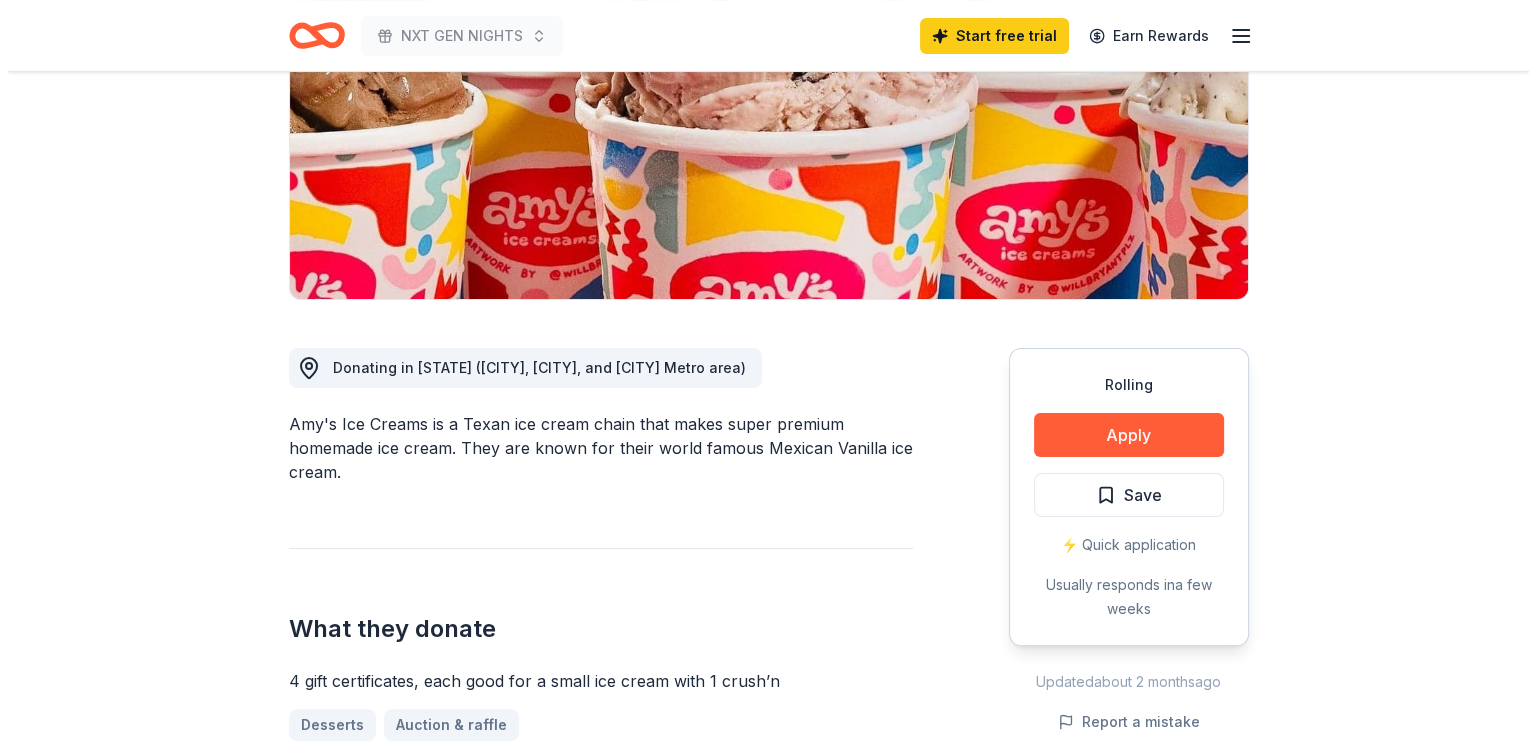 scroll, scrollTop: 300, scrollLeft: 0, axis: vertical 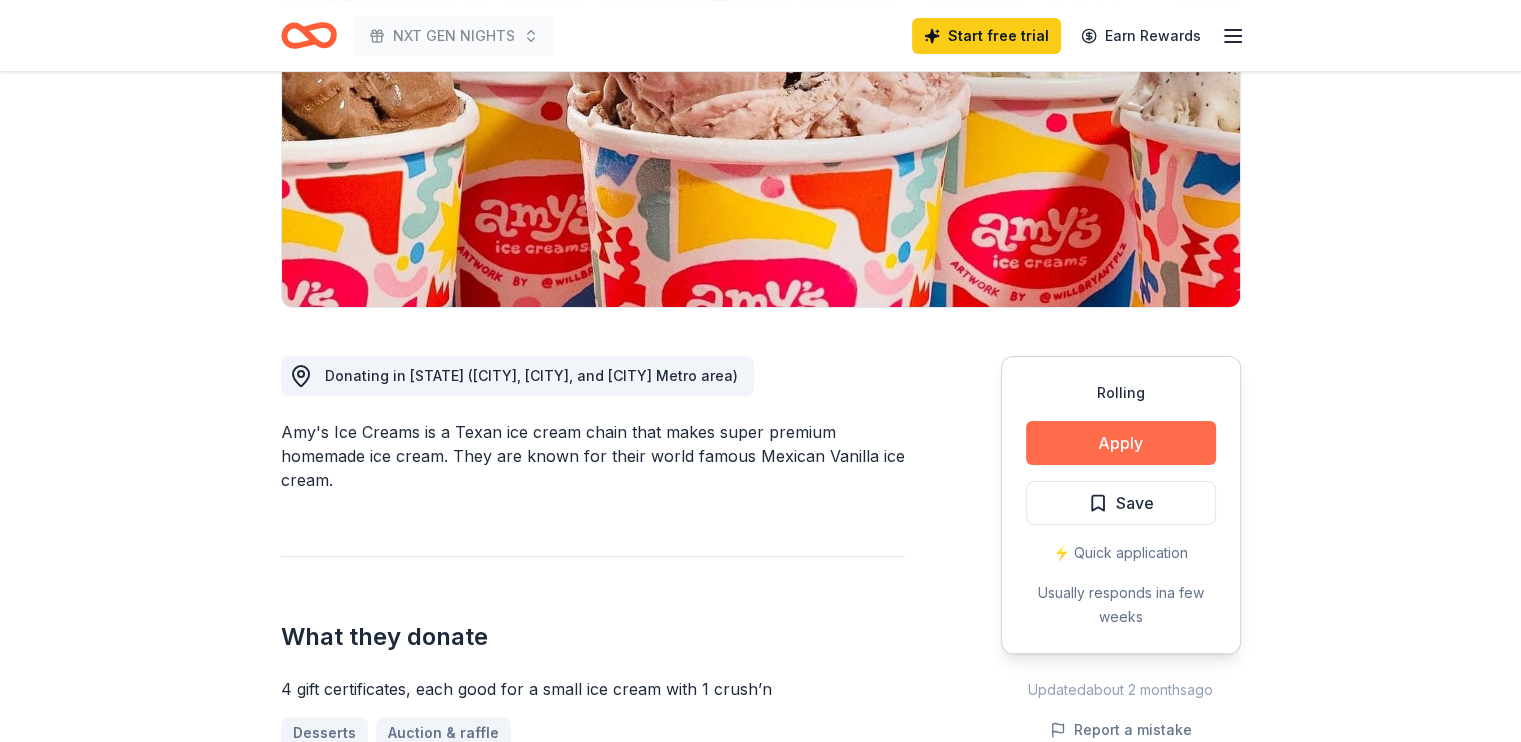 click on "Apply" at bounding box center [1121, 443] 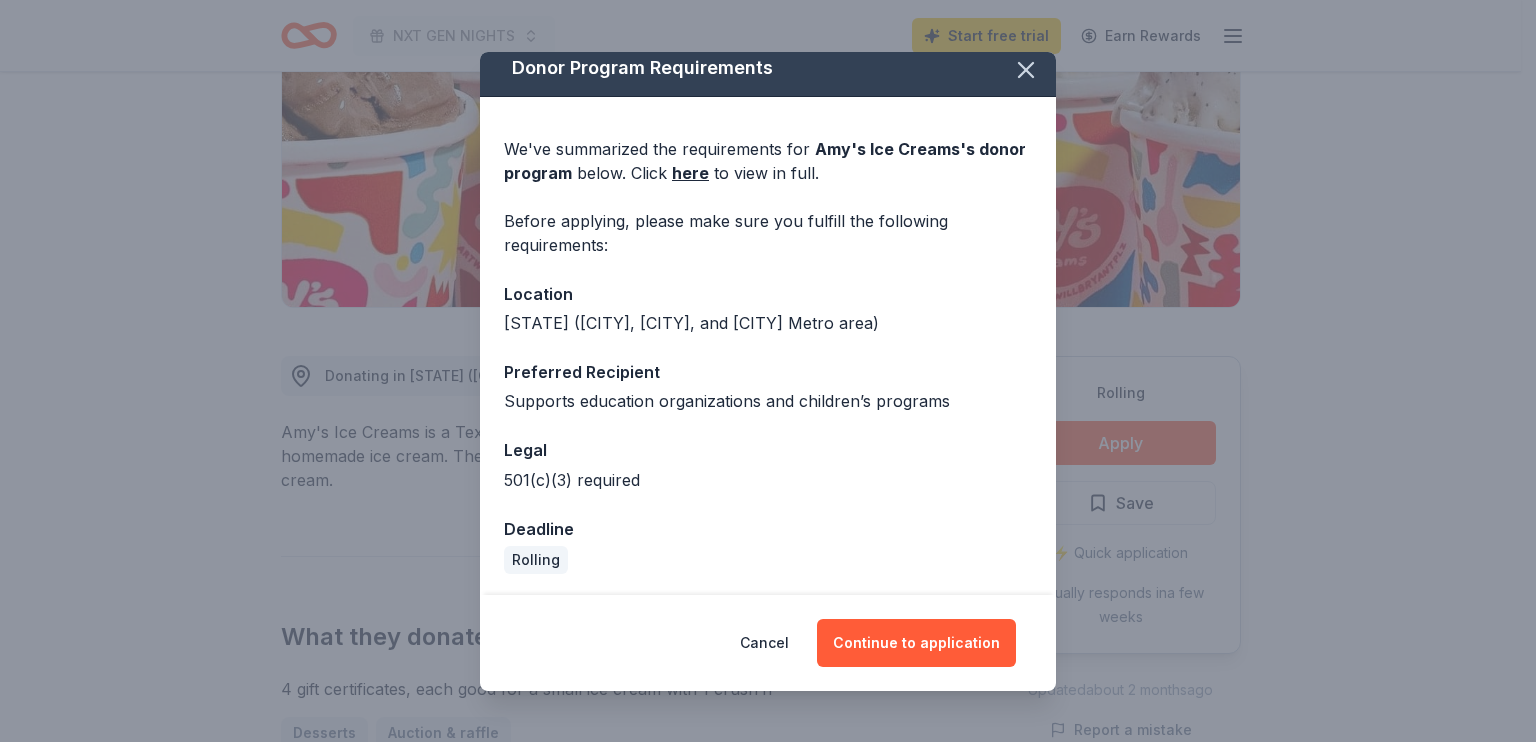 scroll, scrollTop: 15, scrollLeft: 0, axis: vertical 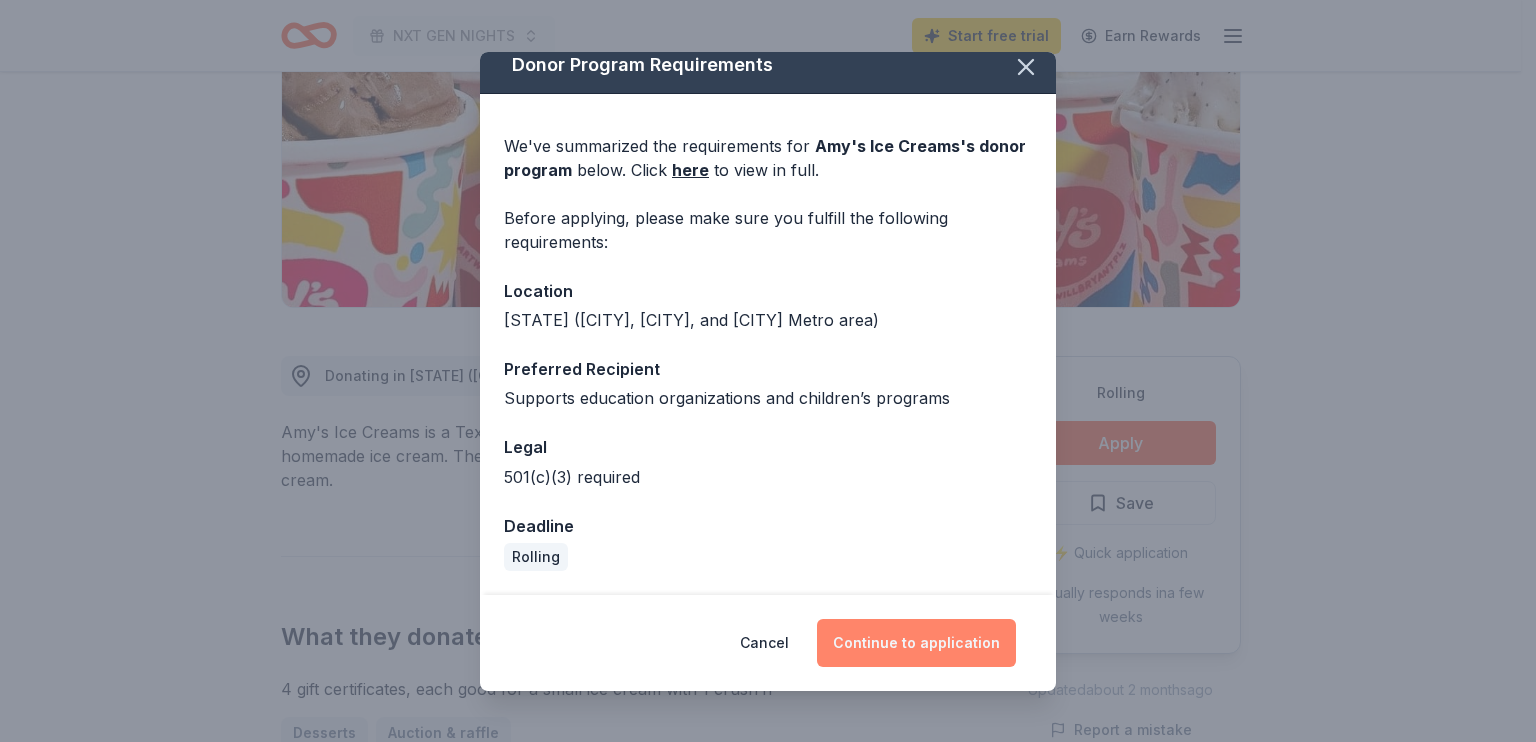 click on "Continue to application" at bounding box center (916, 643) 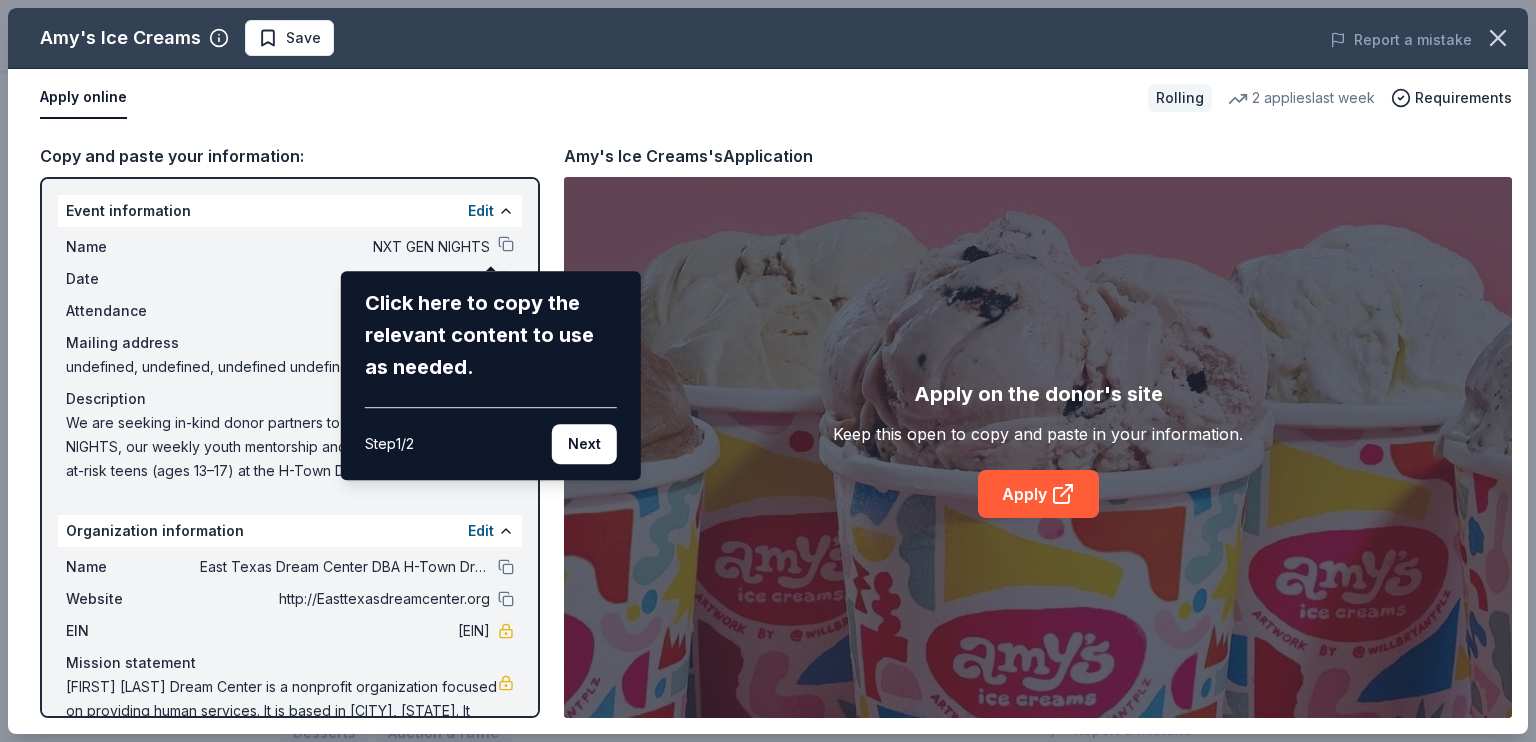 click on "Amy's Ice Creams Save Report a mistake Apply online Rolling 2   applies  last week Requirements Copy and paste your information: Event information Edit Name NXT GEN NIGHTS Click here to copy the relevant content to use as needed. Step  1 / 2 Next Date 08/12/25 Attendance 25 Mailing address undefined, undefined, undefined undefined Description We are seeking in-kind donor partners to support NXT GEN NIGHTS, our weekly youth mentorship and life skills program for at-risk teens (ages 13–17) at the H-Town Dream Center. We provide dinner, hands-on activities, and breakout sessions that promote growth, resilience, and faith. In-kind donations of meals, snacks, drinks, prizes, or supplies directly impact the lives of teens who are hungry for hope and direction.  Organization information Edit Name East Texas Dream Center DBA H-Town Dream Center Website http://Easttexasdreamcenter.org EIN 45-3542551 Mission statement Amy's Ice Creams's  Application Apply on the donor's site Apply" at bounding box center (768, 371) 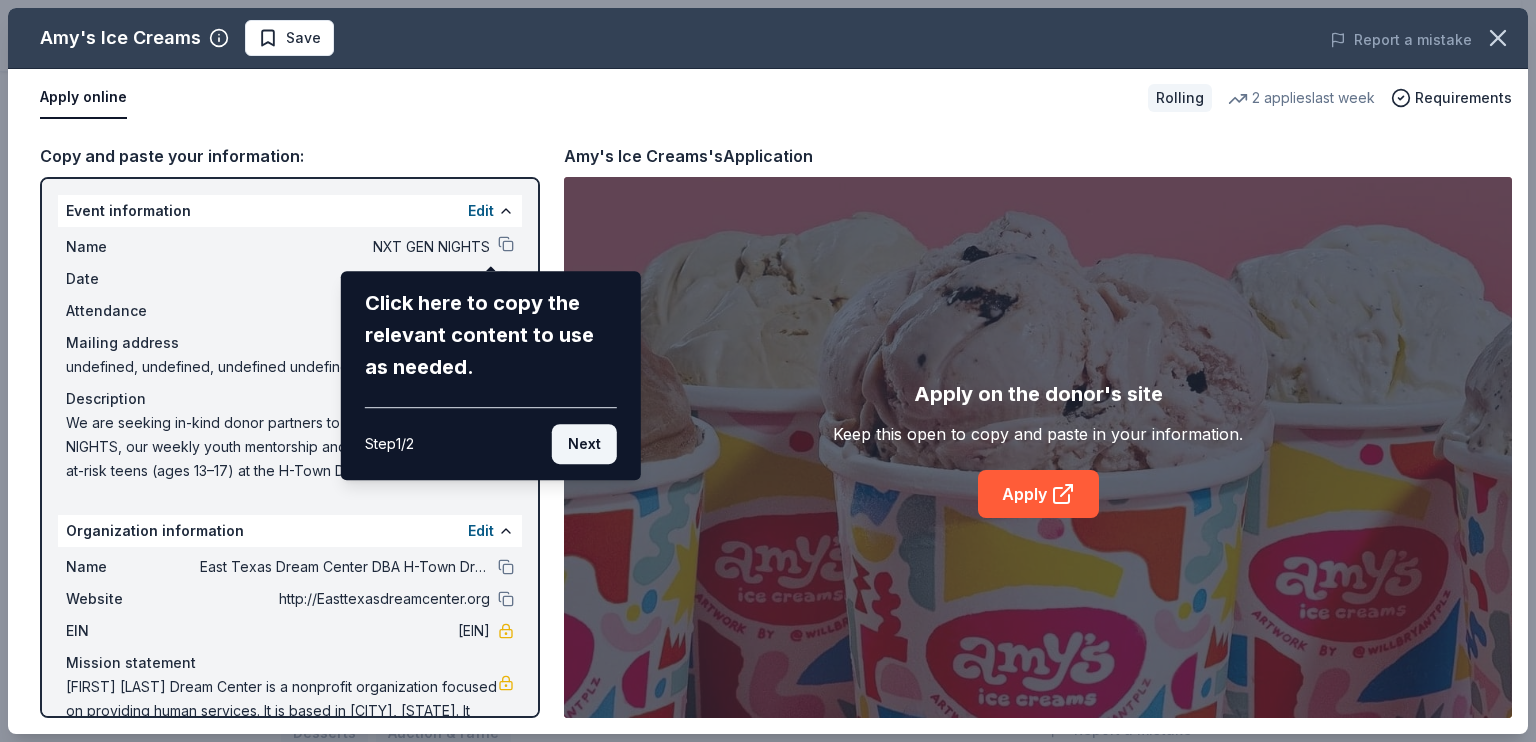 click on "Next" at bounding box center (584, 444) 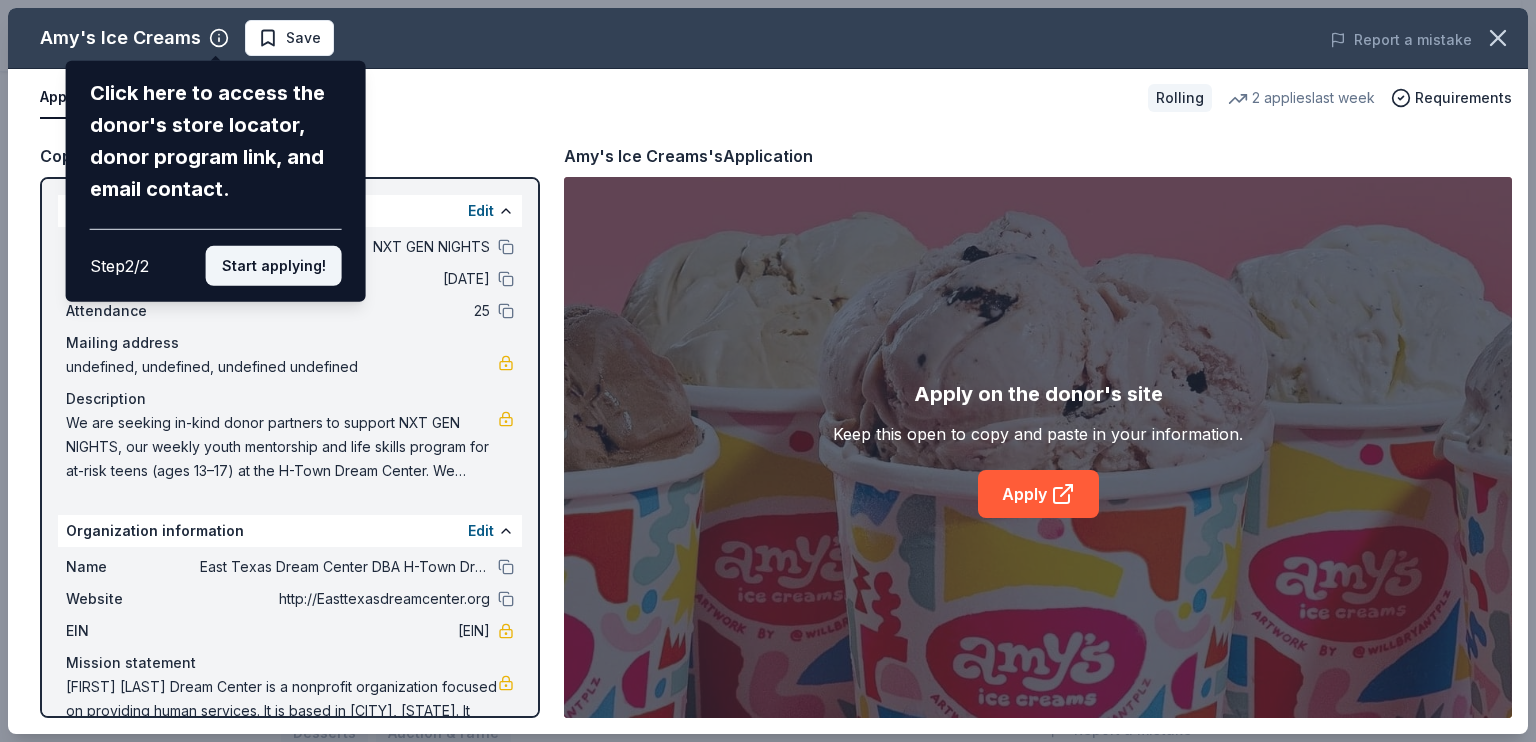 click on "Start applying!" at bounding box center (274, 266) 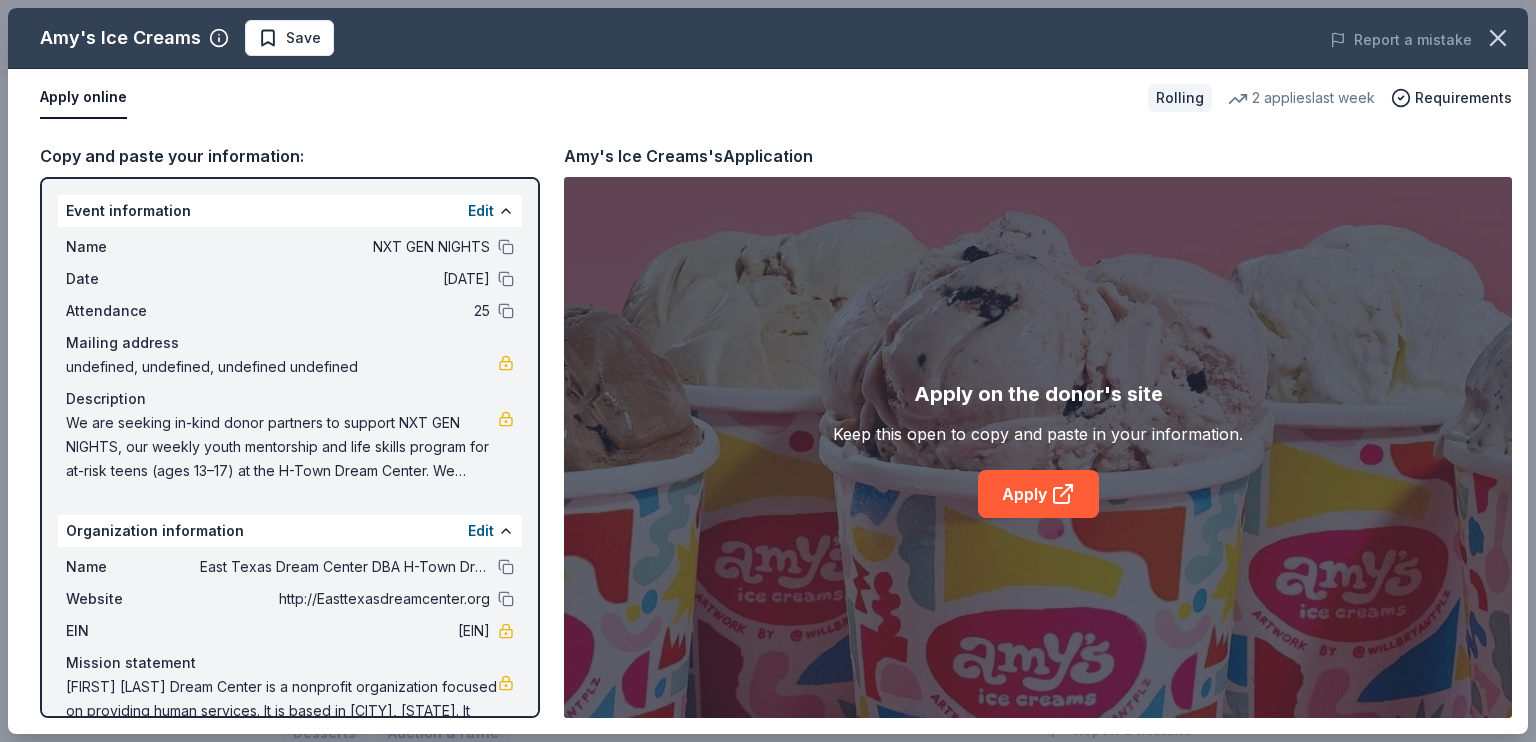 click on "Amy's Ice Creams Save Report a mistake Apply online Rolling 2   applies  last week Requirements Copy and paste your information: Event information Edit Name NXT GEN NIGHTS Date 08/12/25 Attendance 25 Mailing address undefined, undefined, undefined undefined Description We are seeking in-kind donor partners to support NXT GEN NIGHTS, our weekly youth mentorship and life skills program for at-risk teens (ages 13–17) at the H-Town Dream Center. We provide dinner, hands-on activities, and breakout sessions that promote growth, resilience, and faith. In-kind donations of meals, snacks, drinks, prizes, or supplies directly impact the lives of teens who are hungry for hope and direction.  Organization information Edit Name East Texas Dream Center DBA H-Town Dream Center Website http://Easttexasdreamcenter.org EIN 45-3542551 Mission statement East Texas Dream Center is a nonprofit organization focused on providing human services. It is based in Conroe, TX. It received its nonprofit status in 2012.  Application" at bounding box center (768, 371) 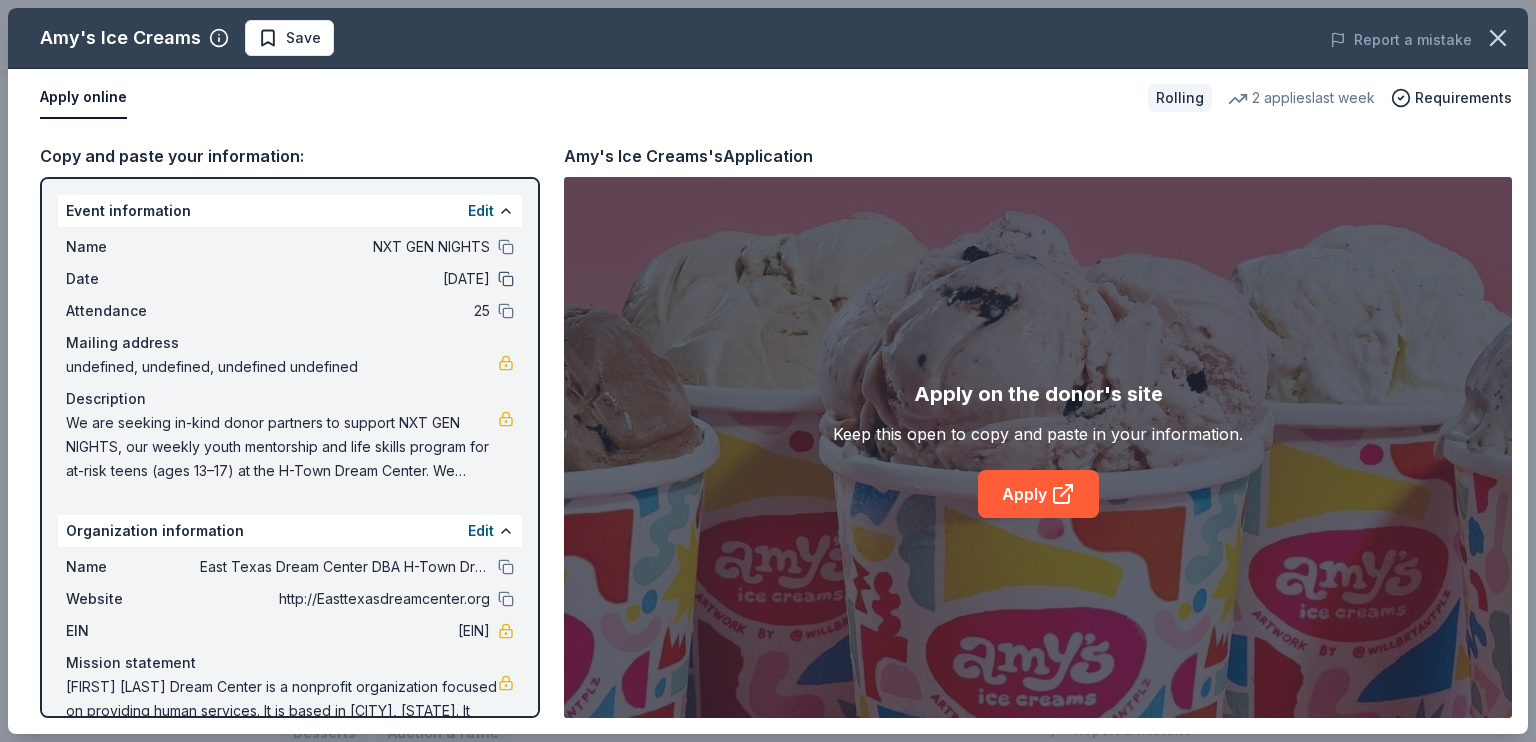 click at bounding box center (506, 279) 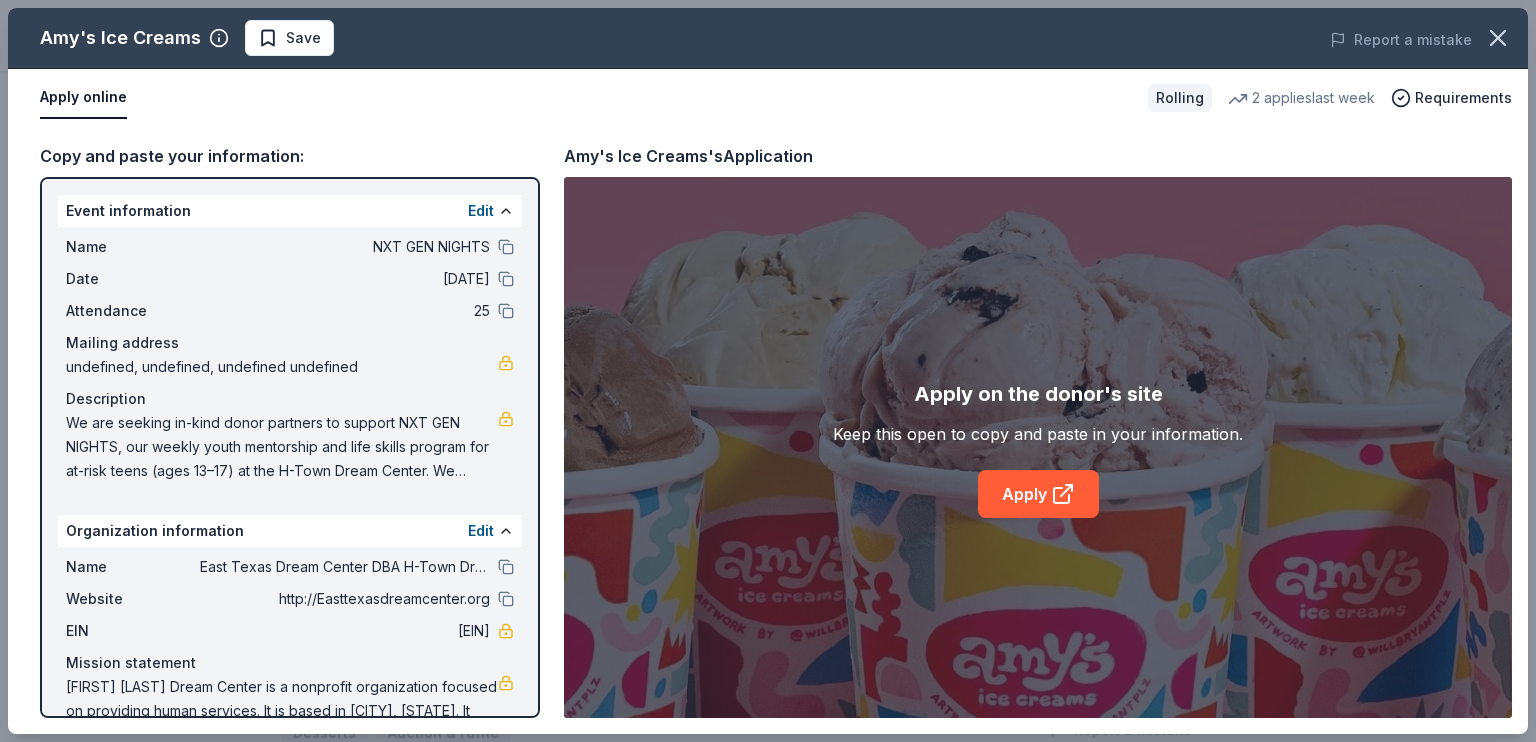 click on "undefined, undefined, undefined undefined" at bounding box center [282, 367] 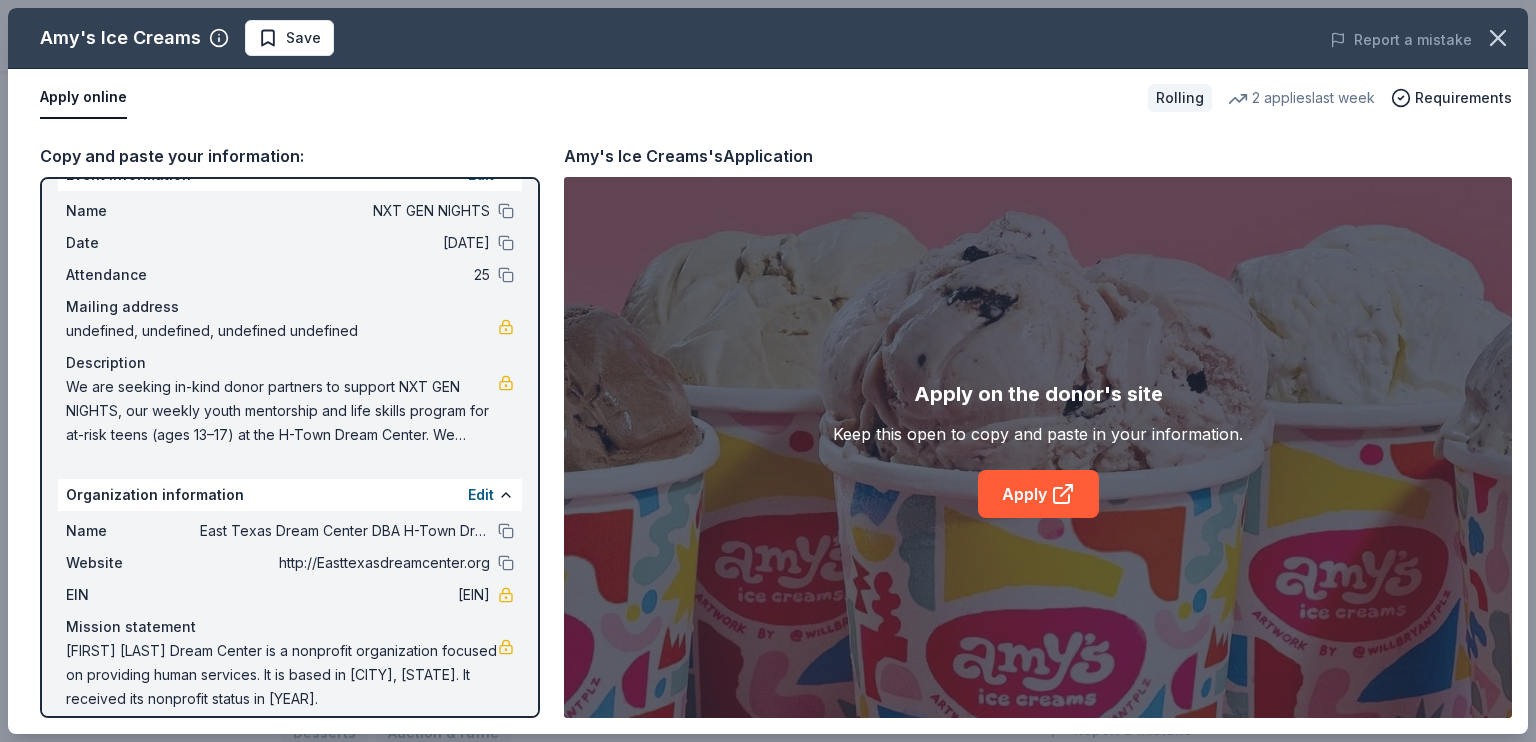 scroll, scrollTop: 54, scrollLeft: 0, axis: vertical 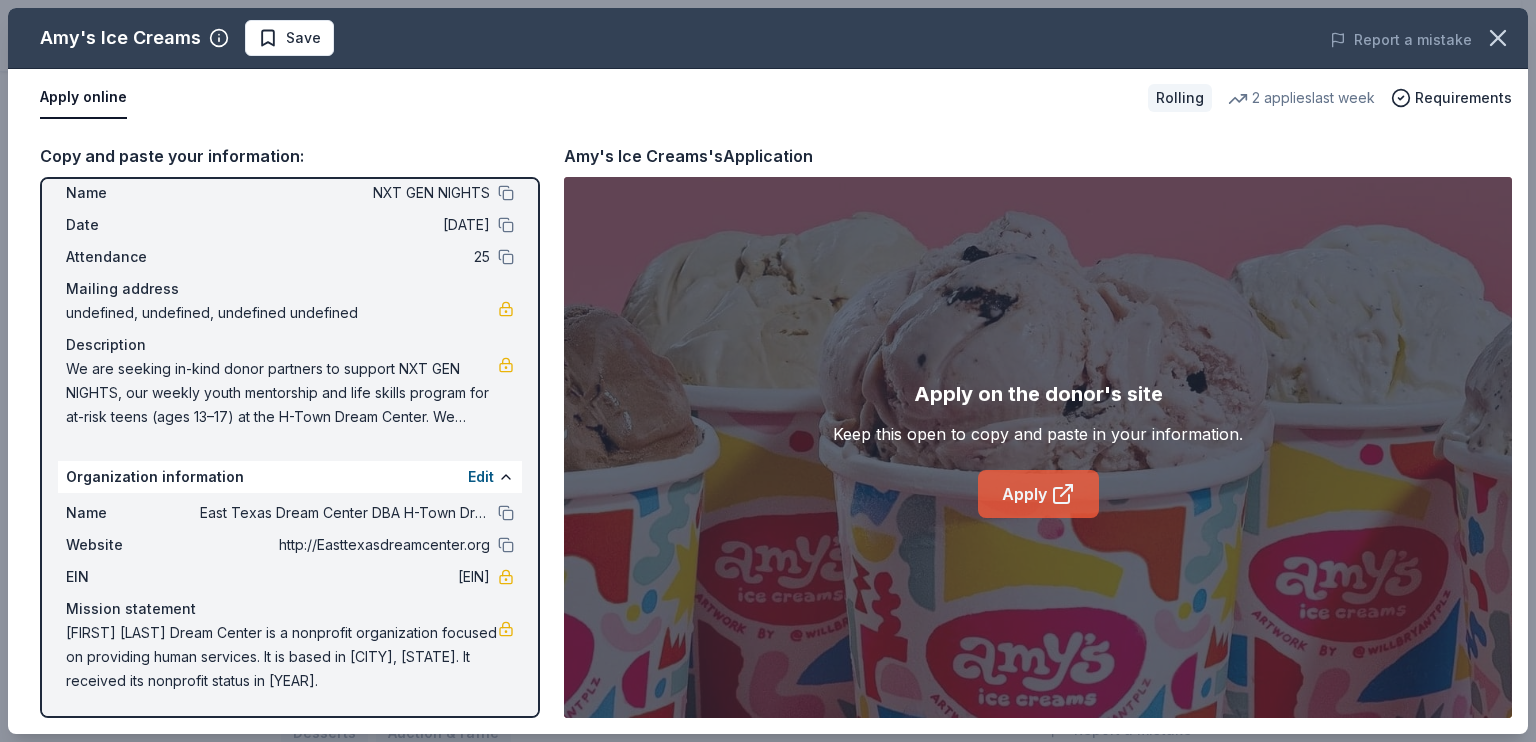 click on "Apply" at bounding box center (1038, 494) 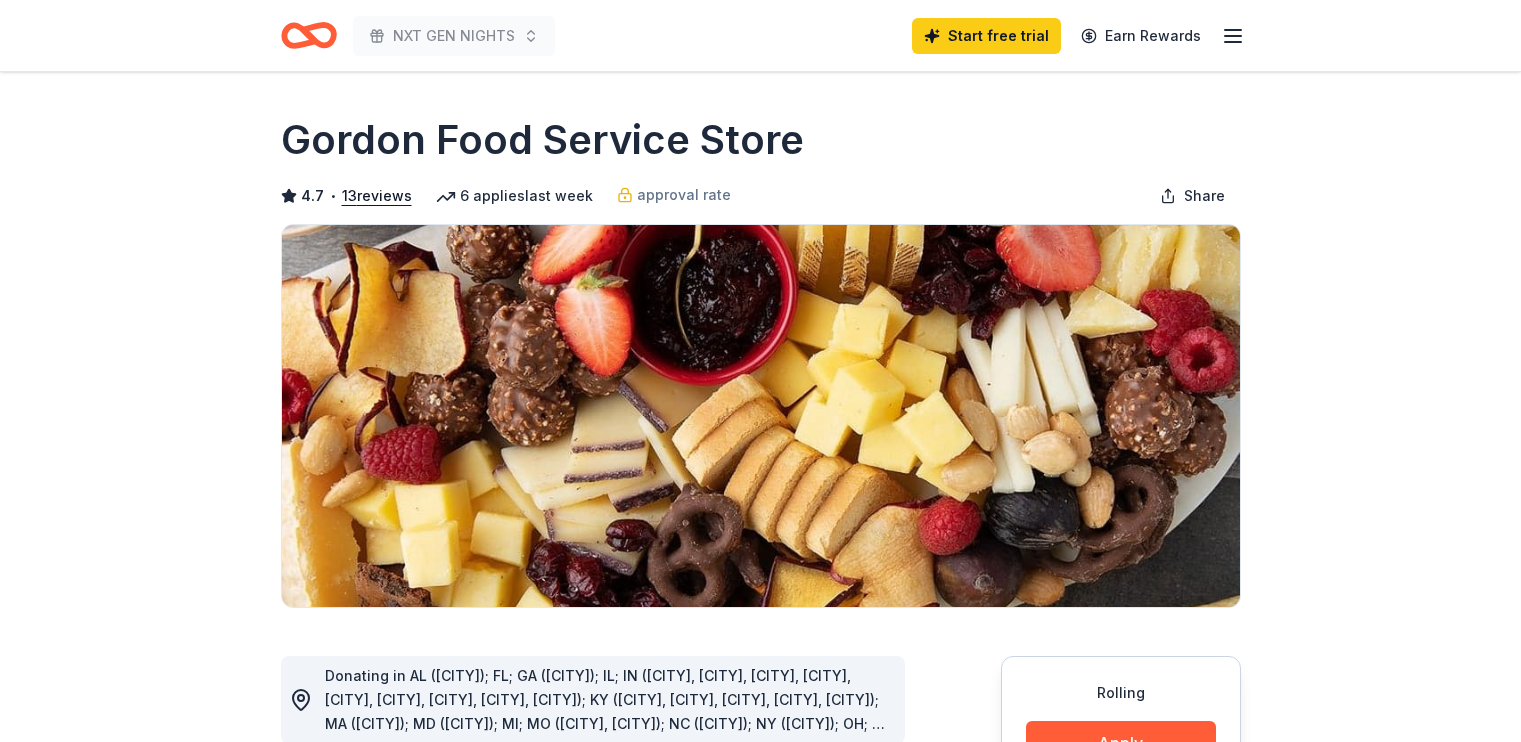scroll, scrollTop: 0, scrollLeft: 0, axis: both 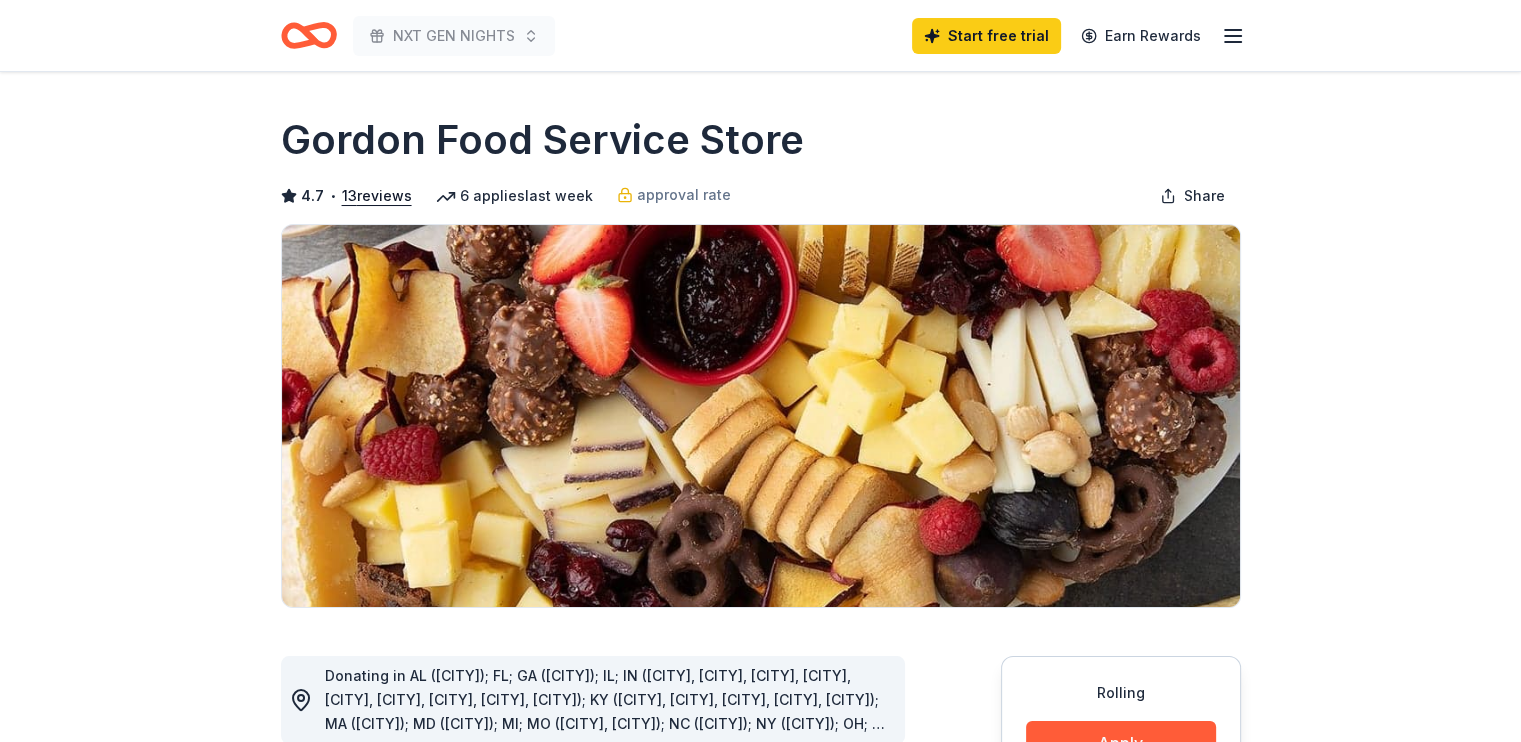 drag, startPoint x: 418, startPoint y: 413, endPoint x: 150, endPoint y: 370, distance: 271.4277 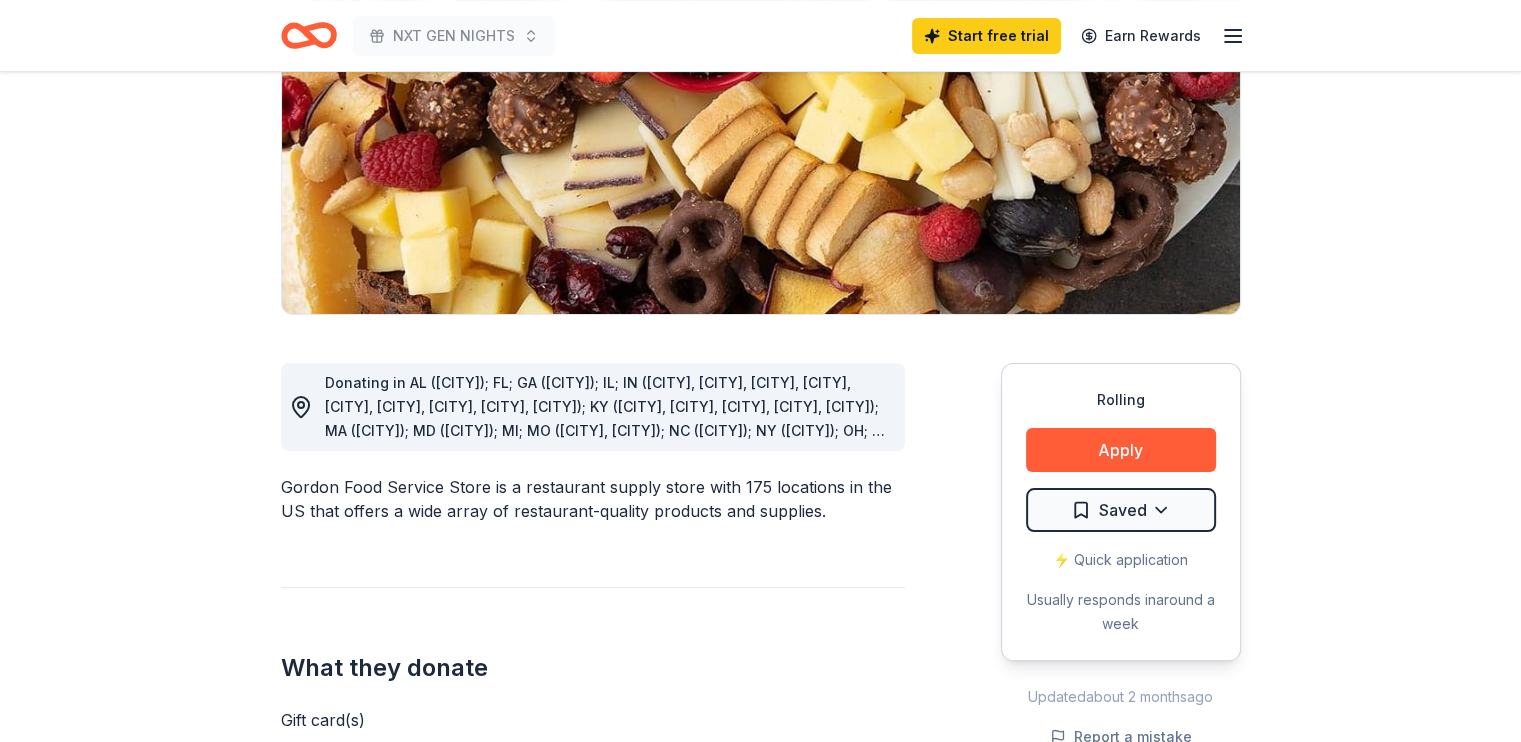 scroll, scrollTop: 300, scrollLeft: 0, axis: vertical 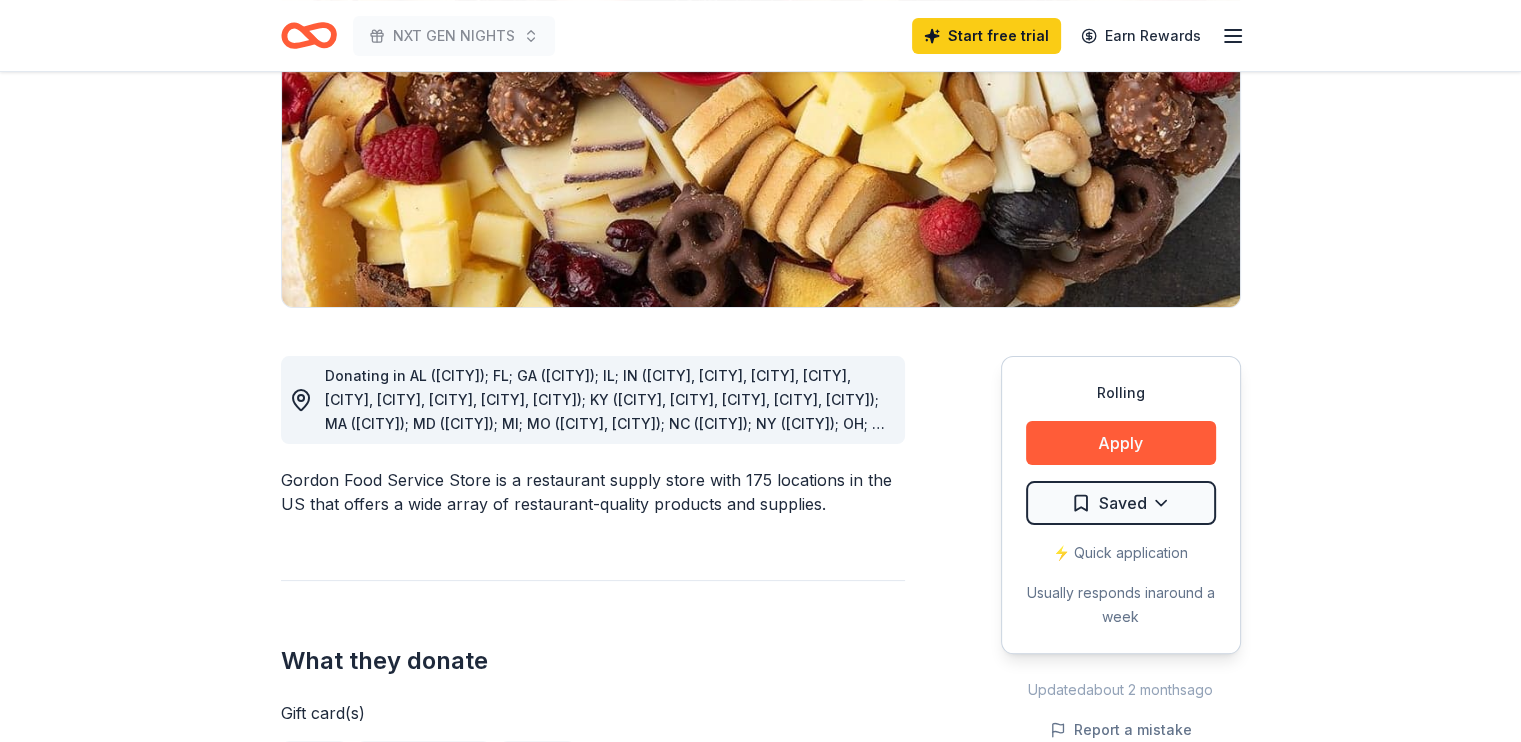 click 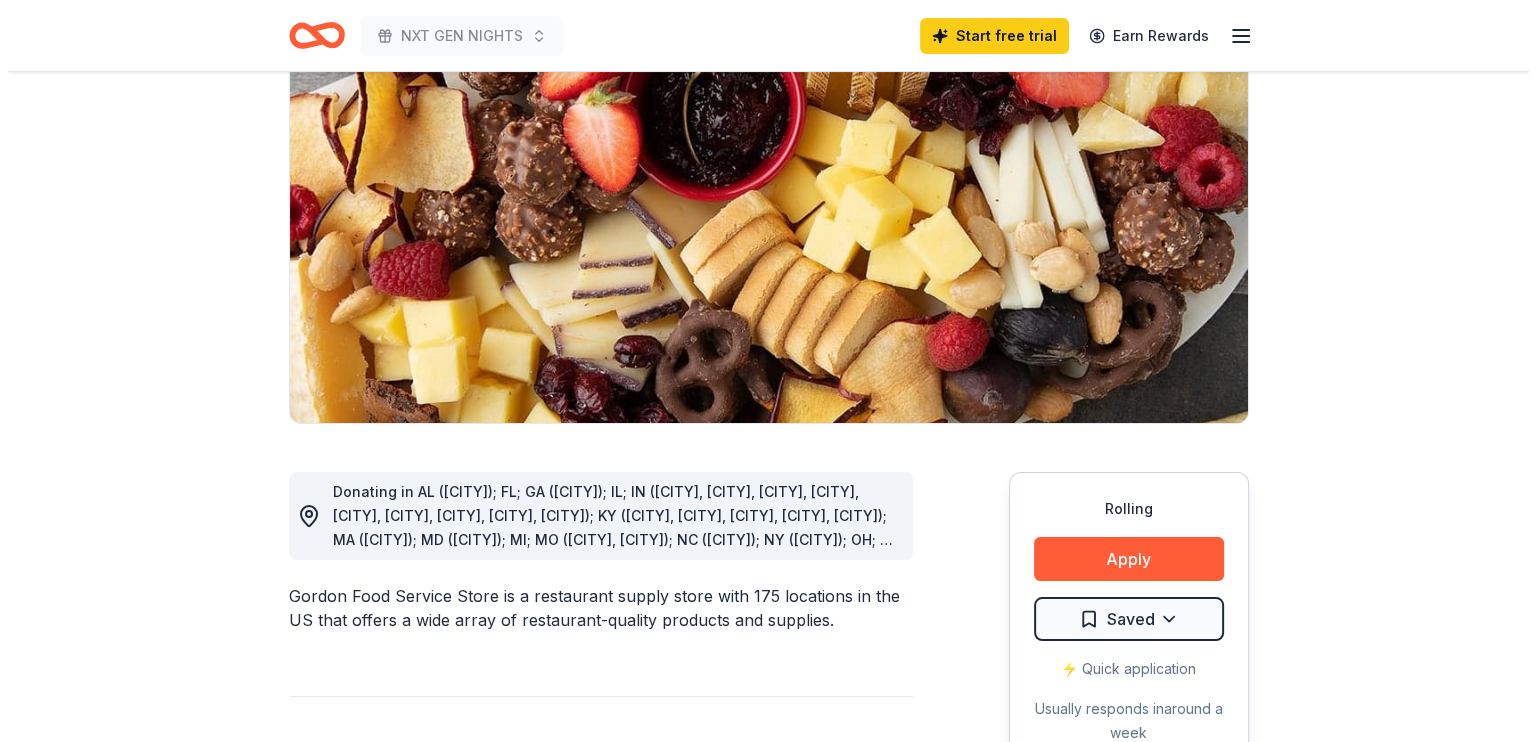 scroll, scrollTop: 400, scrollLeft: 0, axis: vertical 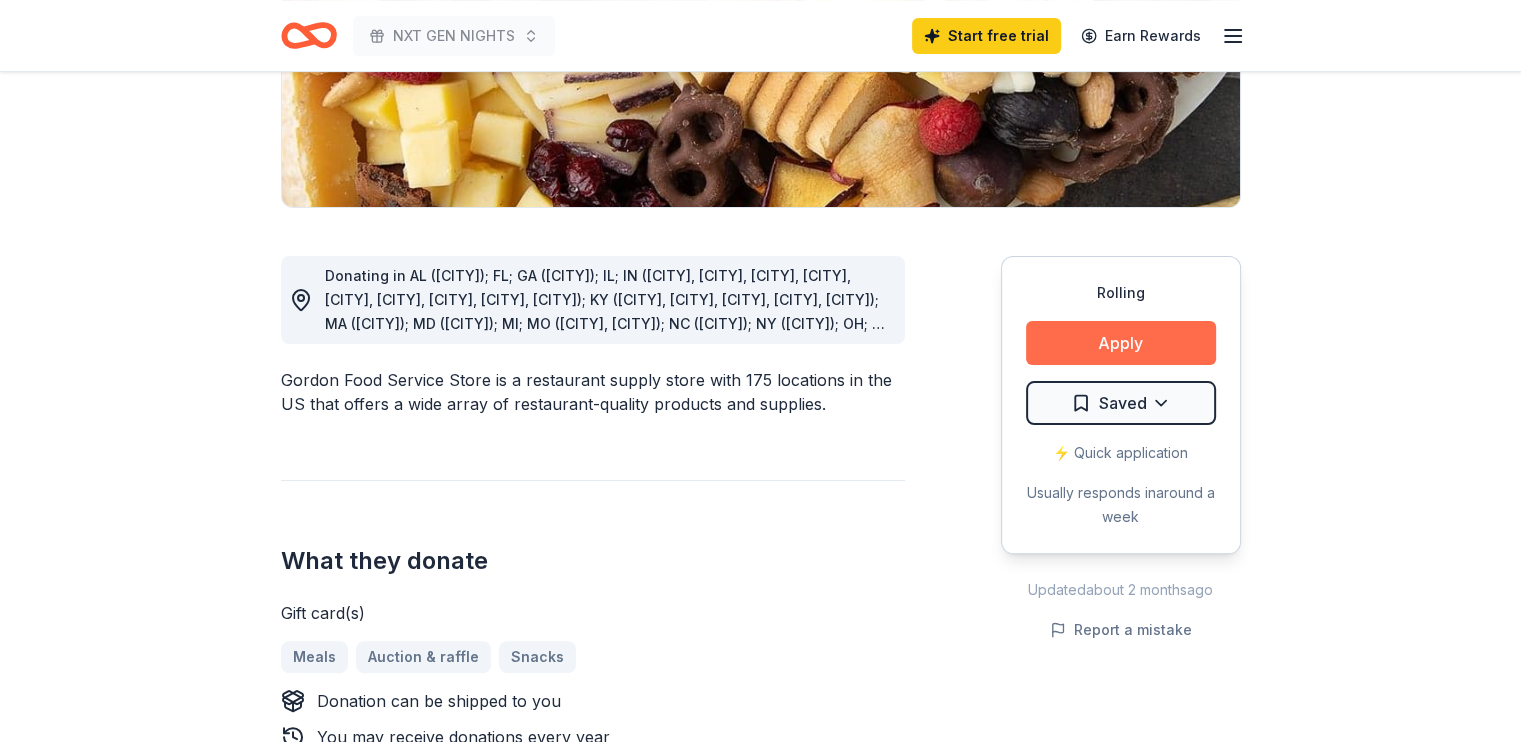 click on "Apply" at bounding box center [1121, 343] 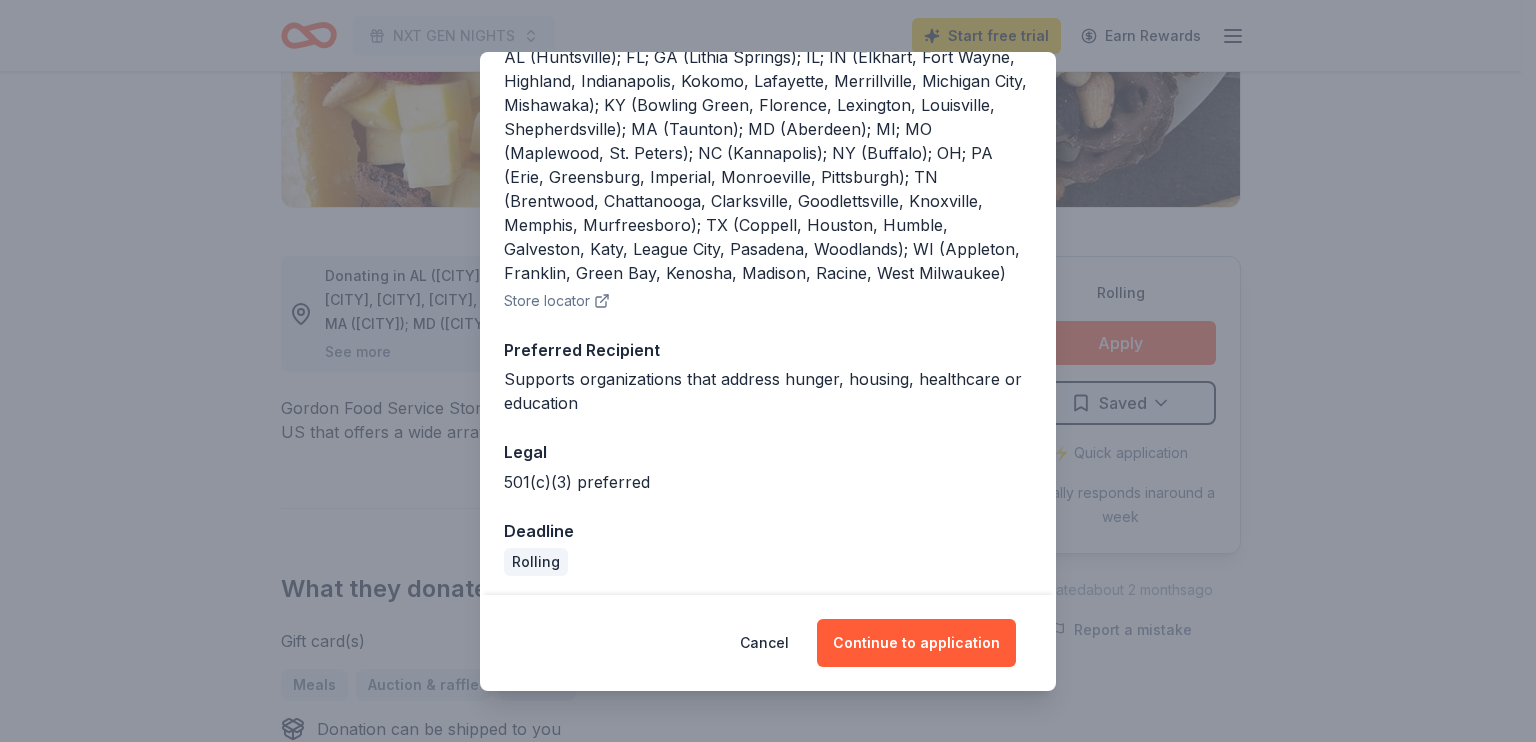 scroll, scrollTop: 283, scrollLeft: 0, axis: vertical 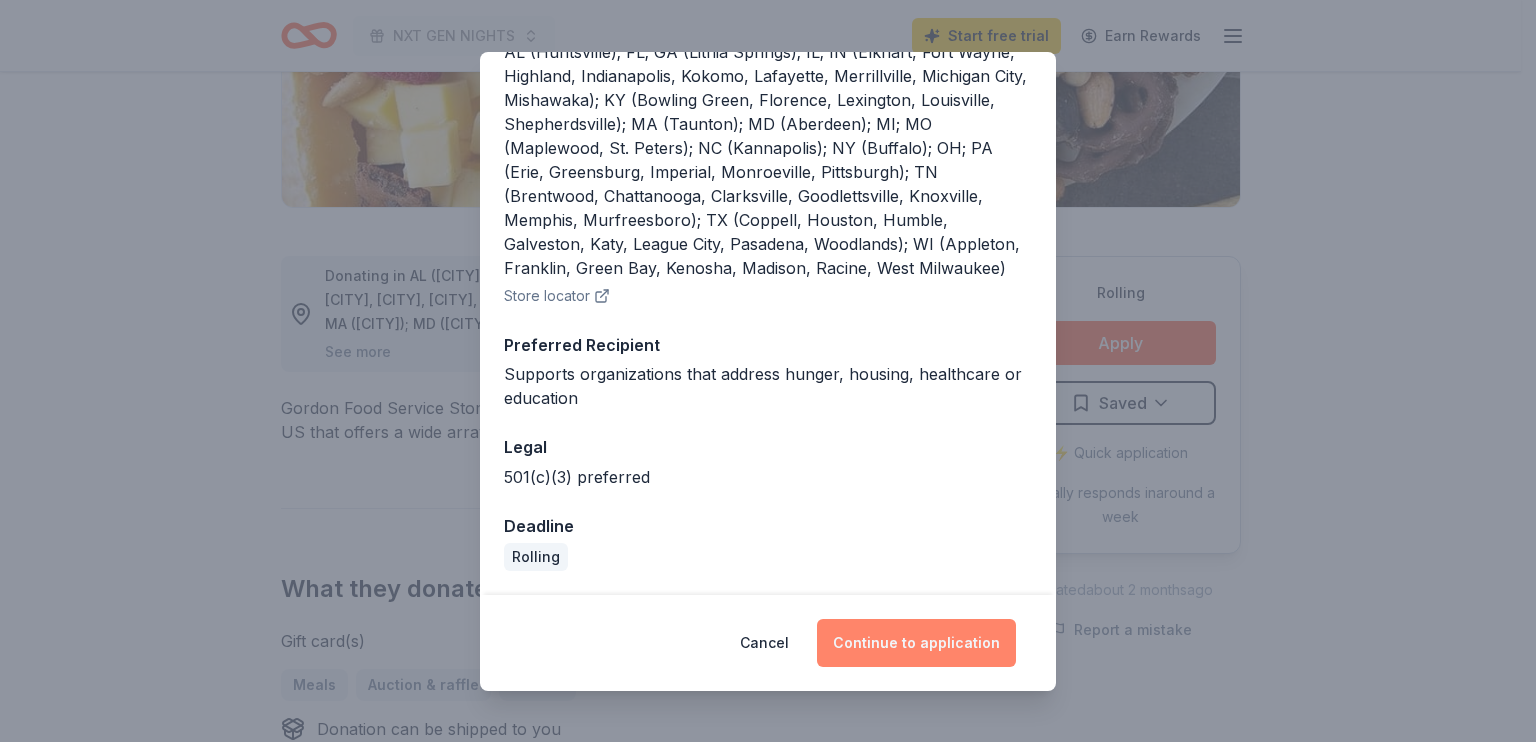 click on "Continue to application" at bounding box center [916, 643] 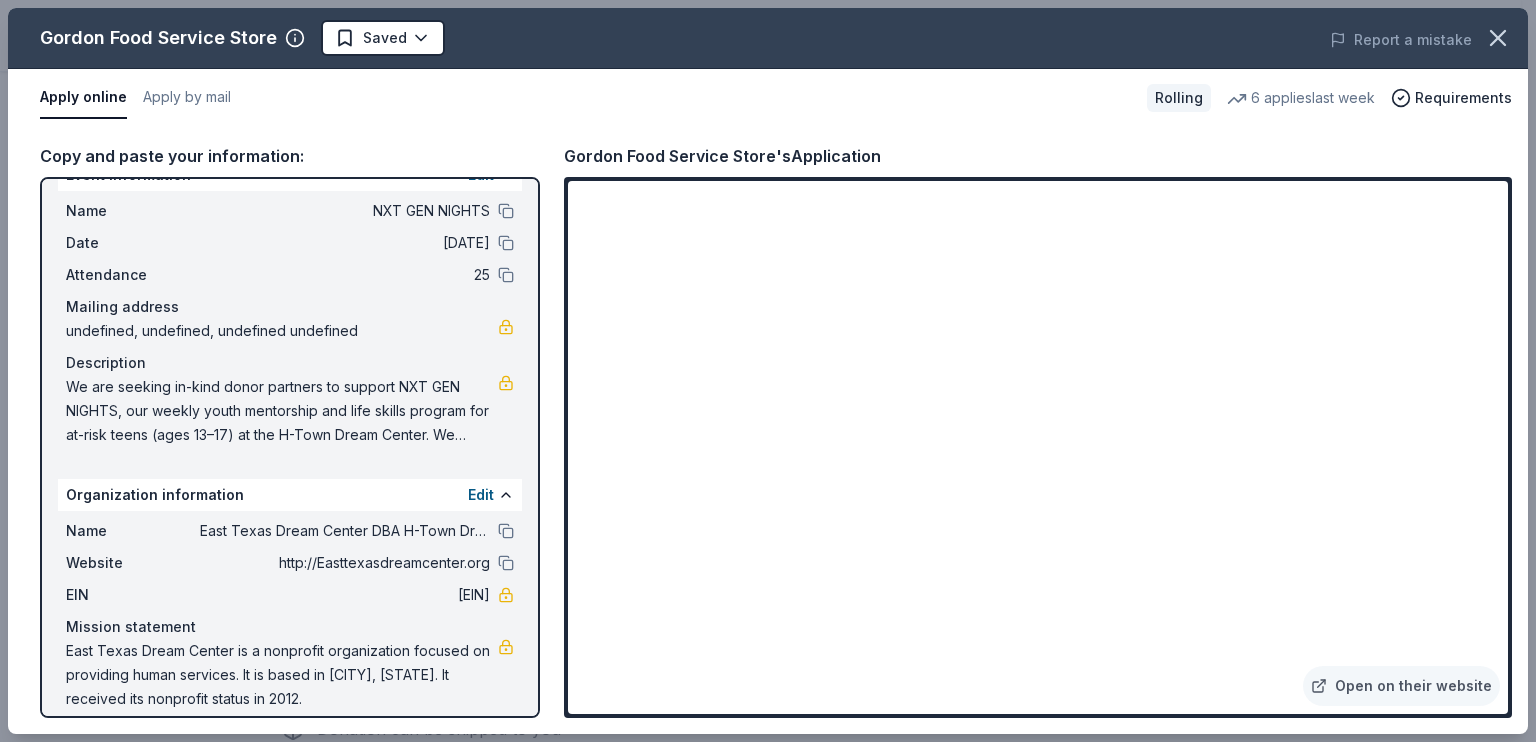 scroll, scrollTop: 54, scrollLeft: 0, axis: vertical 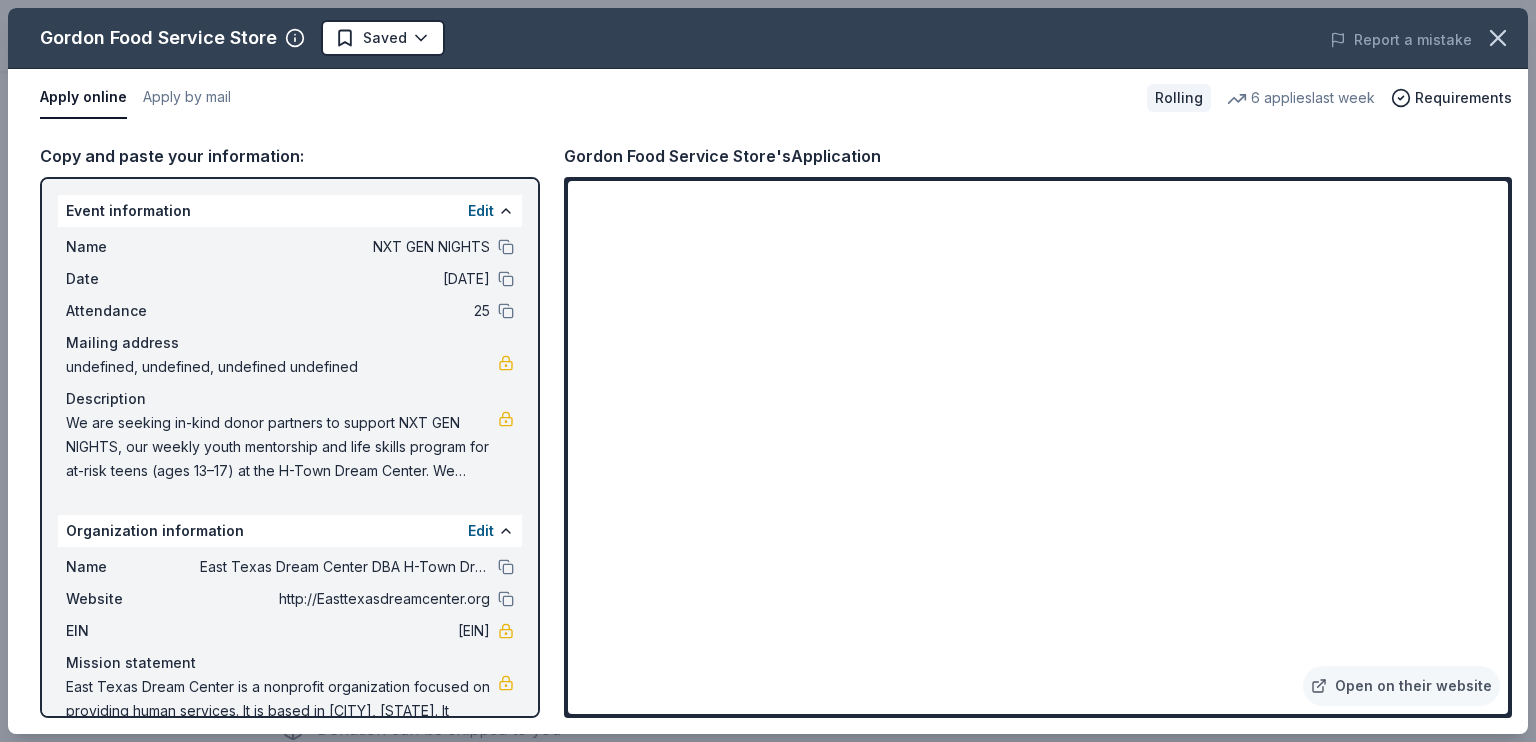 click on "08/12/25" at bounding box center (345, 279) 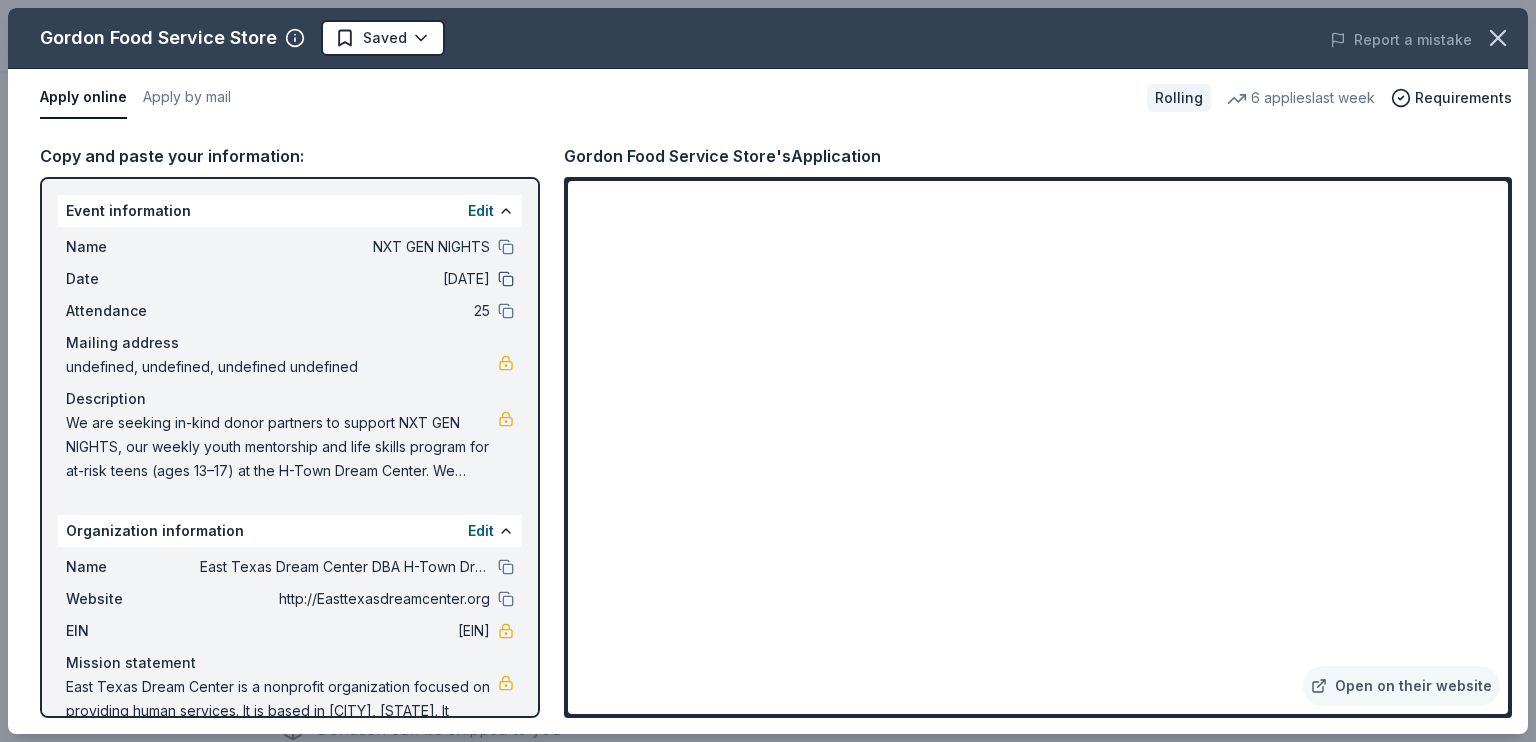 click at bounding box center [506, 279] 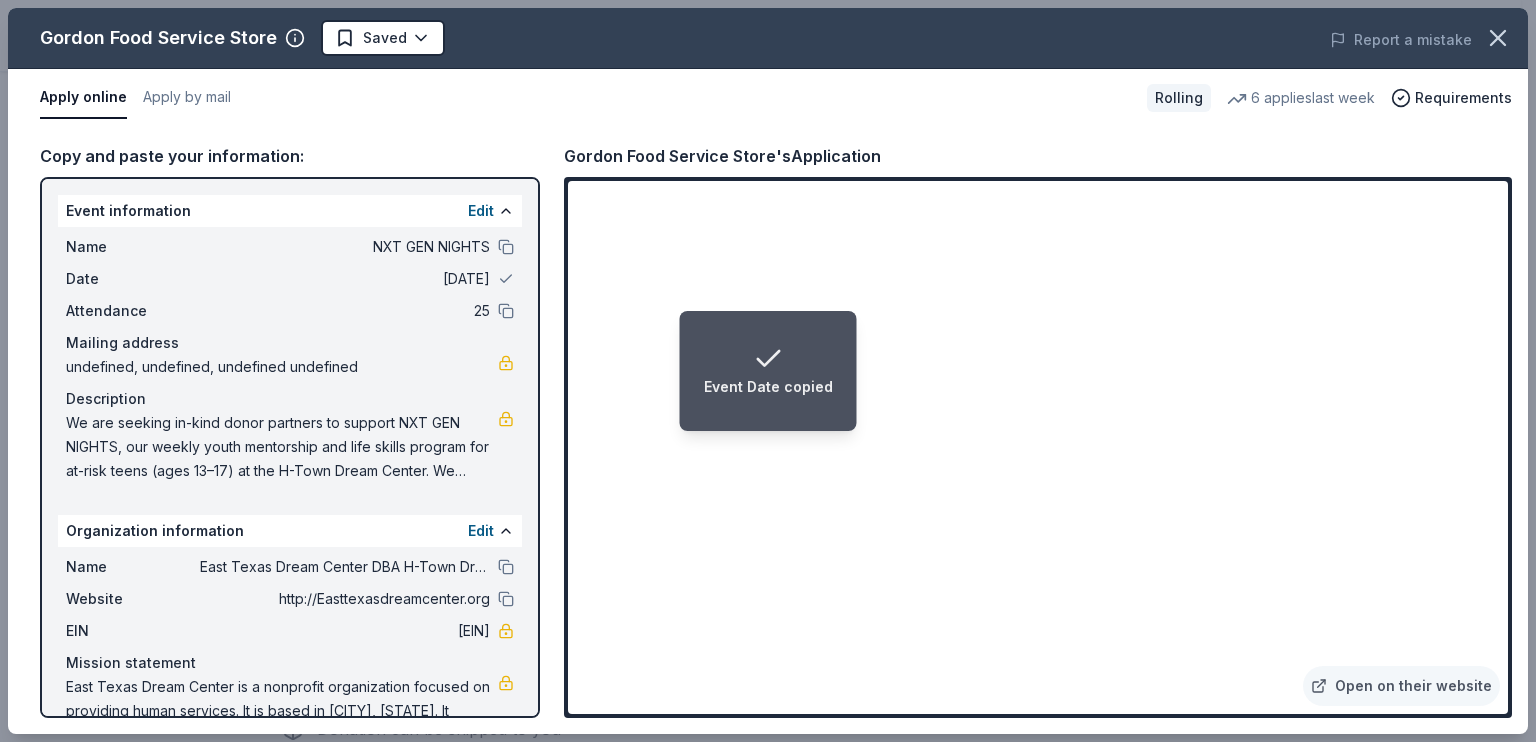 click on "08/12/25" at bounding box center (345, 279) 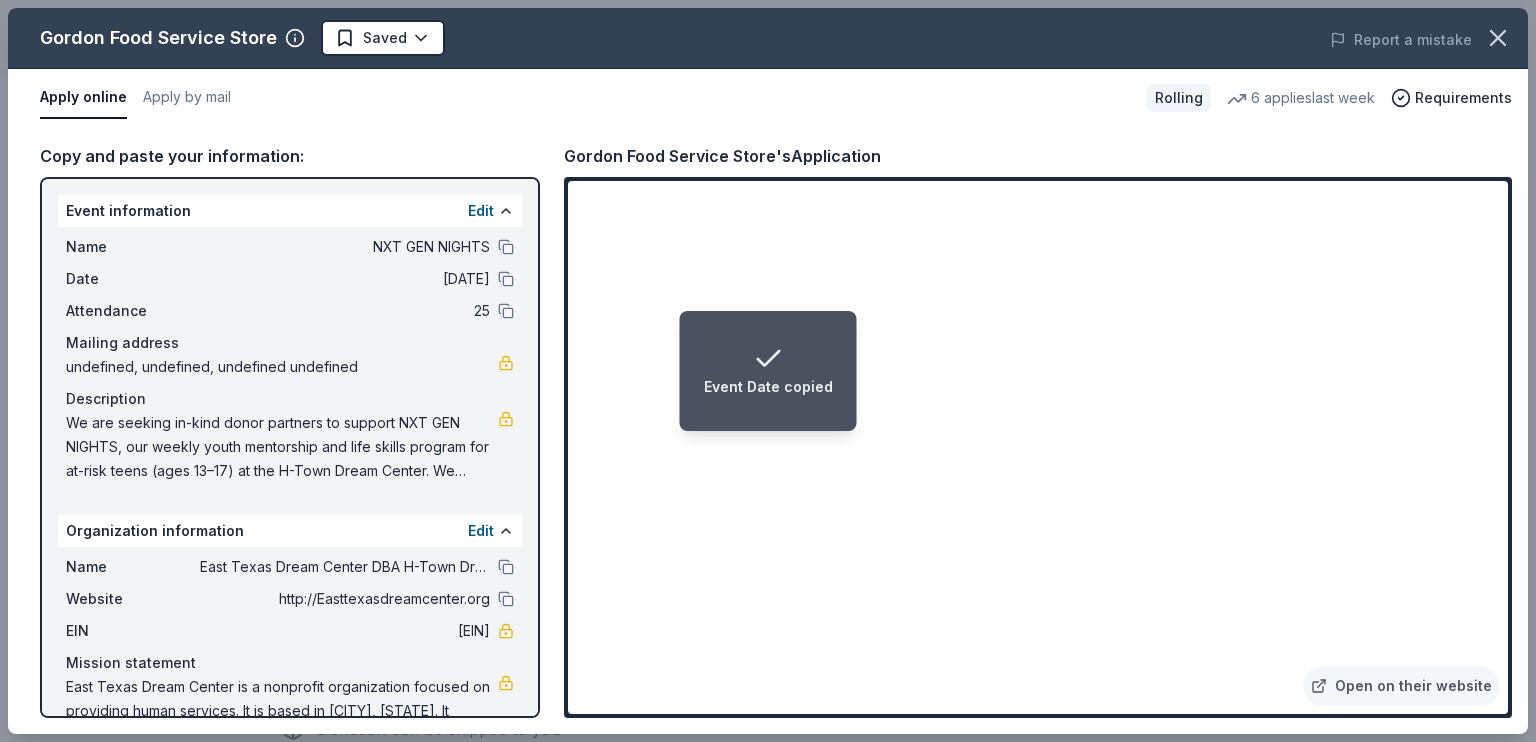 click on "08/12/25" at bounding box center (345, 279) 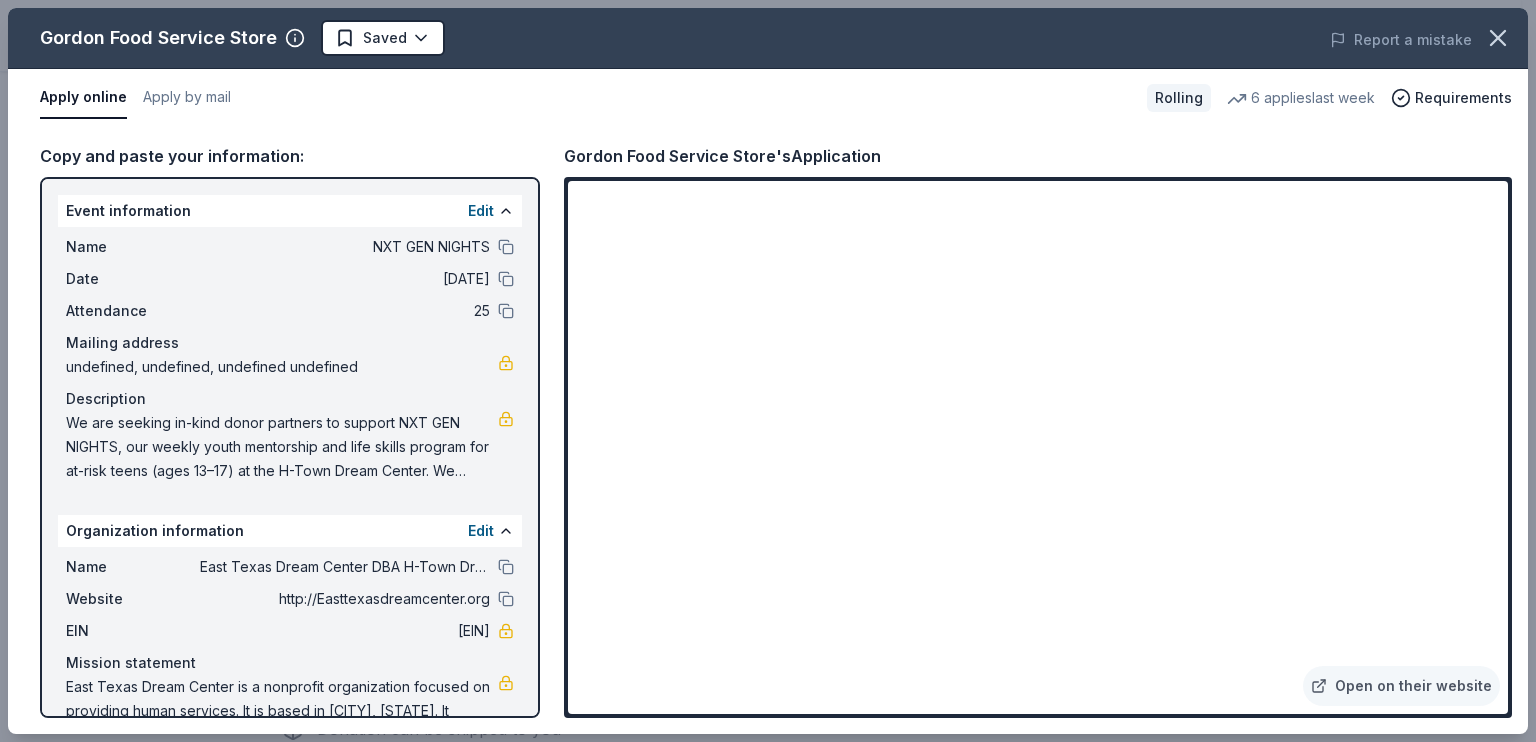 click on "08/12/25" at bounding box center [345, 279] 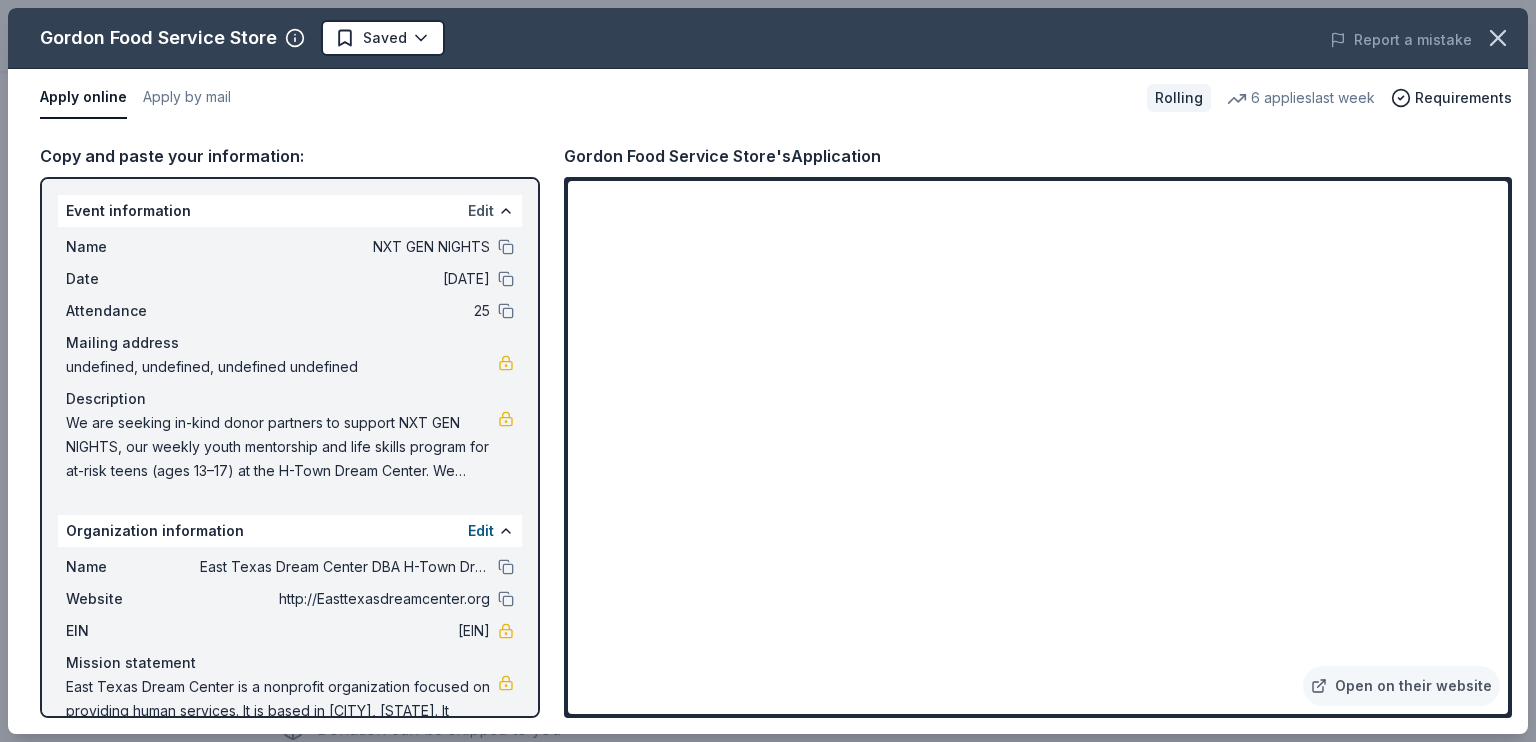 click on "Edit" at bounding box center [481, 211] 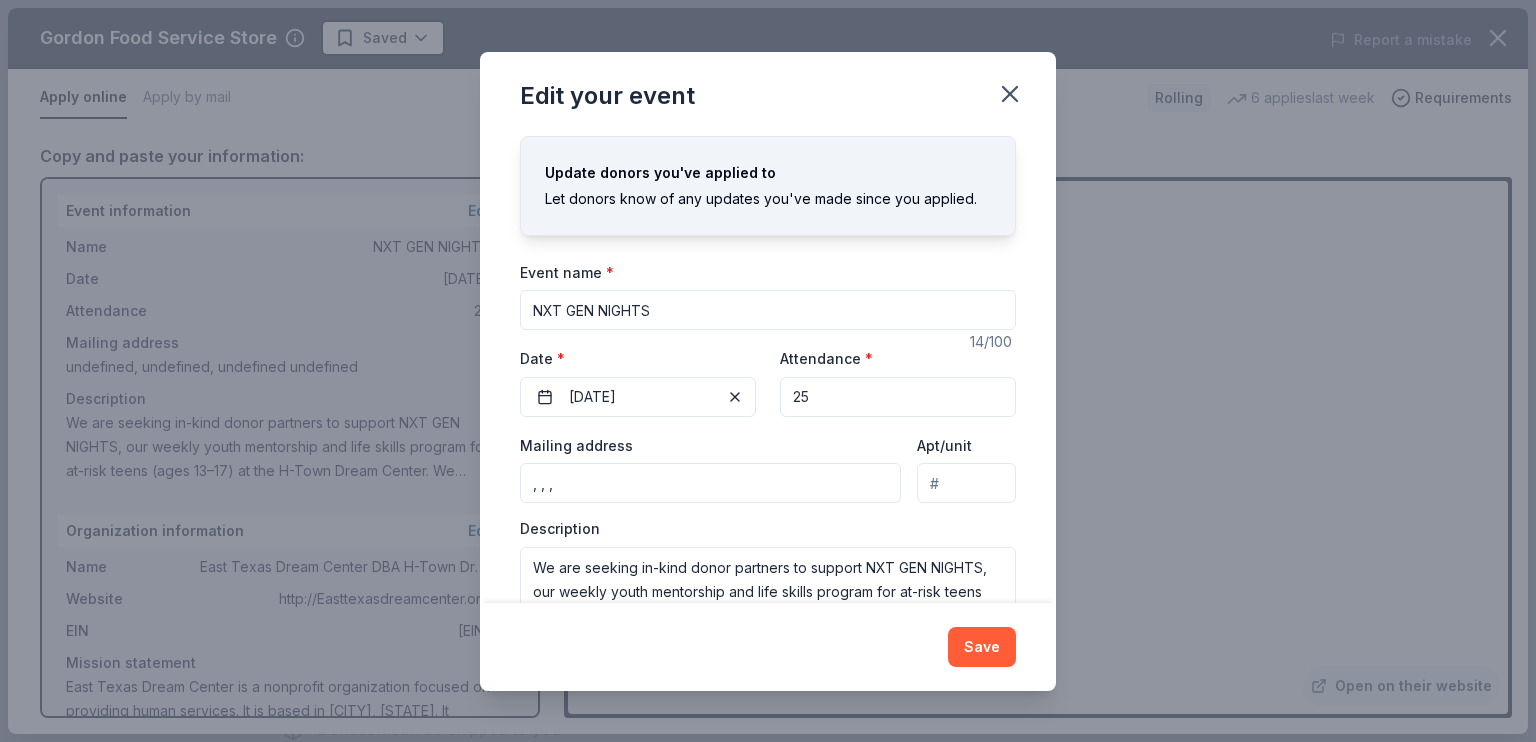 scroll, scrollTop: 0, scrollLeft: 0, axis: both 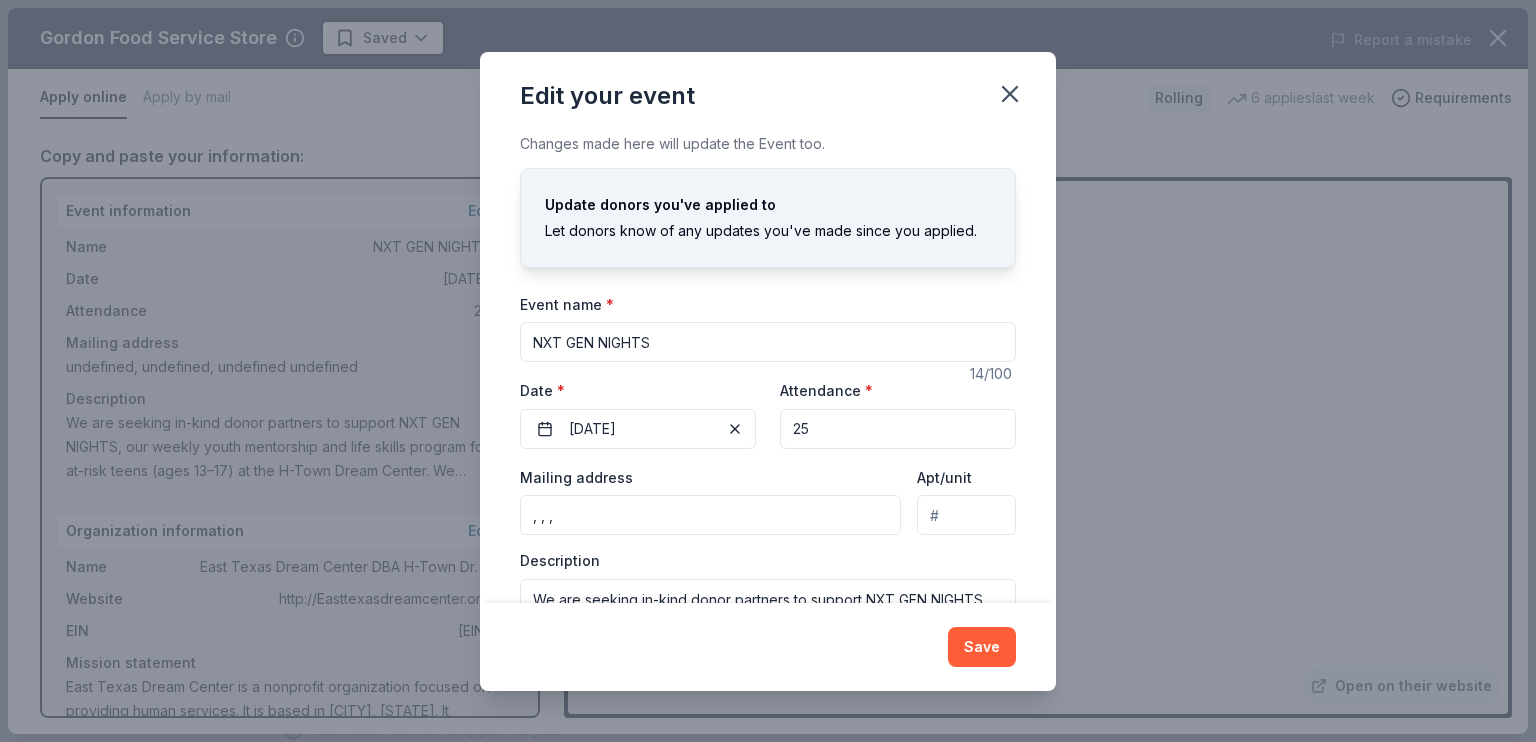 drag, startPoint x: 663, startPoint y: 344, endPoint x: 529, endPoint y: 341, distance: 134.03358 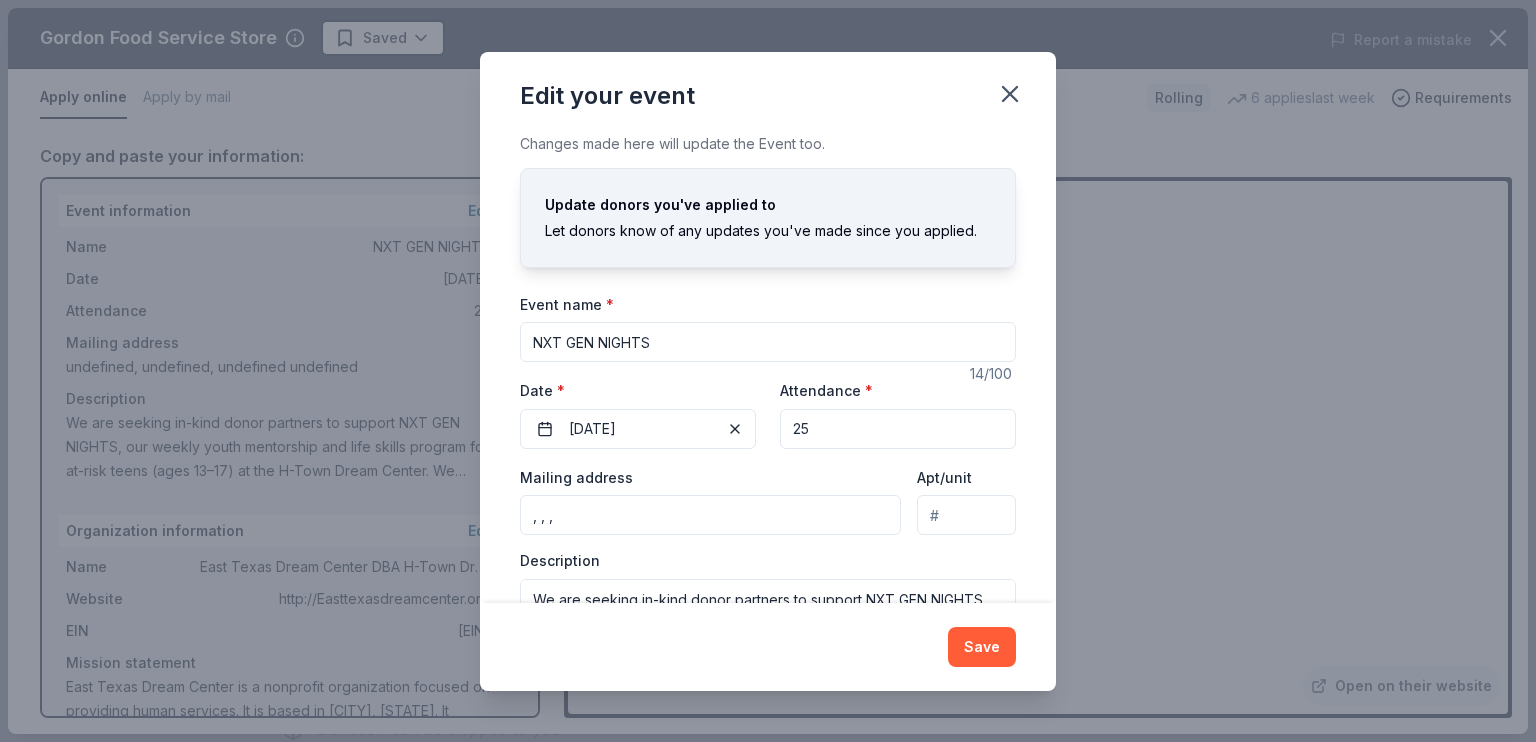 click on "Changes made here will update the Event too. Update donors you've applied to Let donors know of any updates you've made since you applied. Event name * NXT GEN NIGHTS 14 /100 Event website https://www.htowndreamcenter.org Attendance * 25 Date * 08/12/2025 Mailing address , , , Apt/unit Description We are seeking in-kind donor partners to support NXT GEN NIGHTS, our weekly youth mentorship and life skills program for at-risk teens (ages 13–17) at the H-Town Dream Center. We provide dinner, hands-on activities, and breakout sessions that promote growth, resilience, and faith. In-kind donations of meals, snacks, drinks, prizes, or supplies directly impact the lives of teens who are hungry for hope and direction." at bounding box center [768, 367] 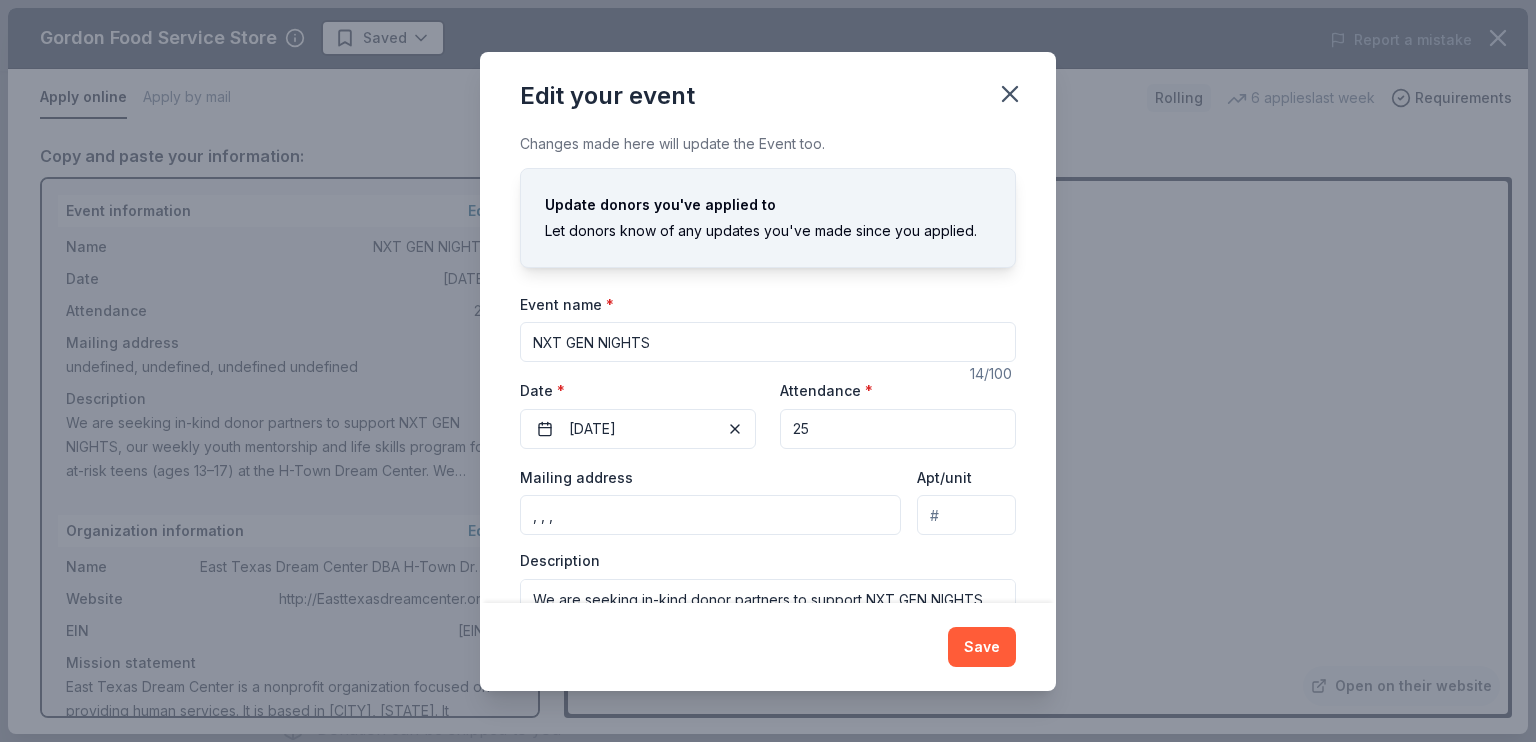 scroll, scrollTop: 98, scrollLeft: 0, axis: vertical 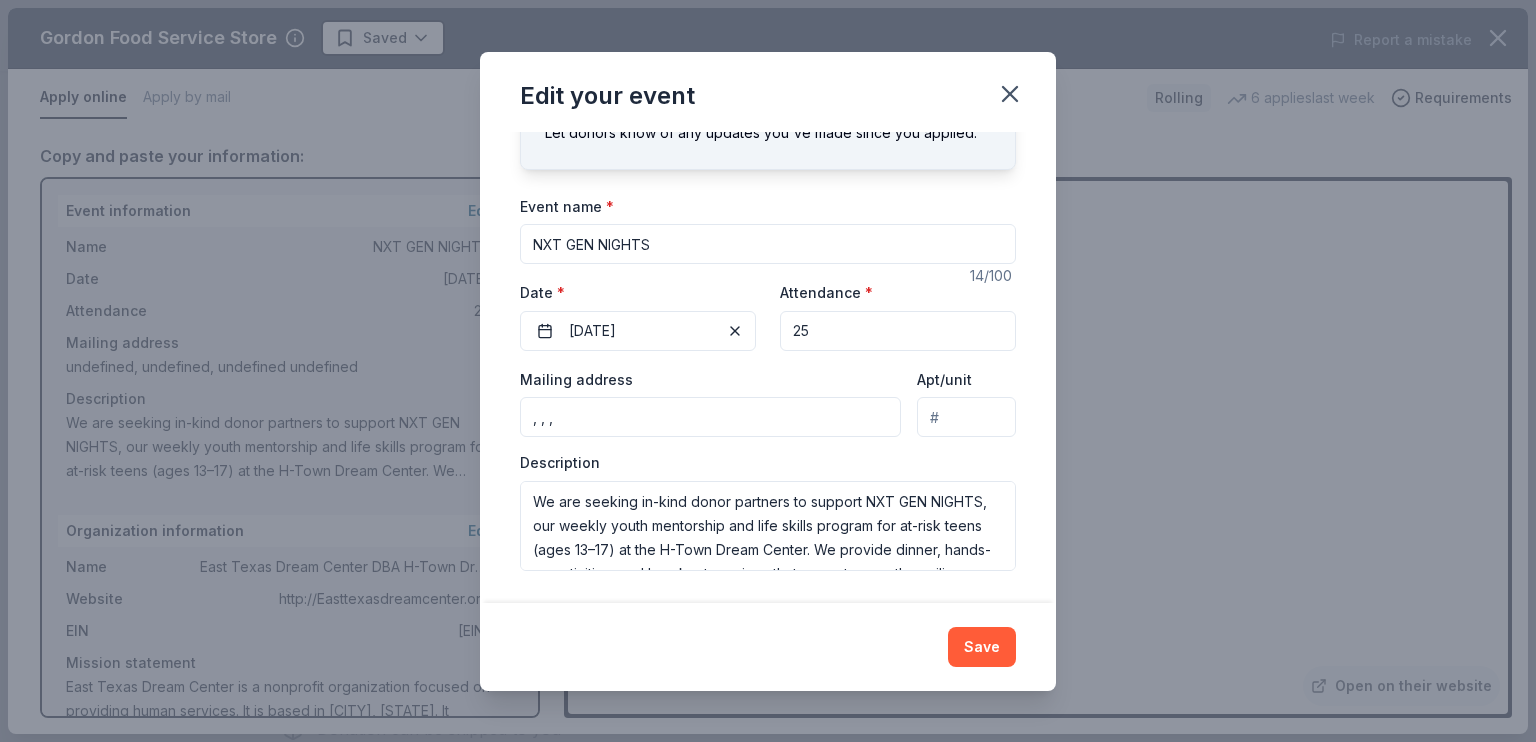 drag, startPoint x: 578, startPoint y: 423, endPoint x: 437, endPoint y: 415, distance: 141.22676 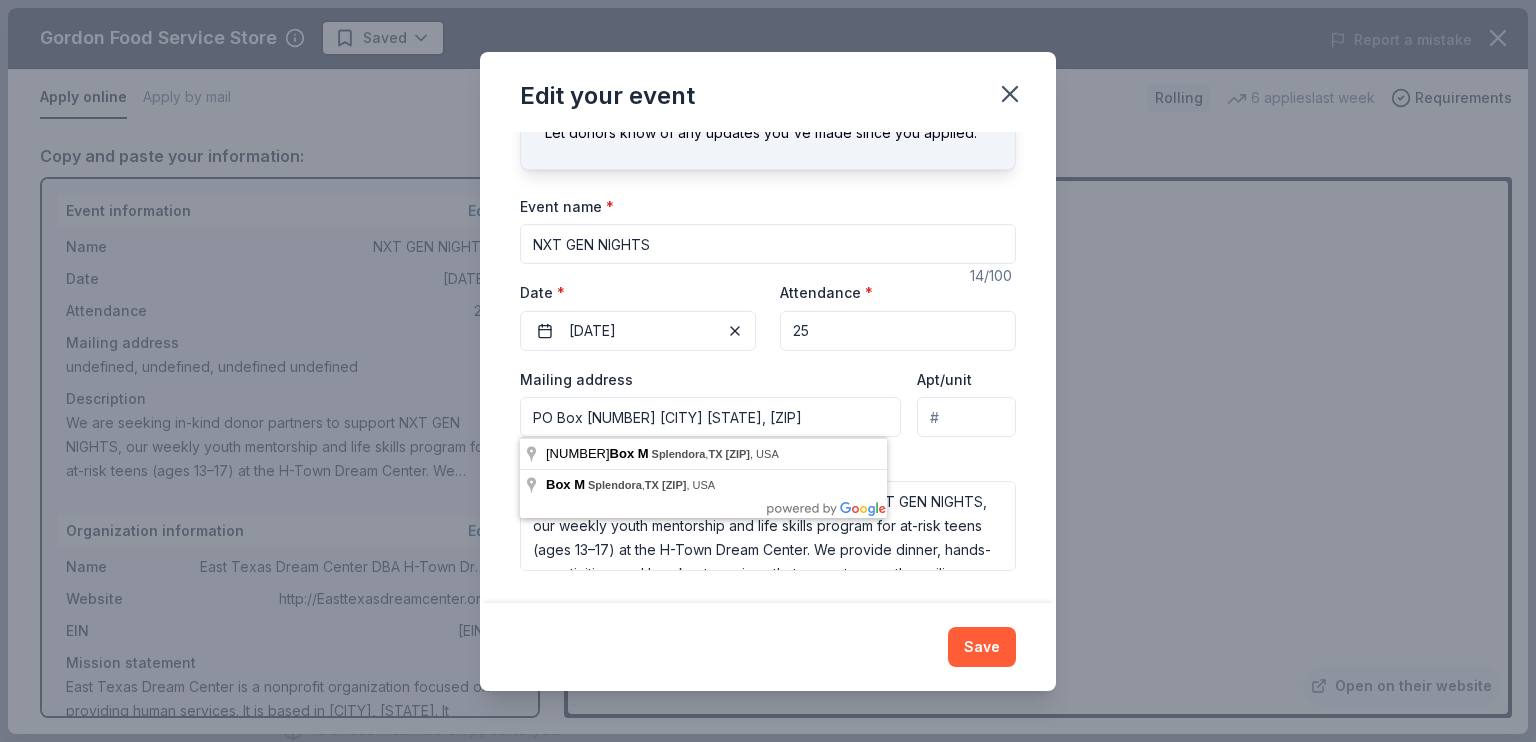 type on "PO Box 2100 Splendora TX, 77372" 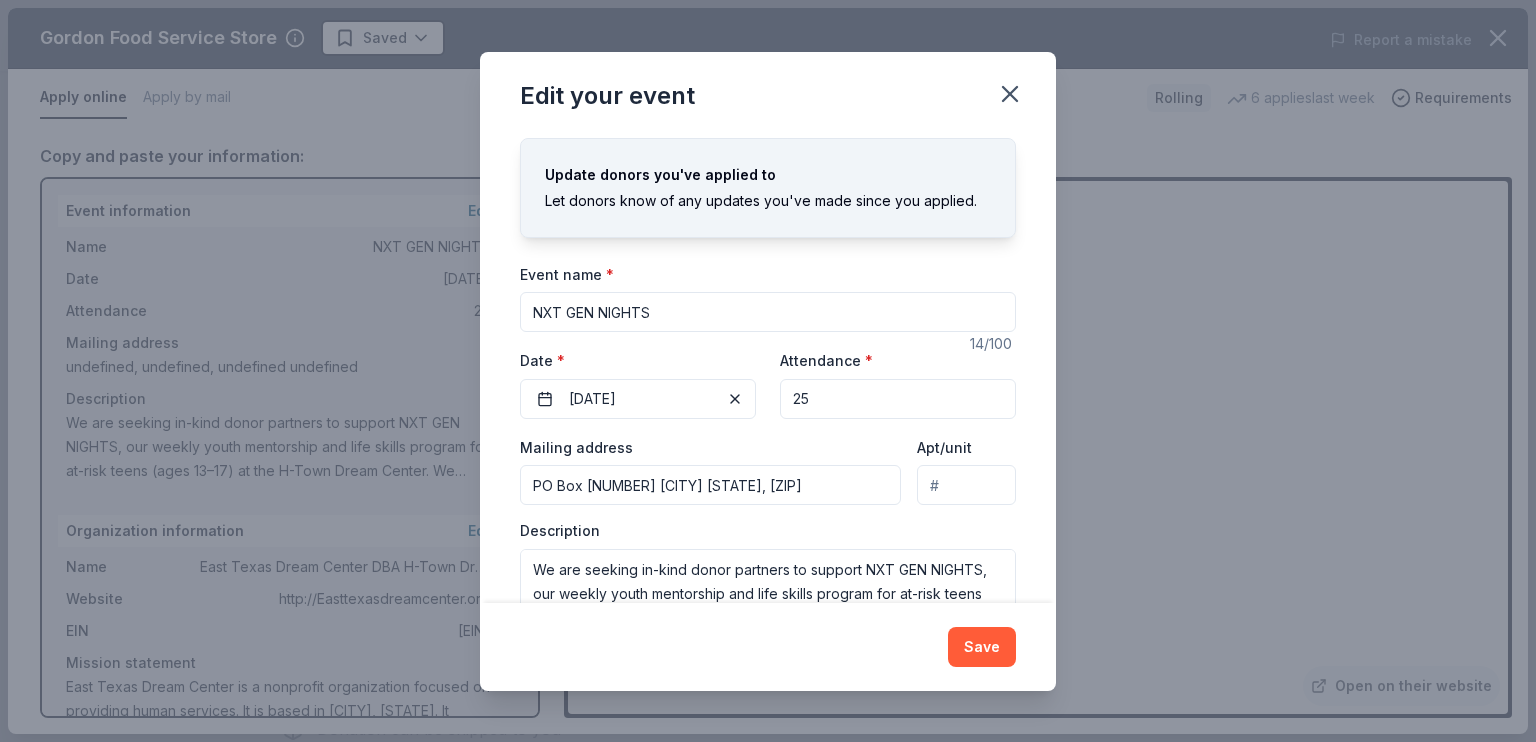 scroll, scrollTop: 0, scrollLeft: 0, axis: both 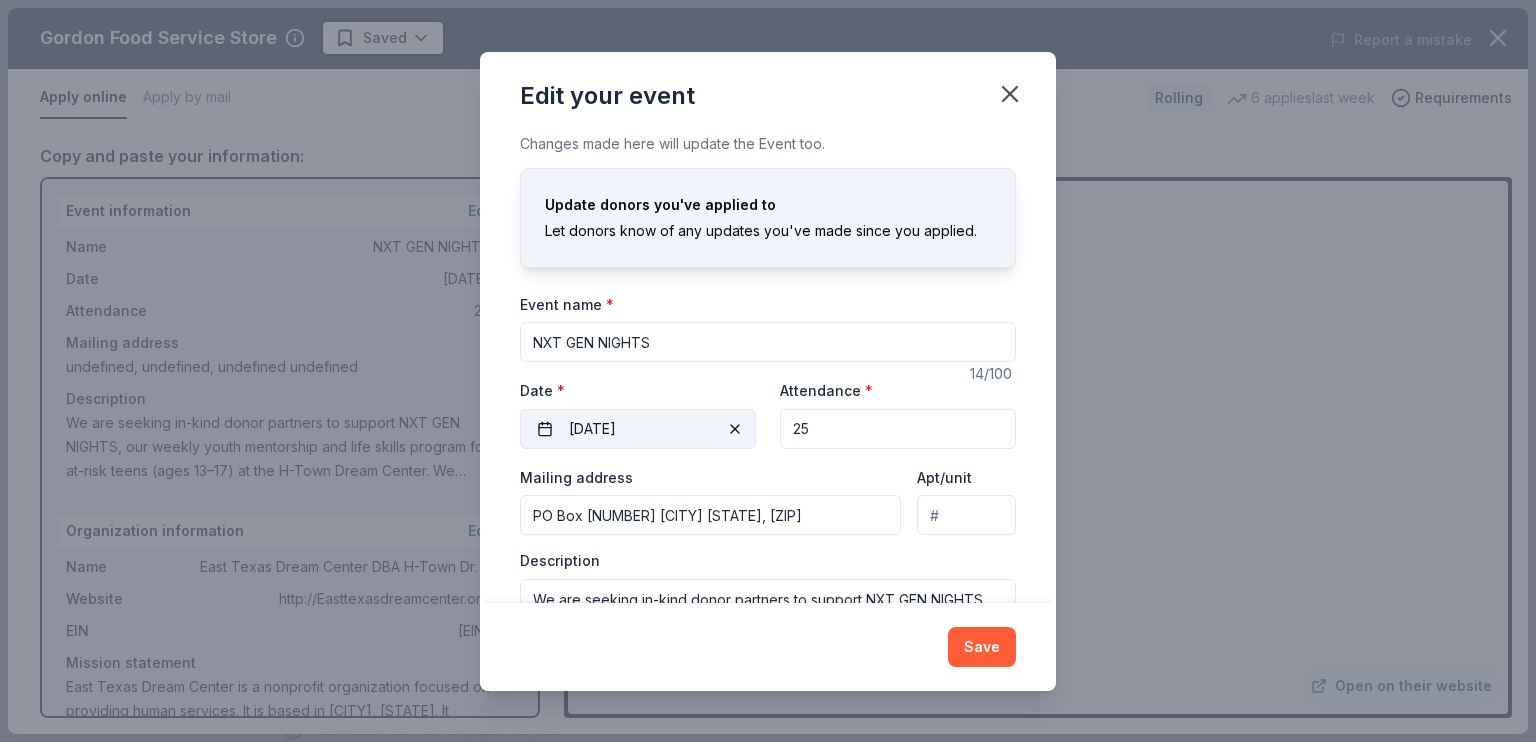 click on "08/12/2025" at bounding box center [638, 429] 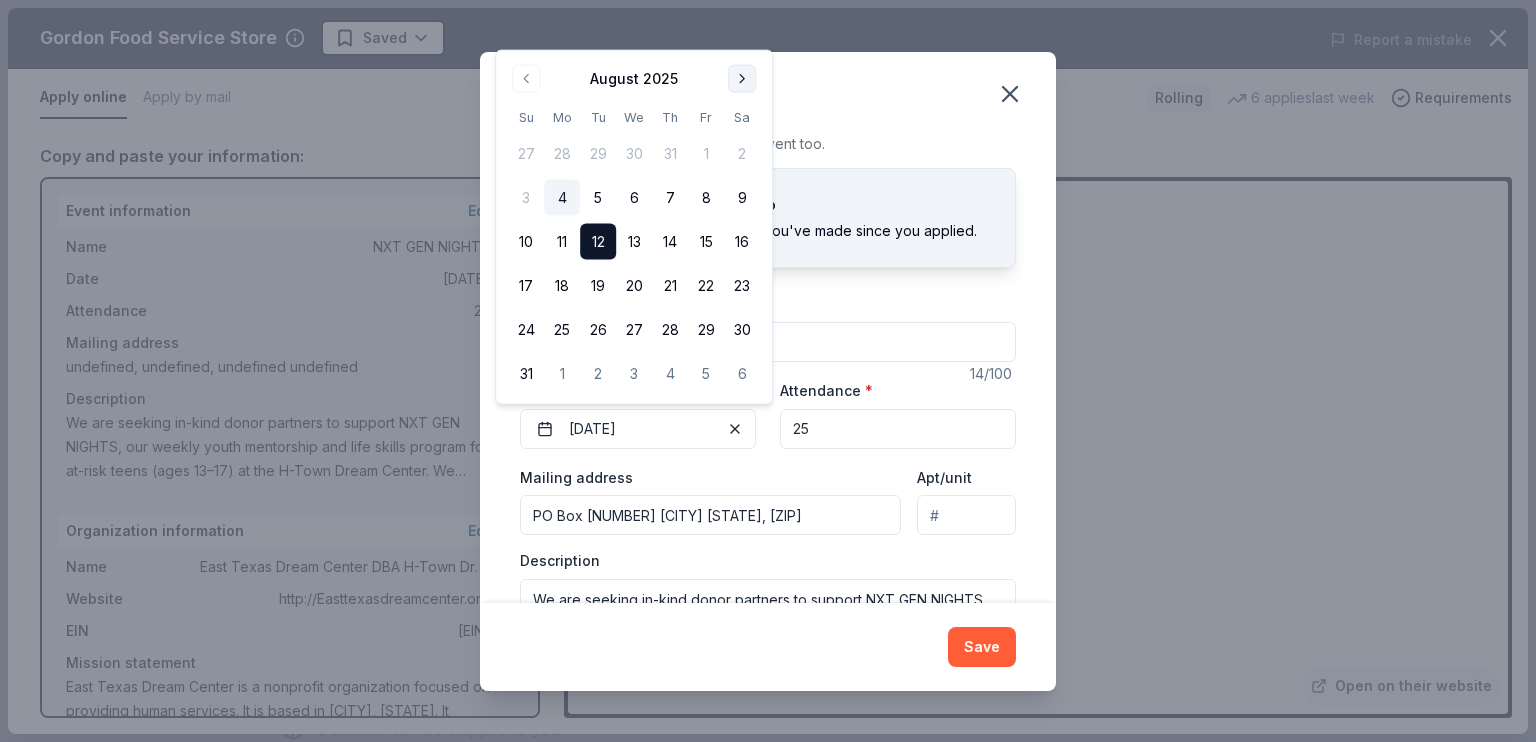 click at bounding box center (742, 79) 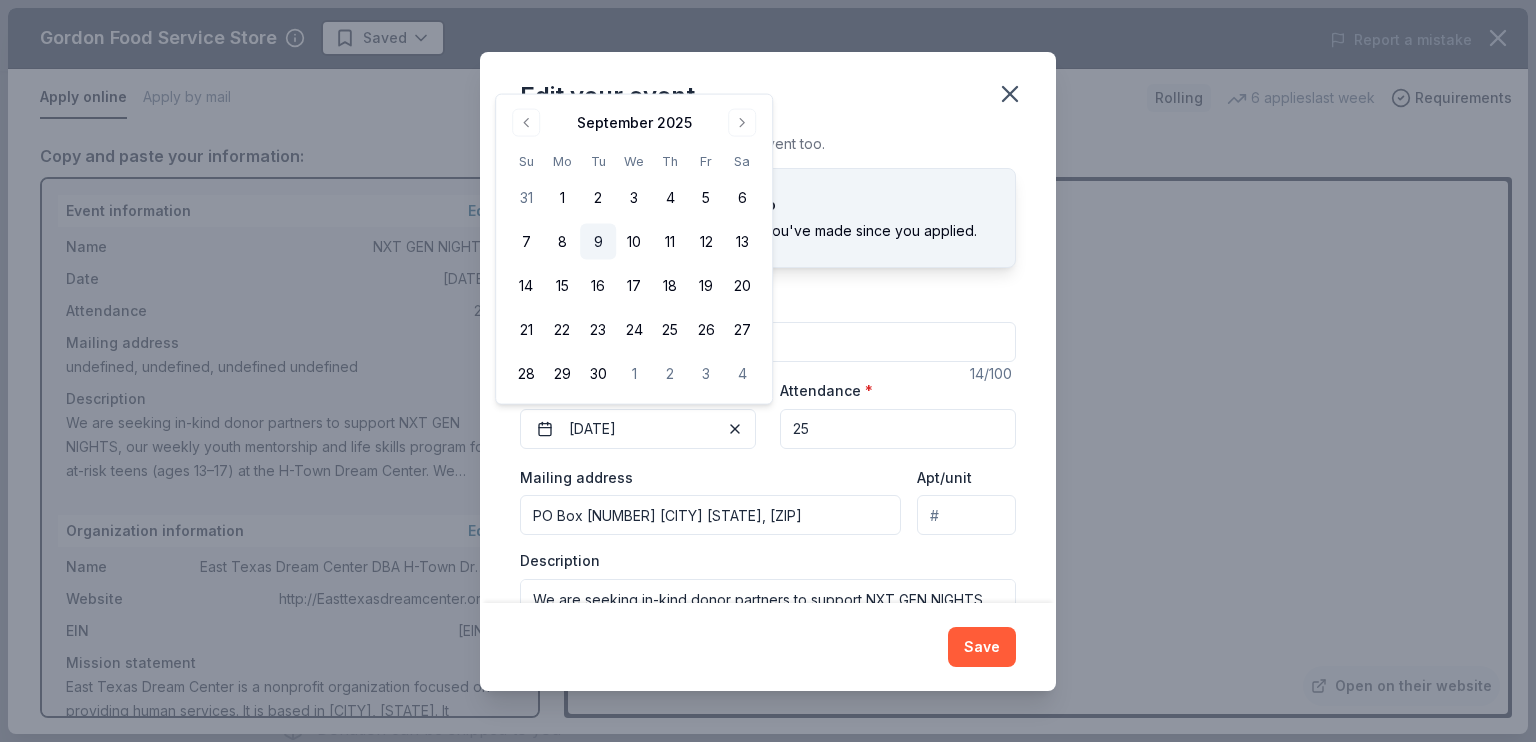click on "9" at bounding box center [598, 242] 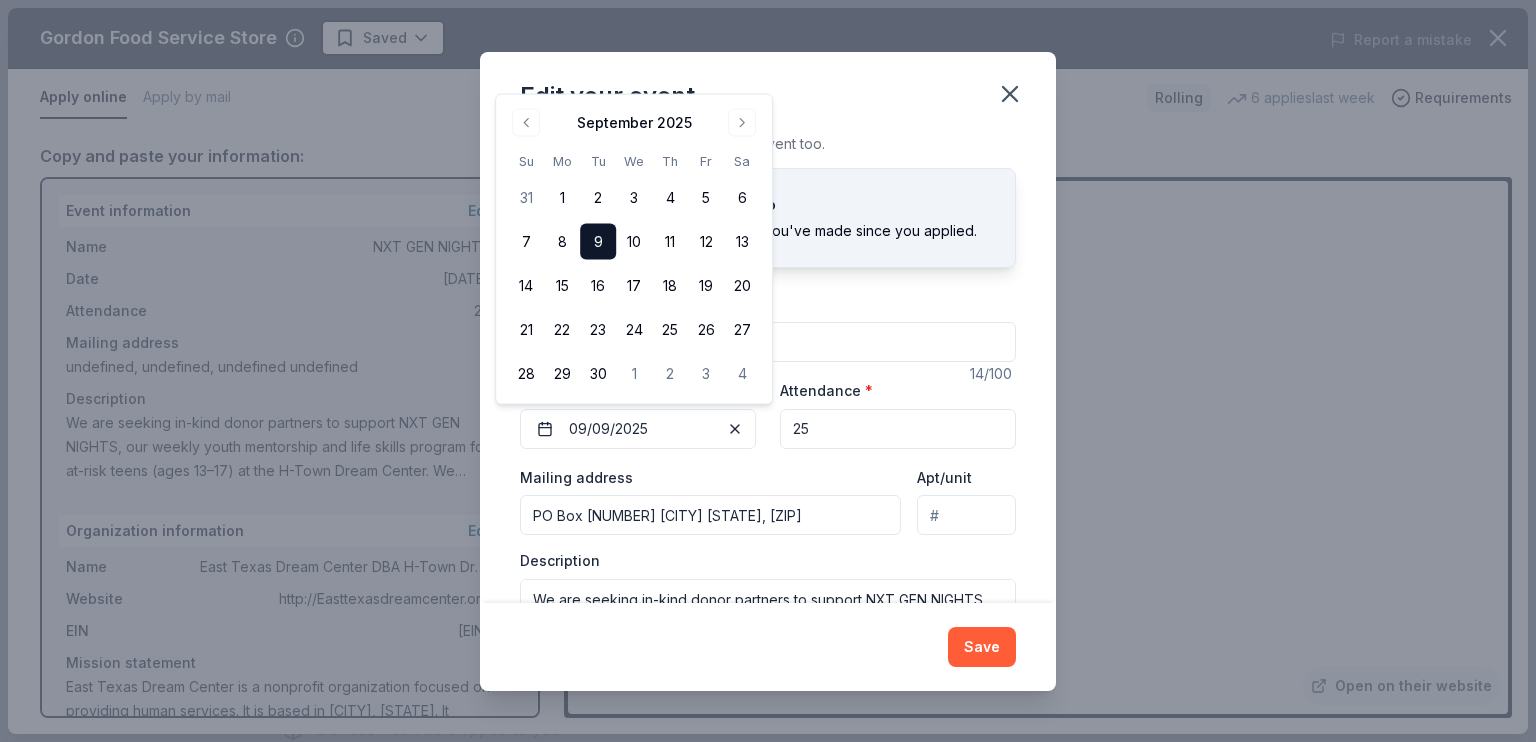 click on "Edit your   event" at bounding box center [768, 92] 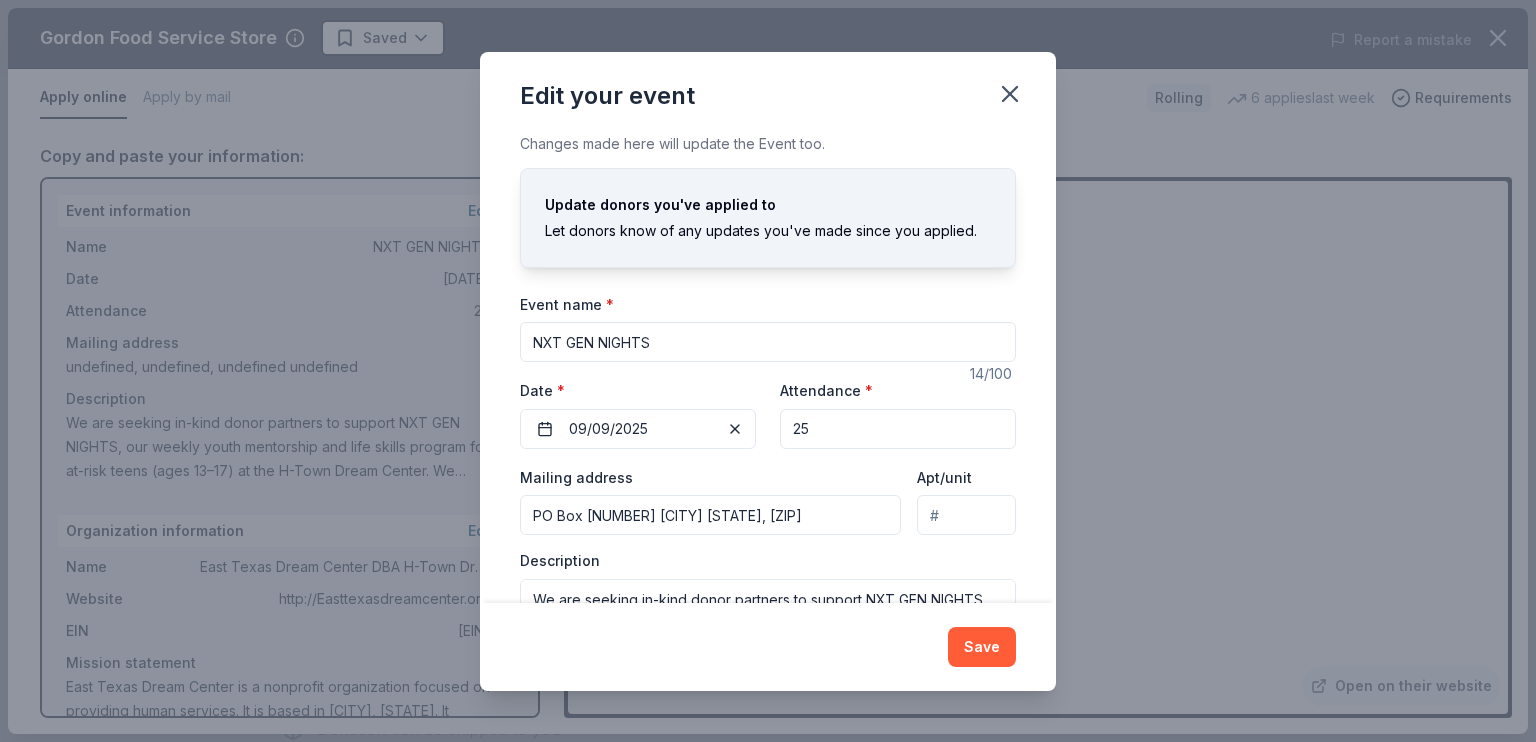 scroll, scrollTop: 98, scrollLeft: 0, axis: vertical 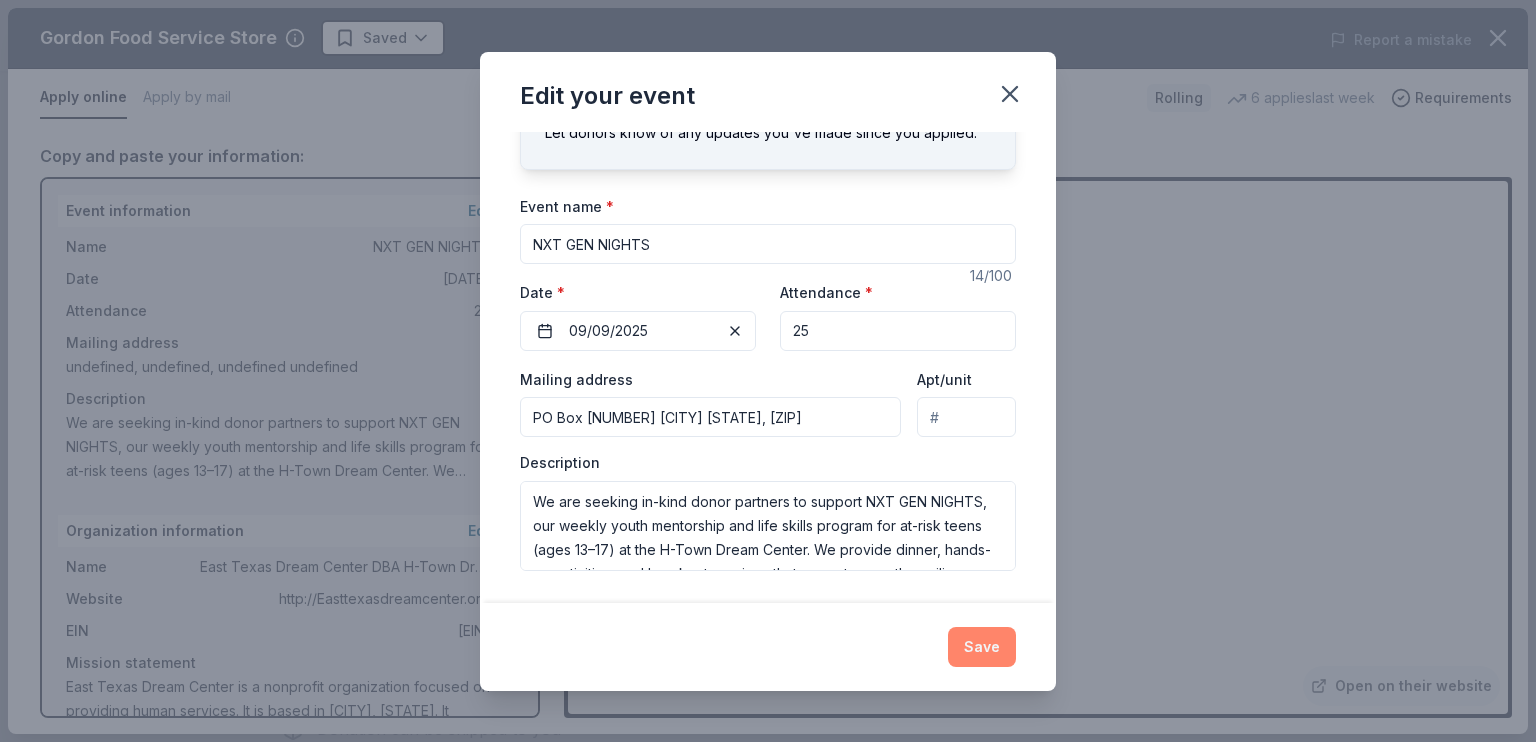 click on "Save" at bounding box center [982, 647] 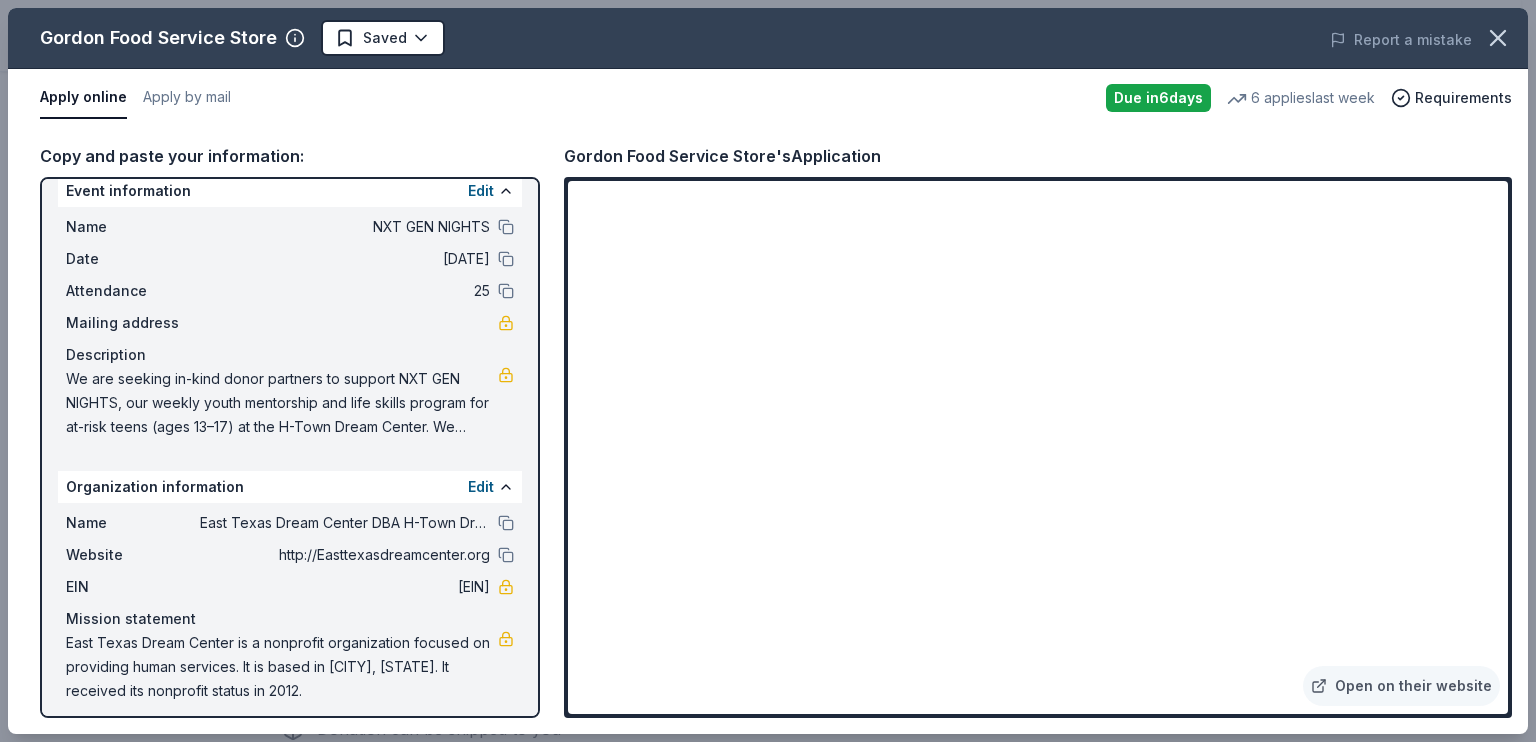 scroll, scrollTop: 30, scrollLeft: 0, axis: vertical 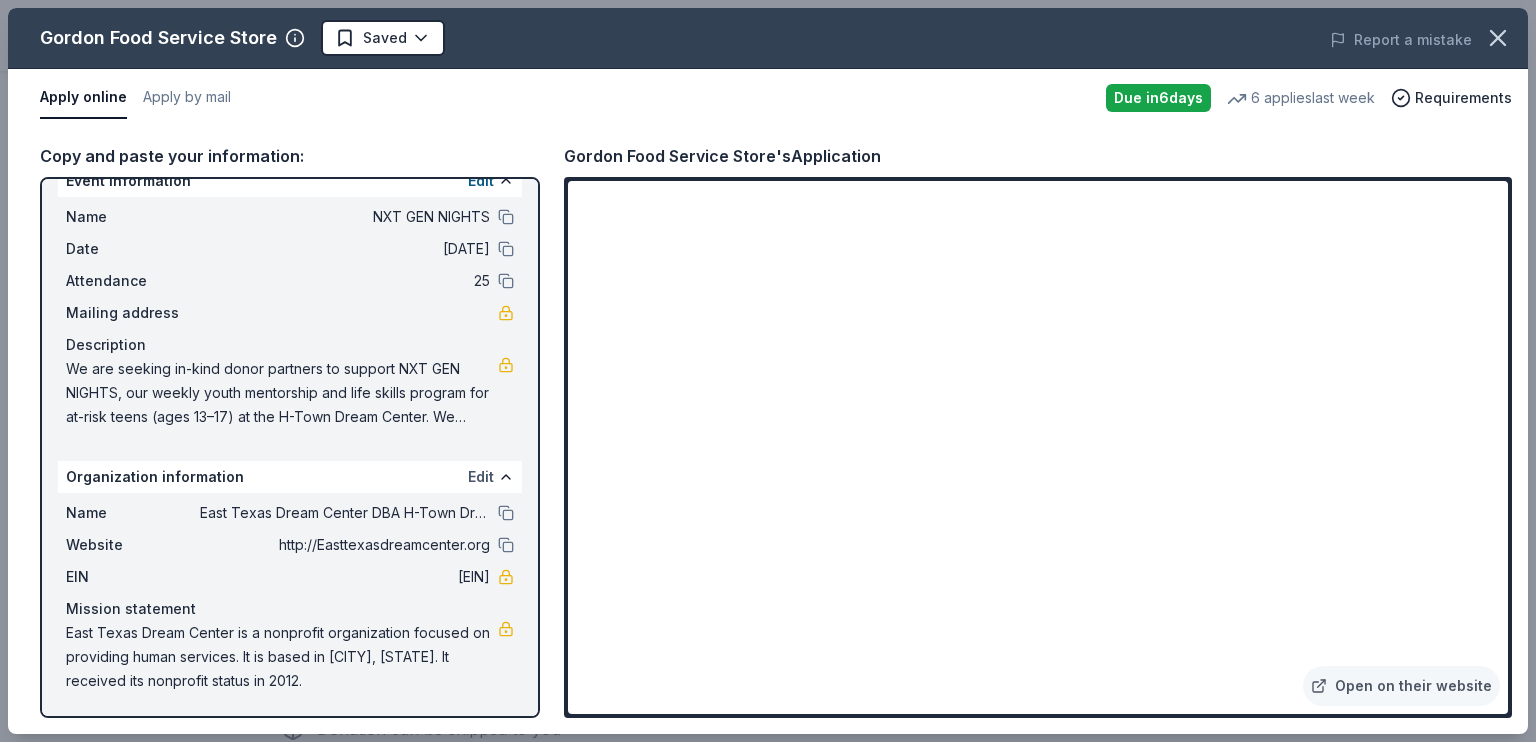 click on "Edit" at bounding box center [481, 477] 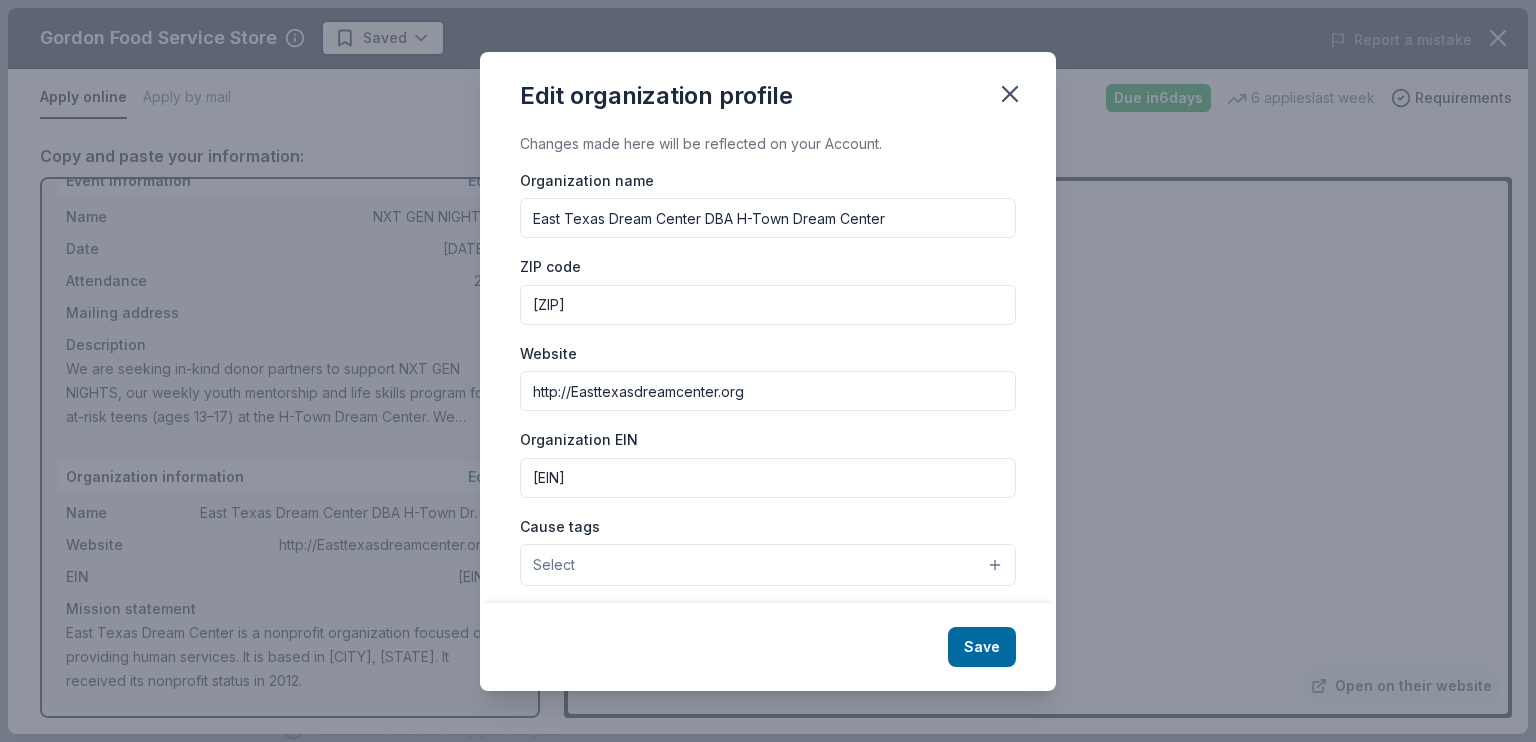 drag, startPoint x: 723, startPoint y: 389, endPoint x: 750, endPoint y: 393, distance: 27.294687 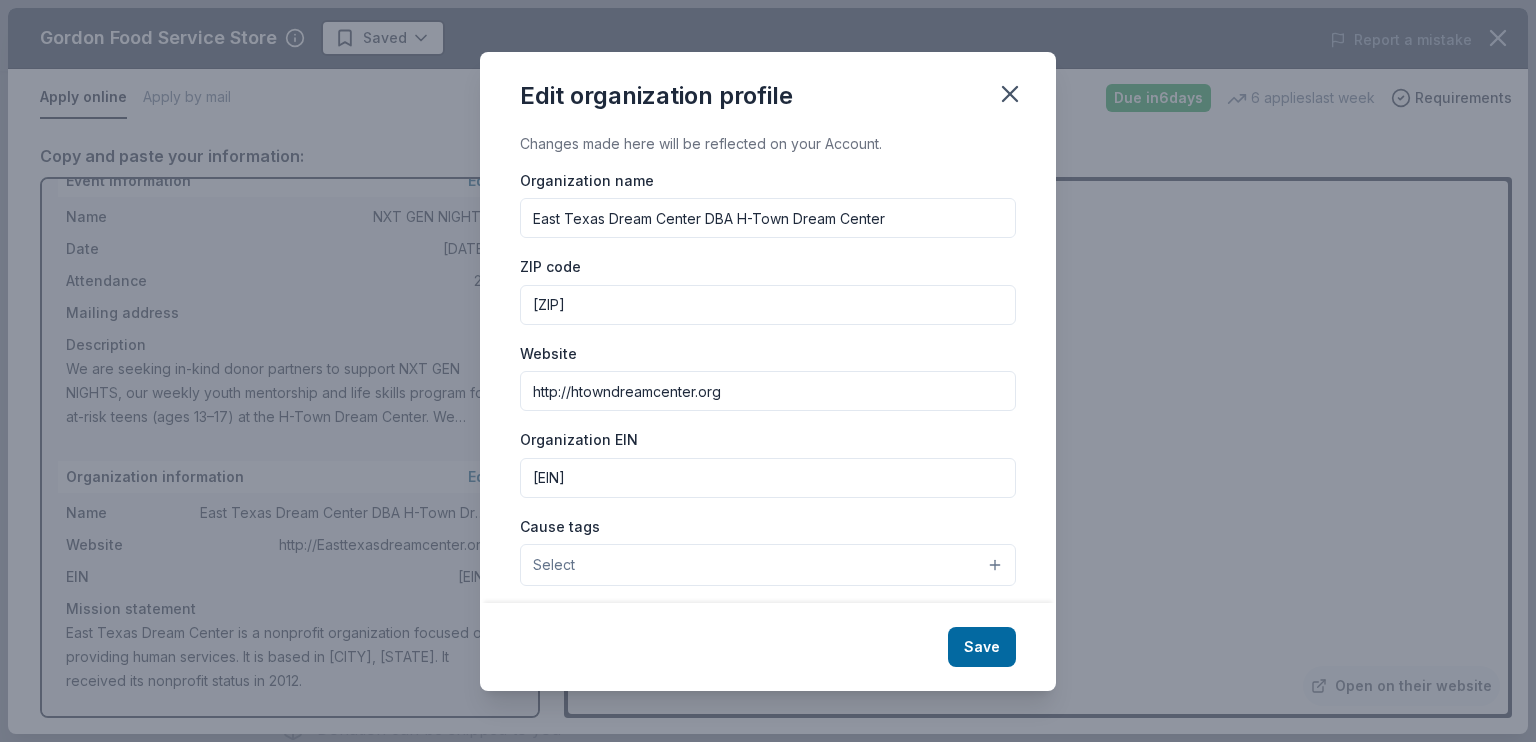 type on "http://htowndreamcenter.org" 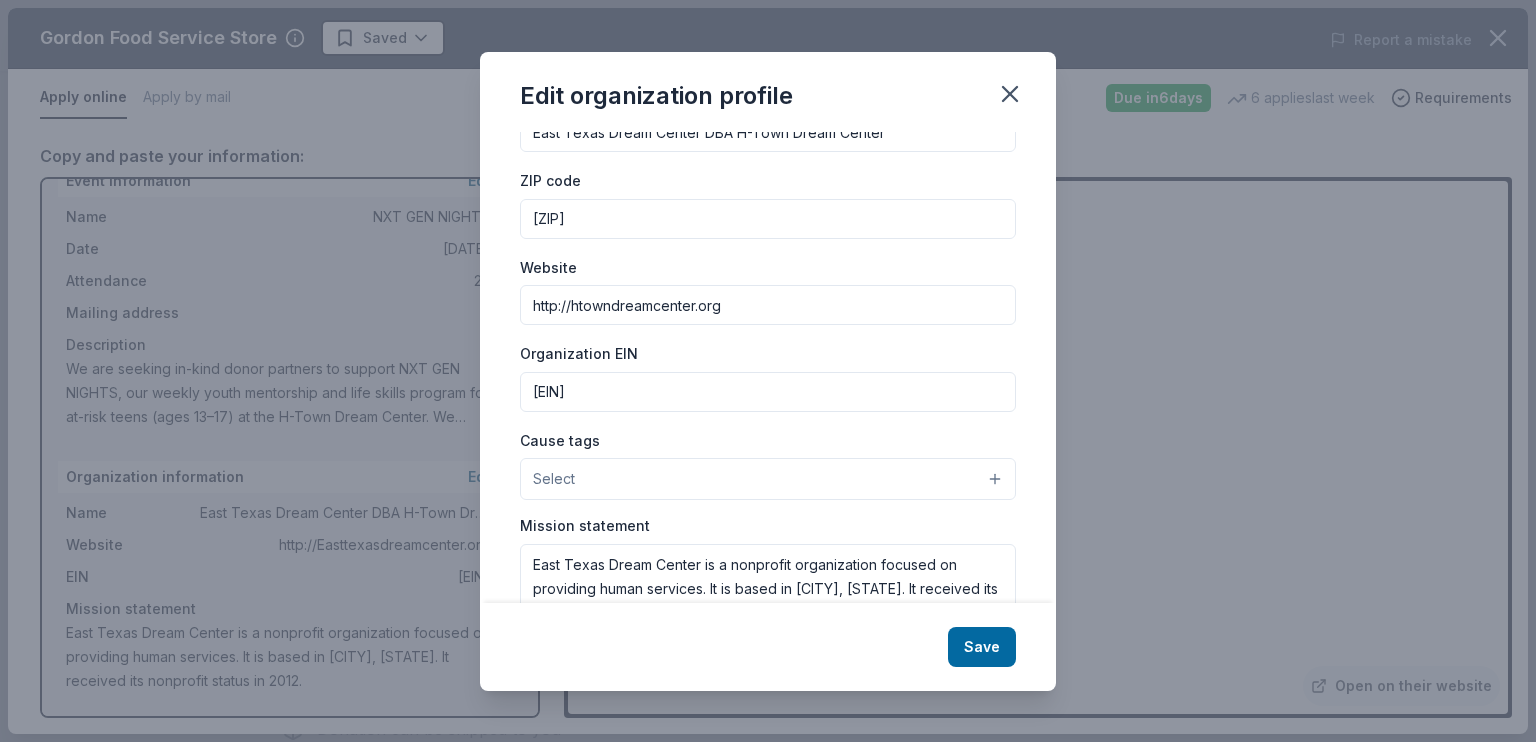 scroll, scrollTop: 197, scrollLeft: 0, axis: vertical 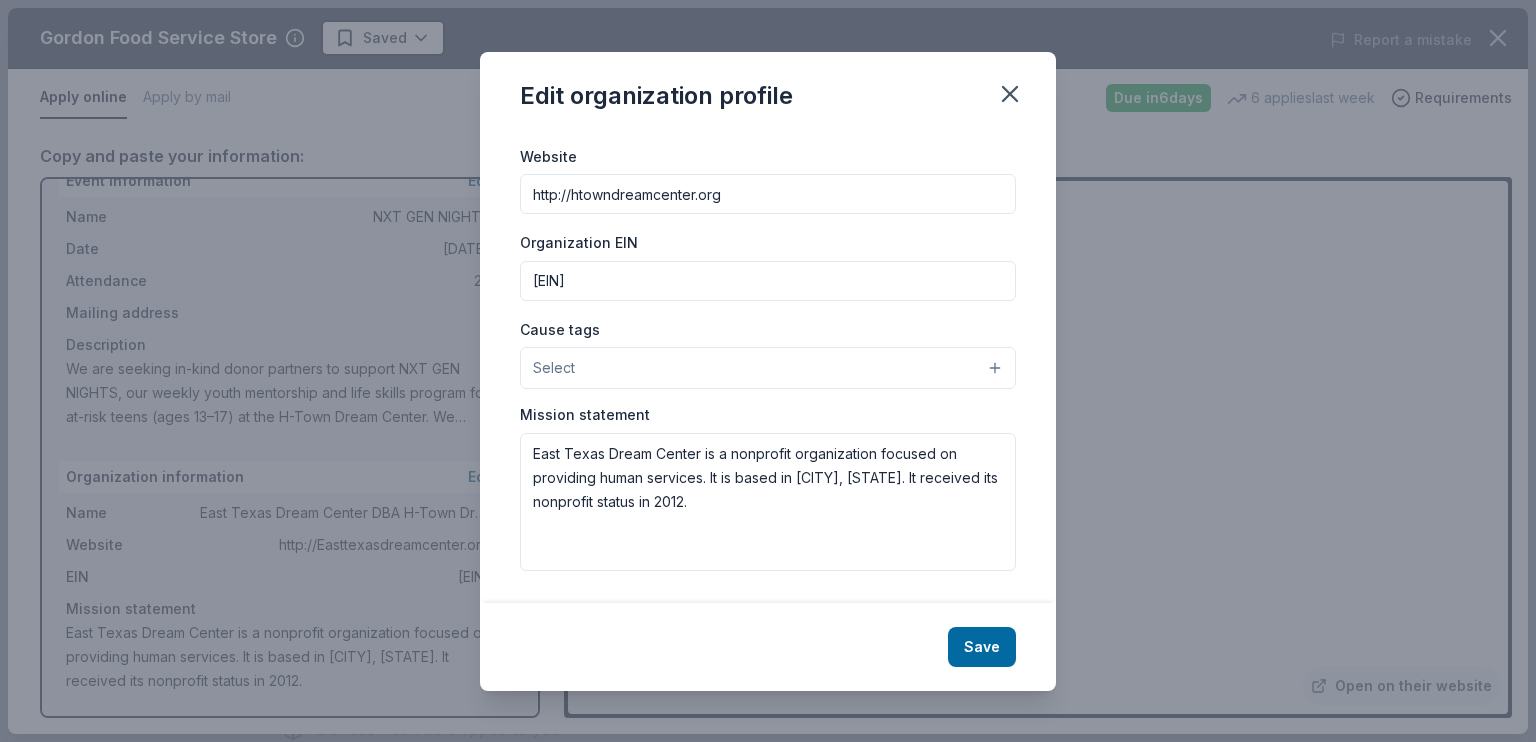 click on "Select" at bounding box center [768, 368] 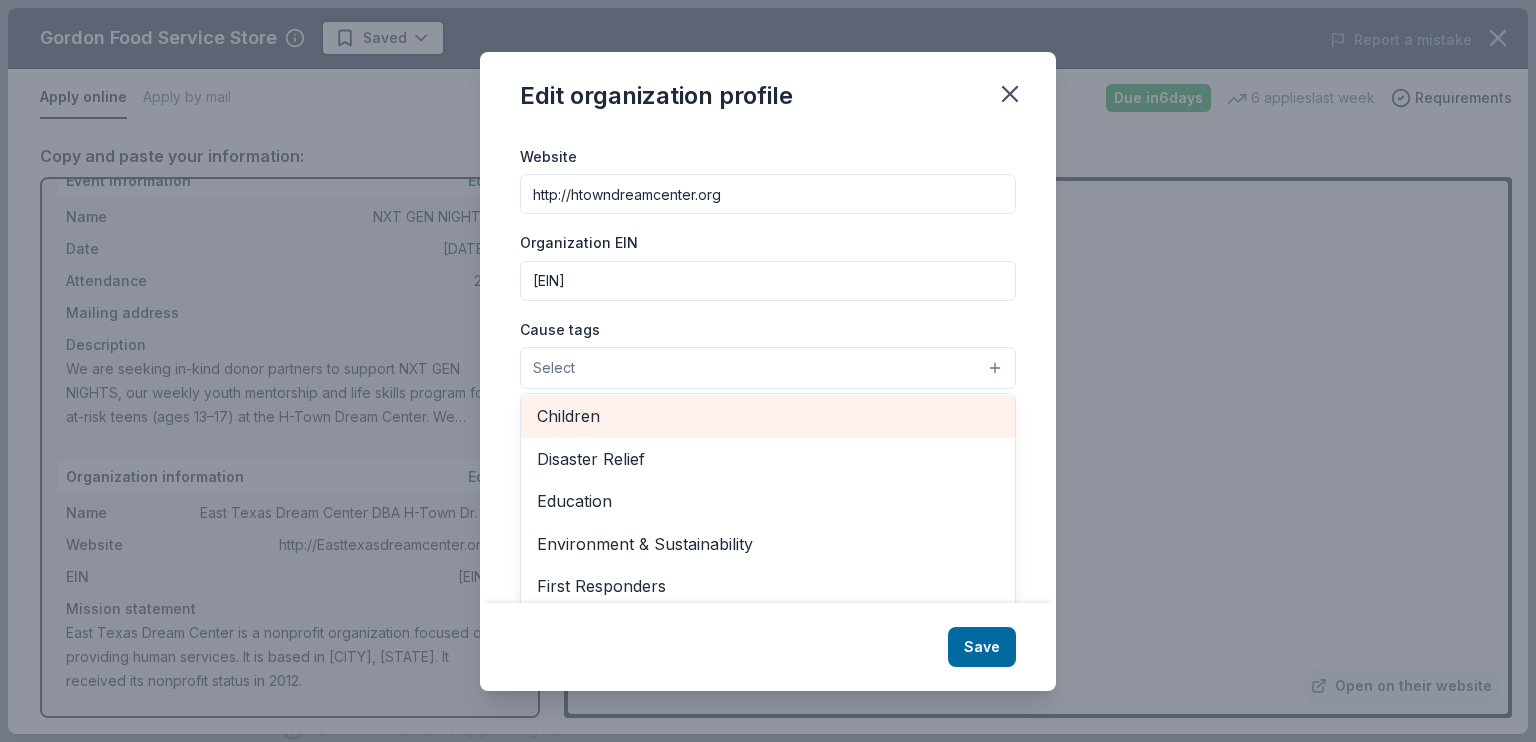 click on "Children" at bounding box center (768, 416) 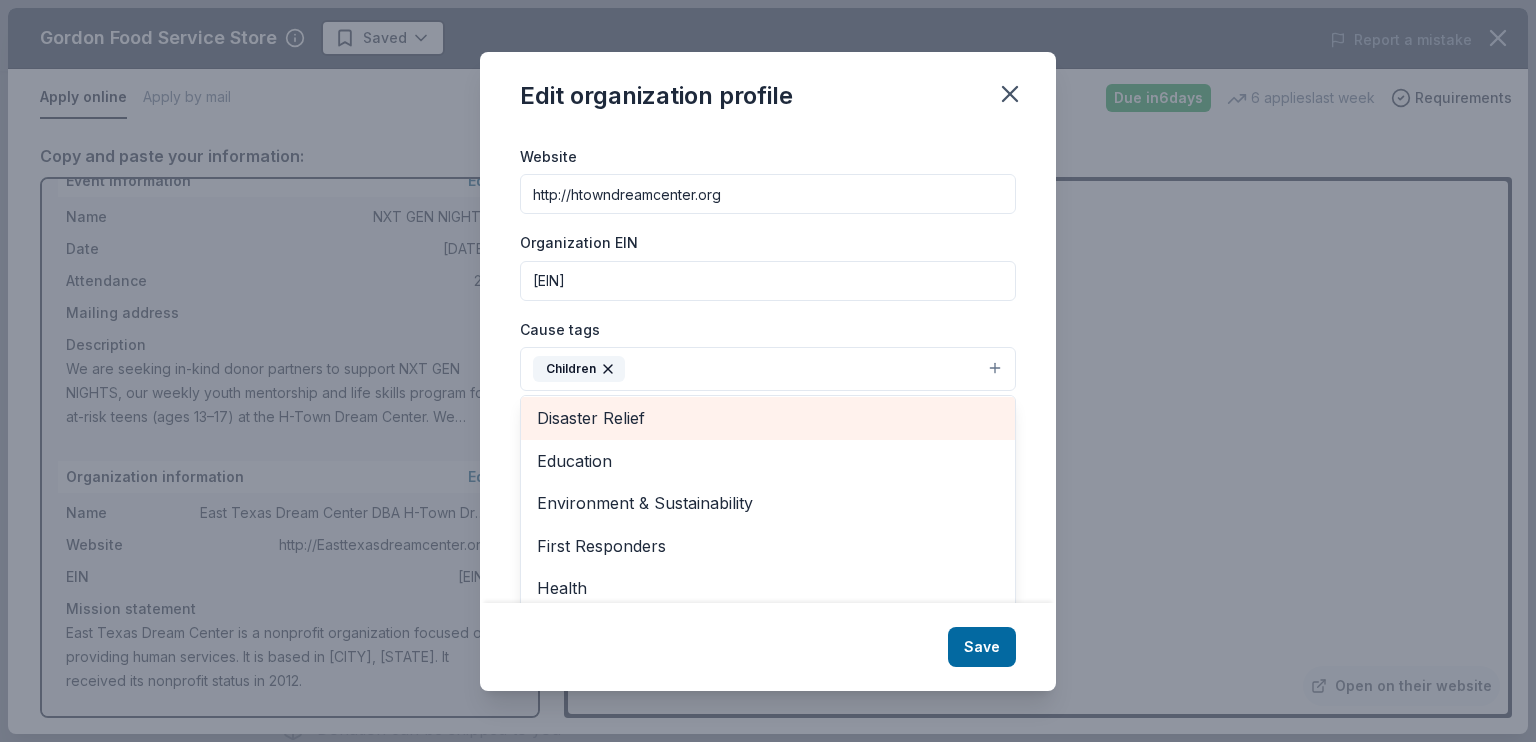 click on "Disaster Relief" at bounding box center [768, 418] 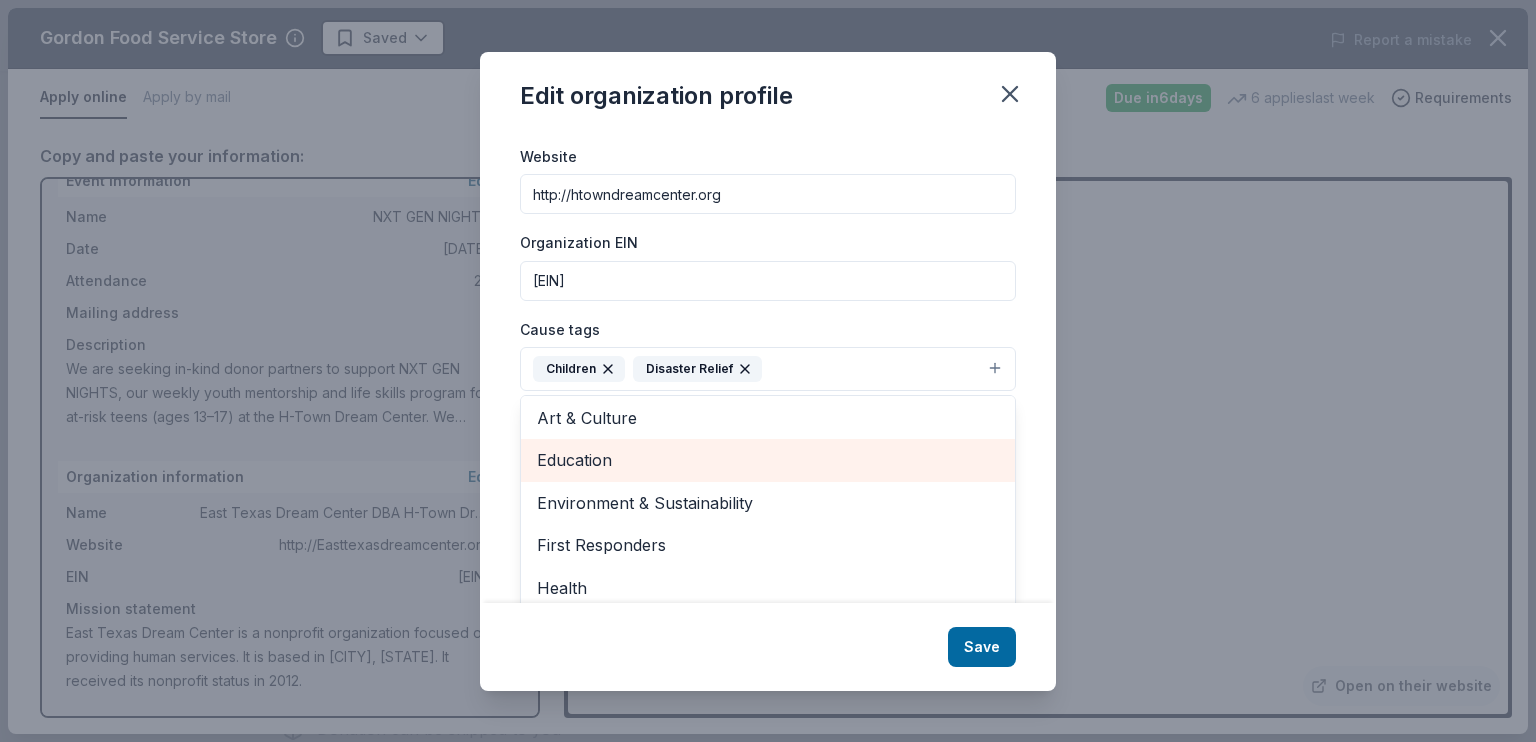 click on "Education" at bounding box center (768, 460) 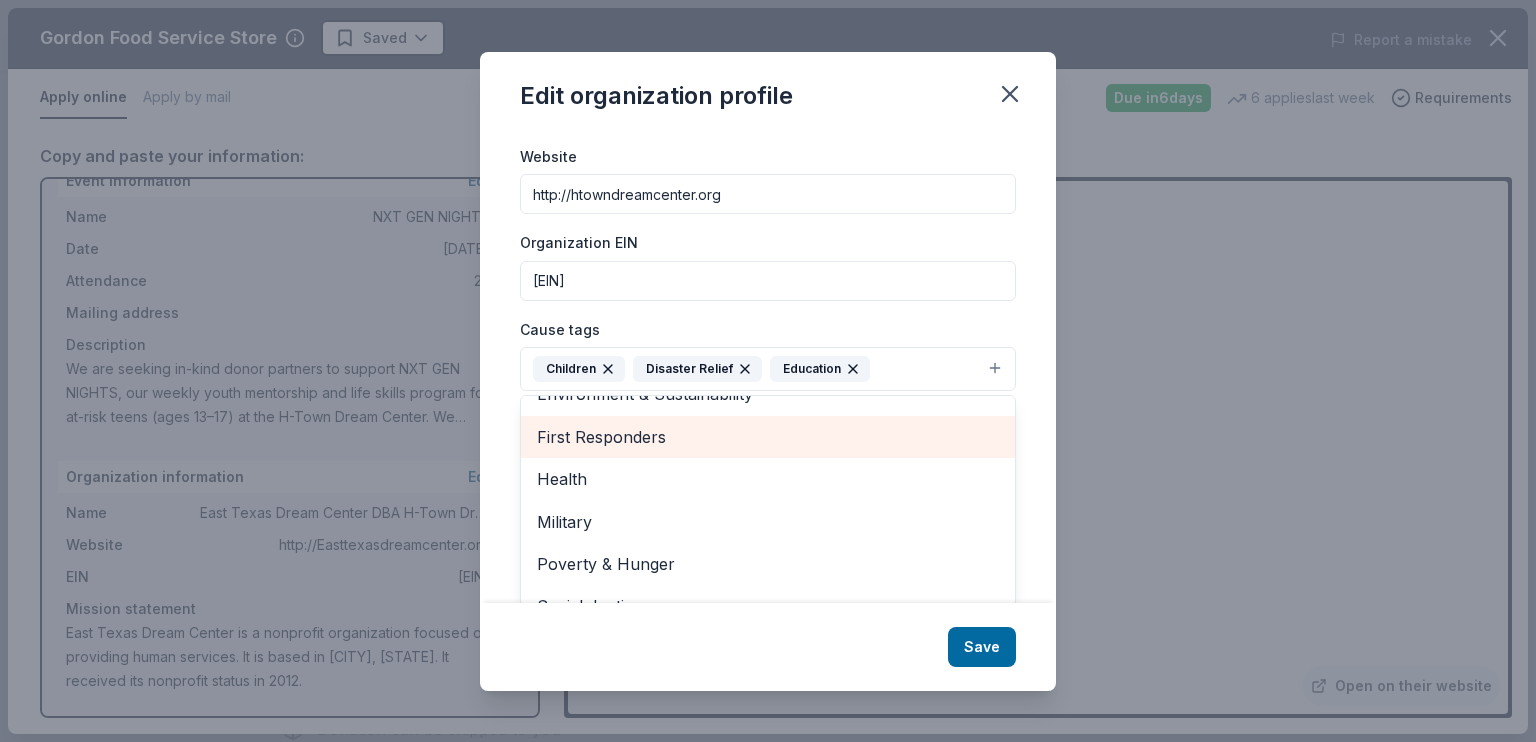 scroll, scrollTop: 146, scrollLeft: 0, axis: vertical 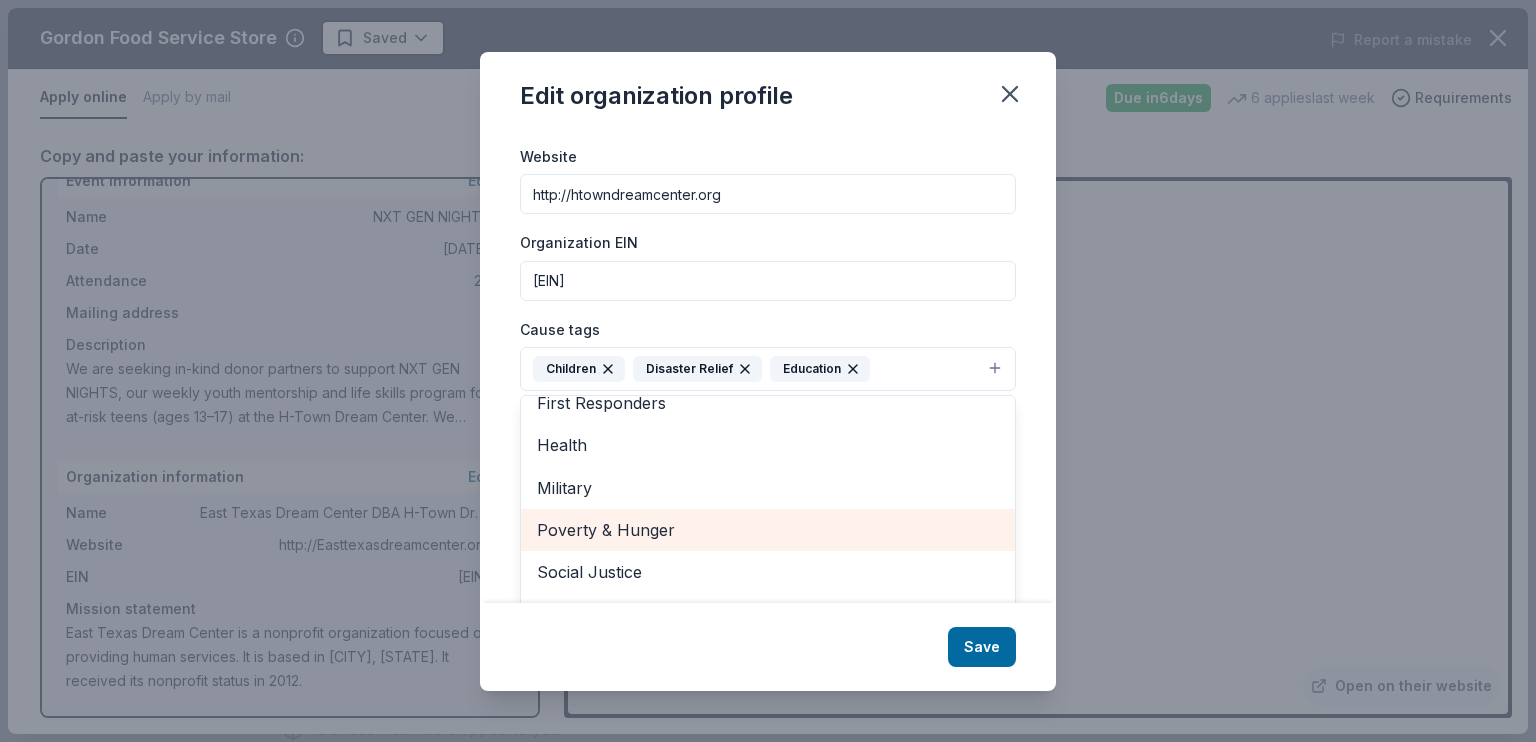 click on "Poverty & Hunger" at bounding box center [768, 530] 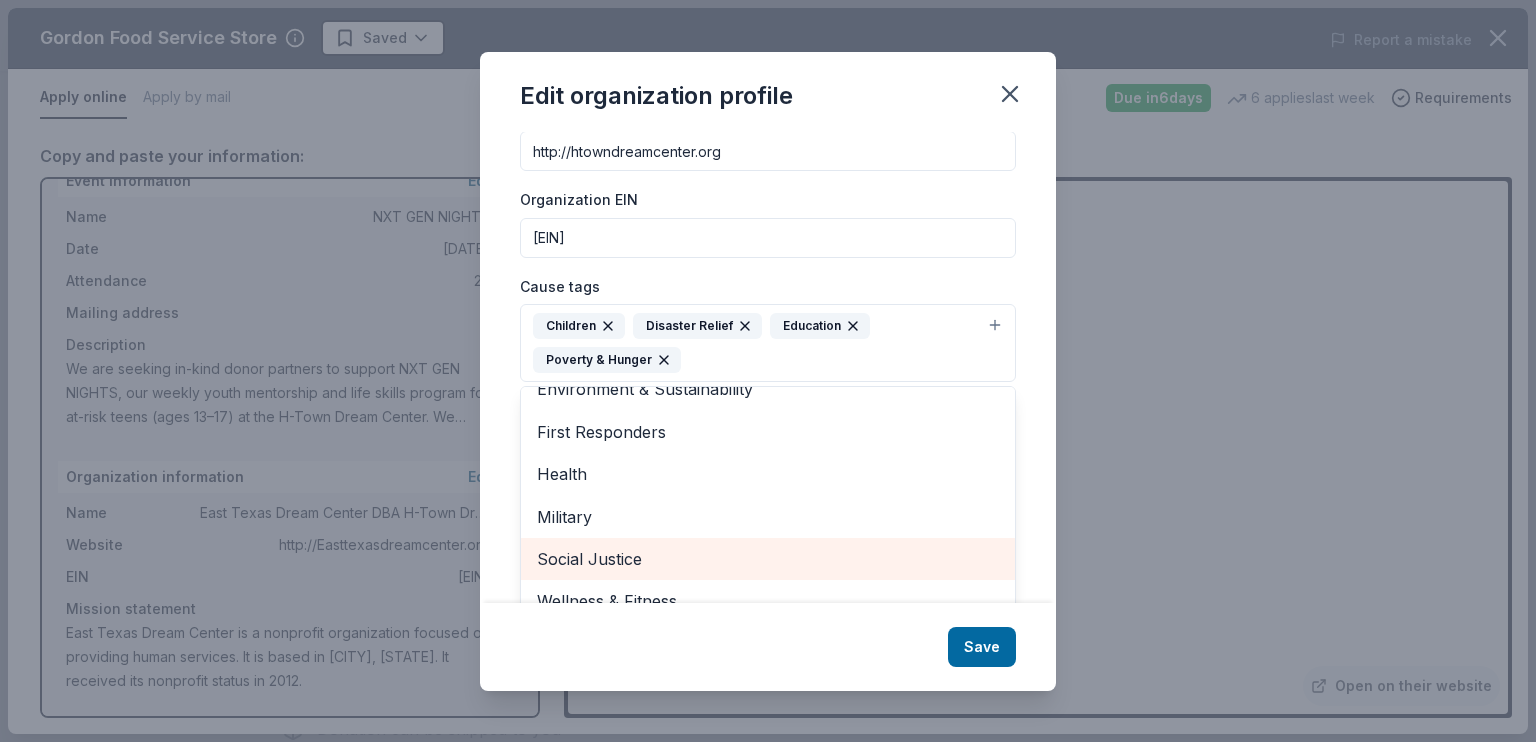 scroll, scrollTop: 264, scrollLeft: 0, axis: vertical 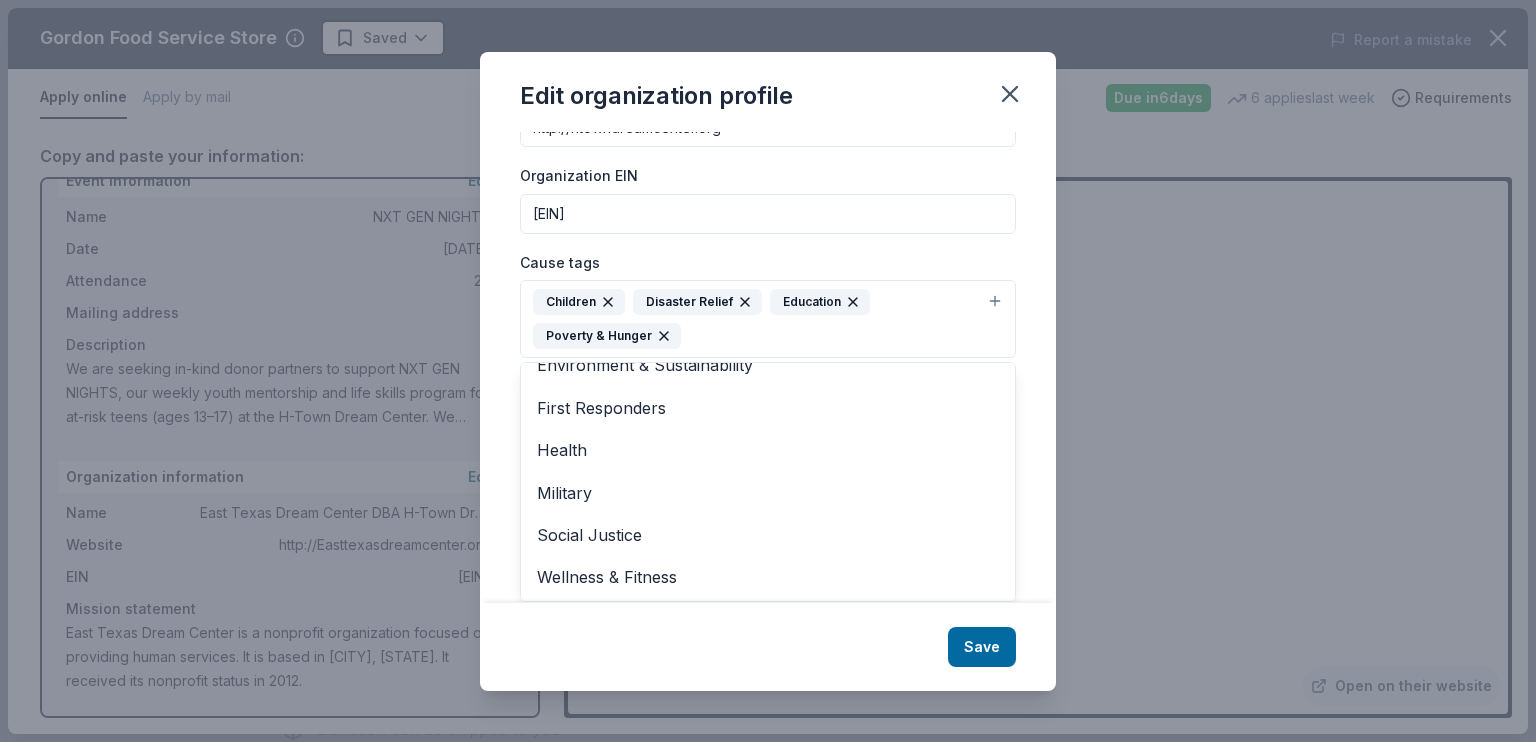 click on "Edit organization profile Changes made here will be reflected on your Account. Organization name East Texas Dream Center DBA H-Town Dream Center ZIP code 77372 Website http://htowndreamcenter.org Organization EIN 45-3542551 Cause tags Children Disaster Relief Education Poverty & Hunger Animals Art & Culture Environment & Sustainability First Responders Health Military Social Justice Wellness & Fitness Mission statement East Texas Dream Center is a nonprofit organization focused on providing human services. It is based in Conroe, TX. It received its nonprofit status in 2012. Save" at bounding box center [768, 371] 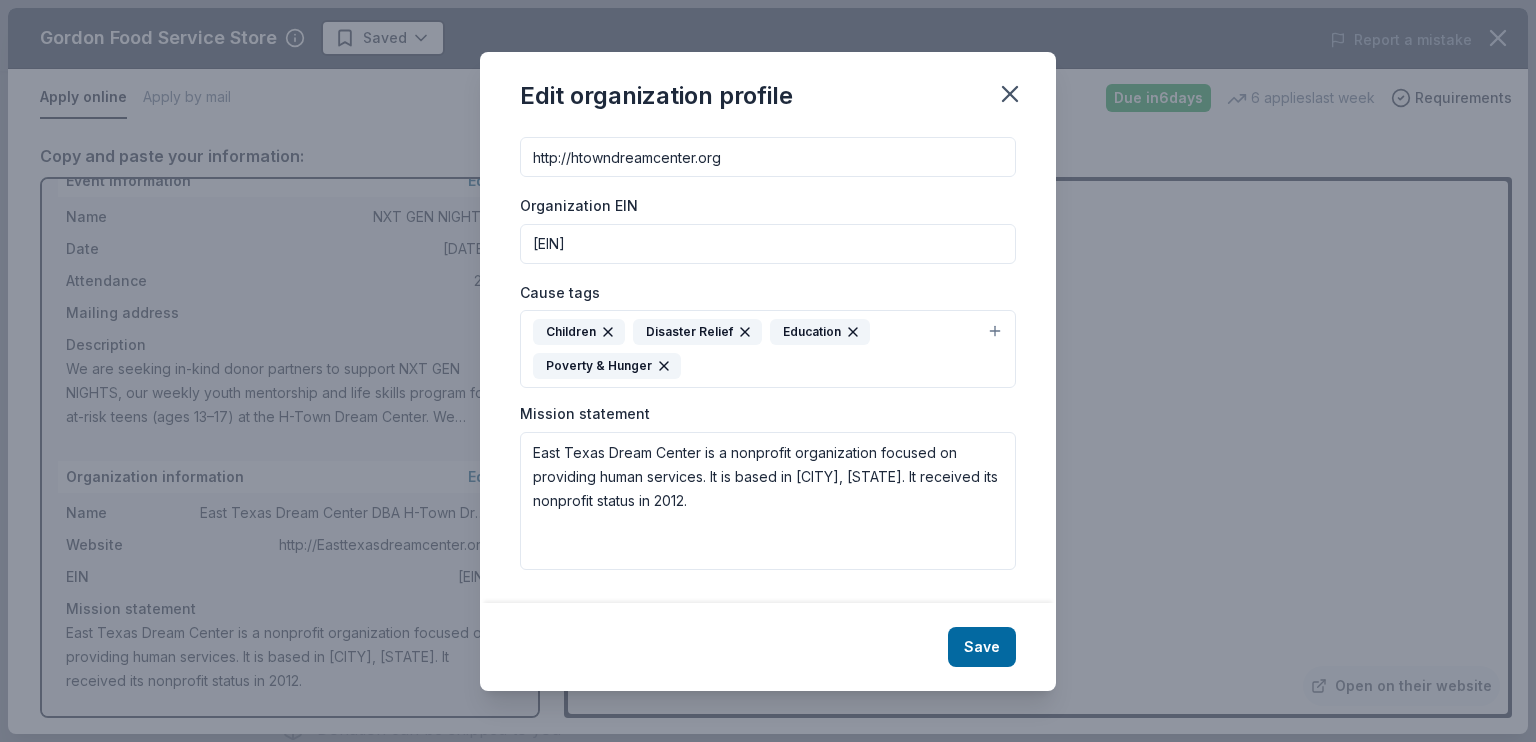 scroll, scrollTop: 233, scrollLeft: 0, axis: vertical 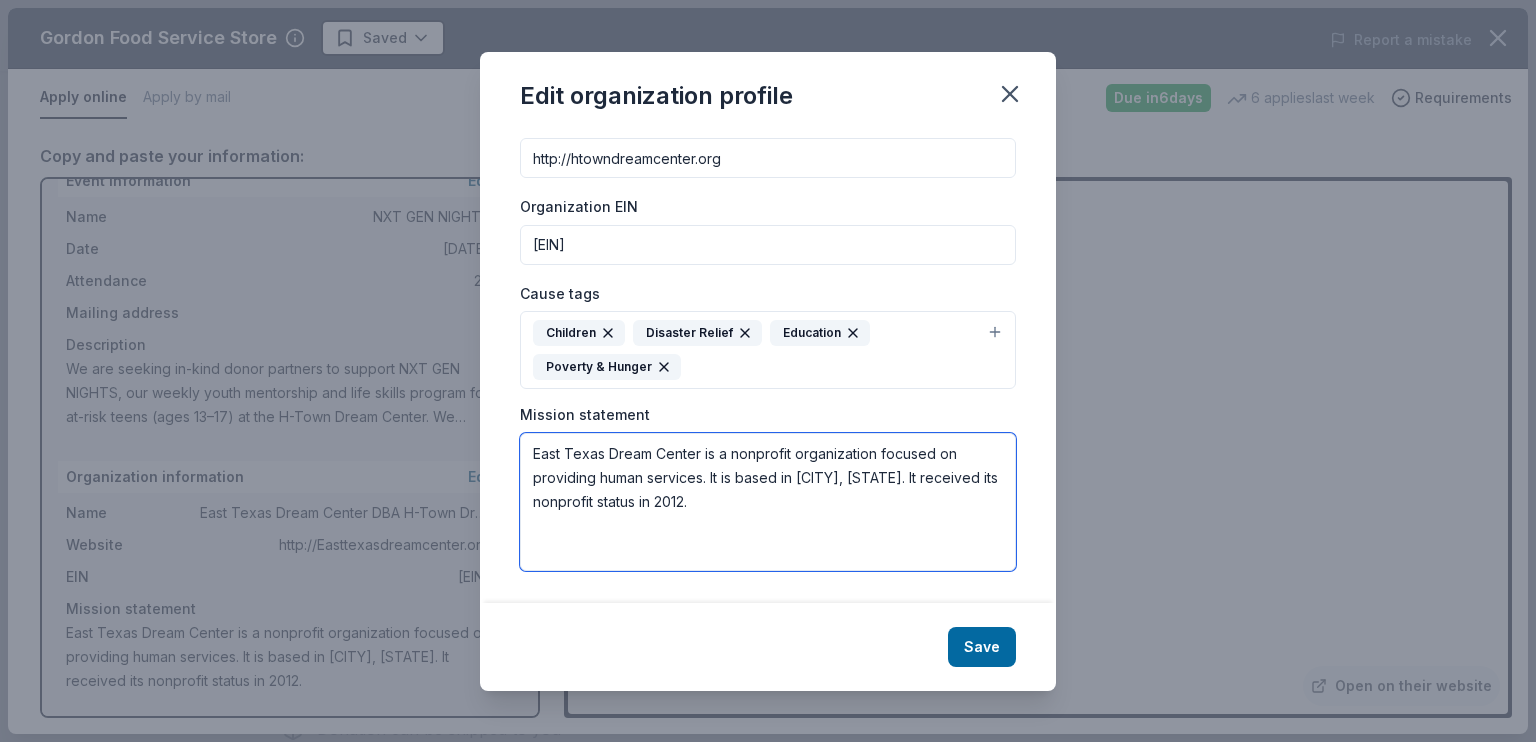 drag, startPoint x: 688, startPoint y: 495, endPoint x: 594, endPoint y: 481, distance: 95.036835 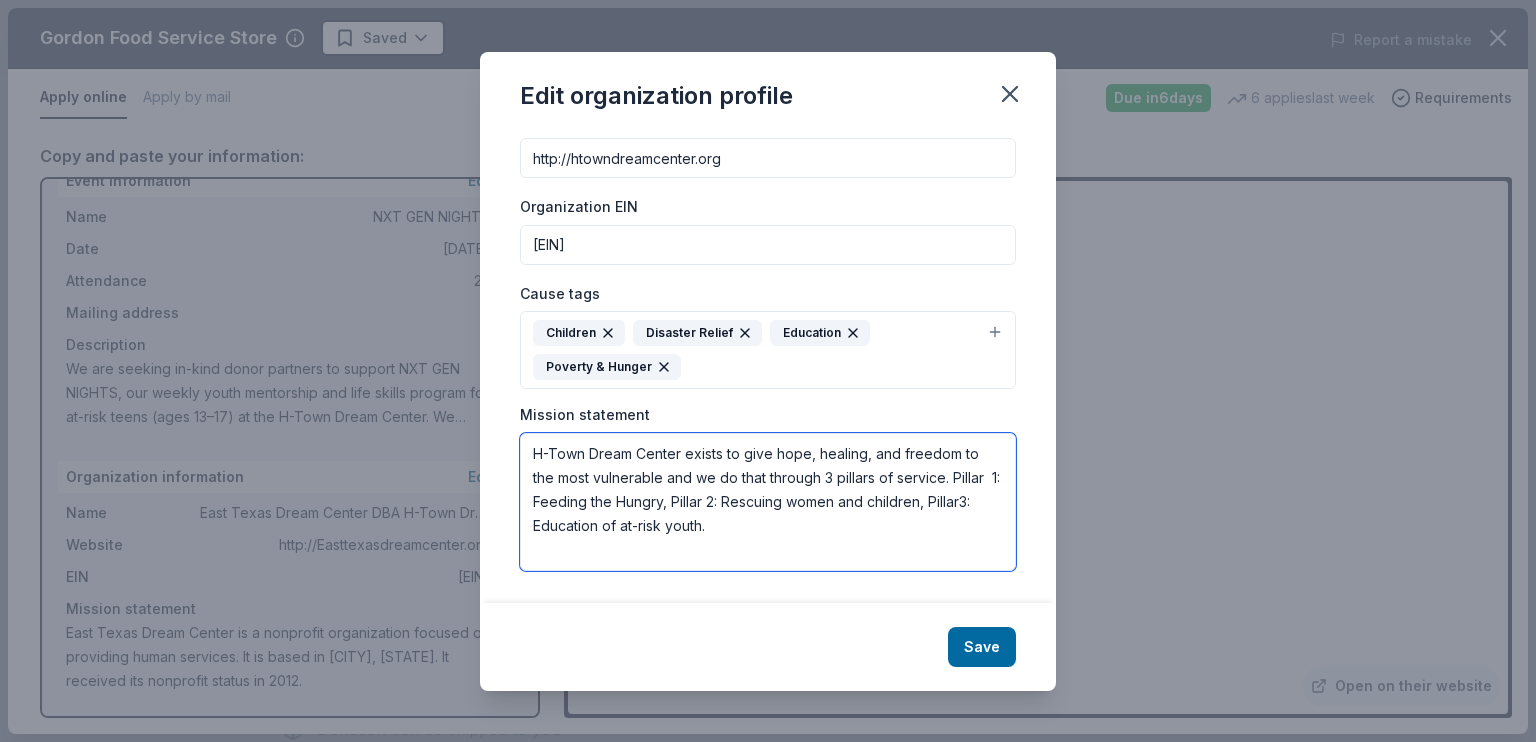 drag, startPoint x: 760, startPoint y: 526, endPoint x: 510, endPoint y: 444, distance: 263.10455 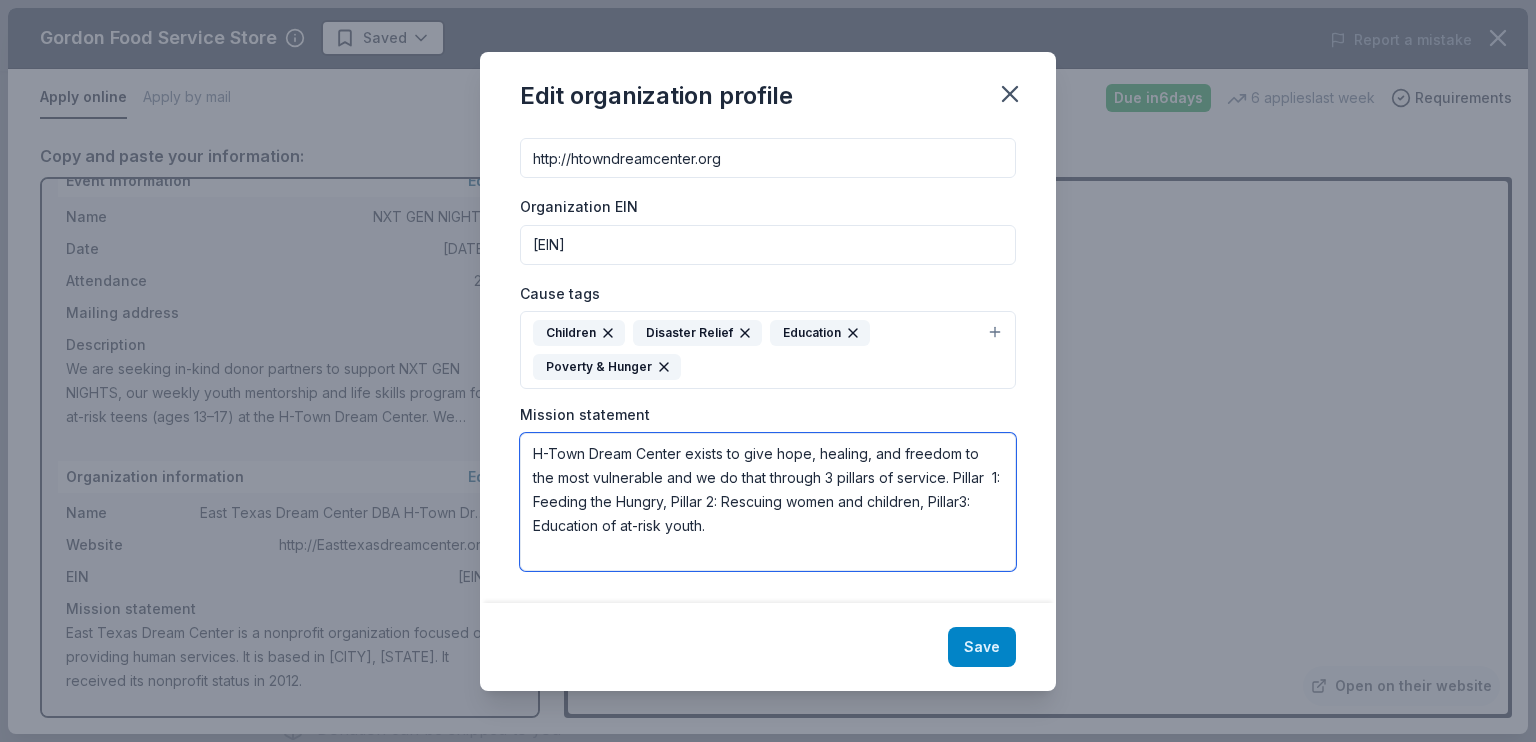 type on "H-Town Dream Center exists to give hope, healing, and freedom to the most vulnerable and we do that through 3 pillars of service. Pillar  1: Feeding the Hungry, Pillar 2: Rescuing women and children, Pillar3: Education of at-risk youth." 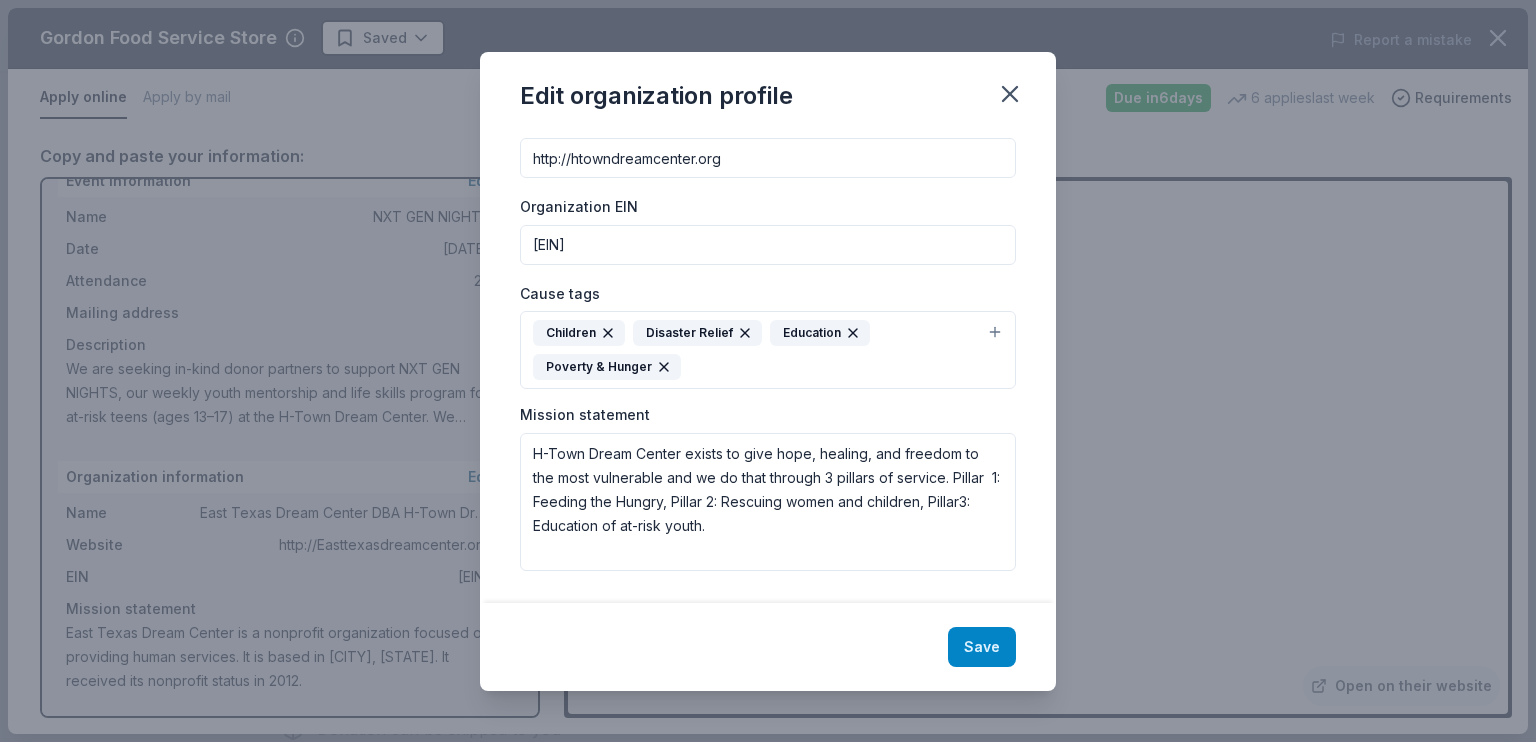 click on "Save" at bounding box center [982, 647] 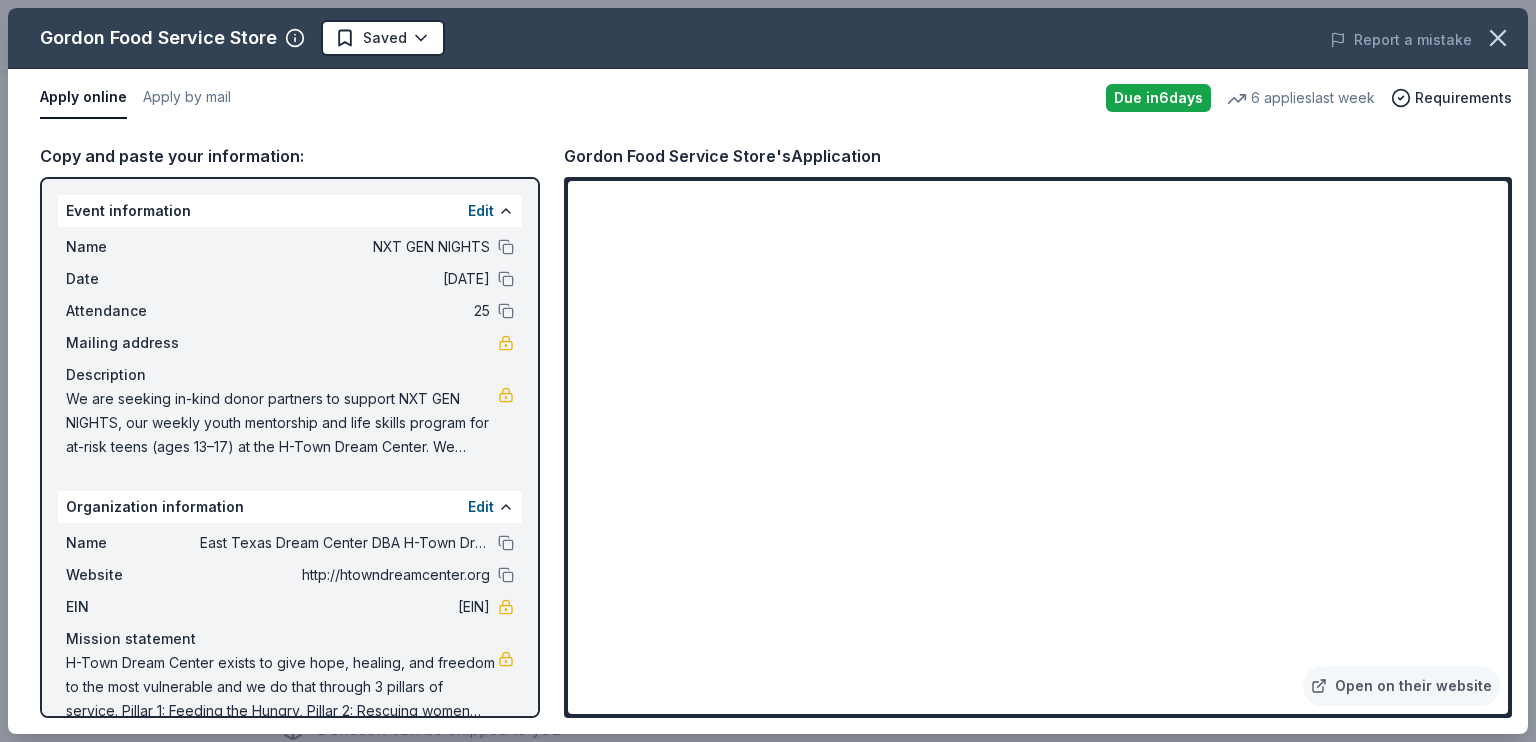 scroll, scrollTop: 30, scrollLeft: 0, axis: vertical 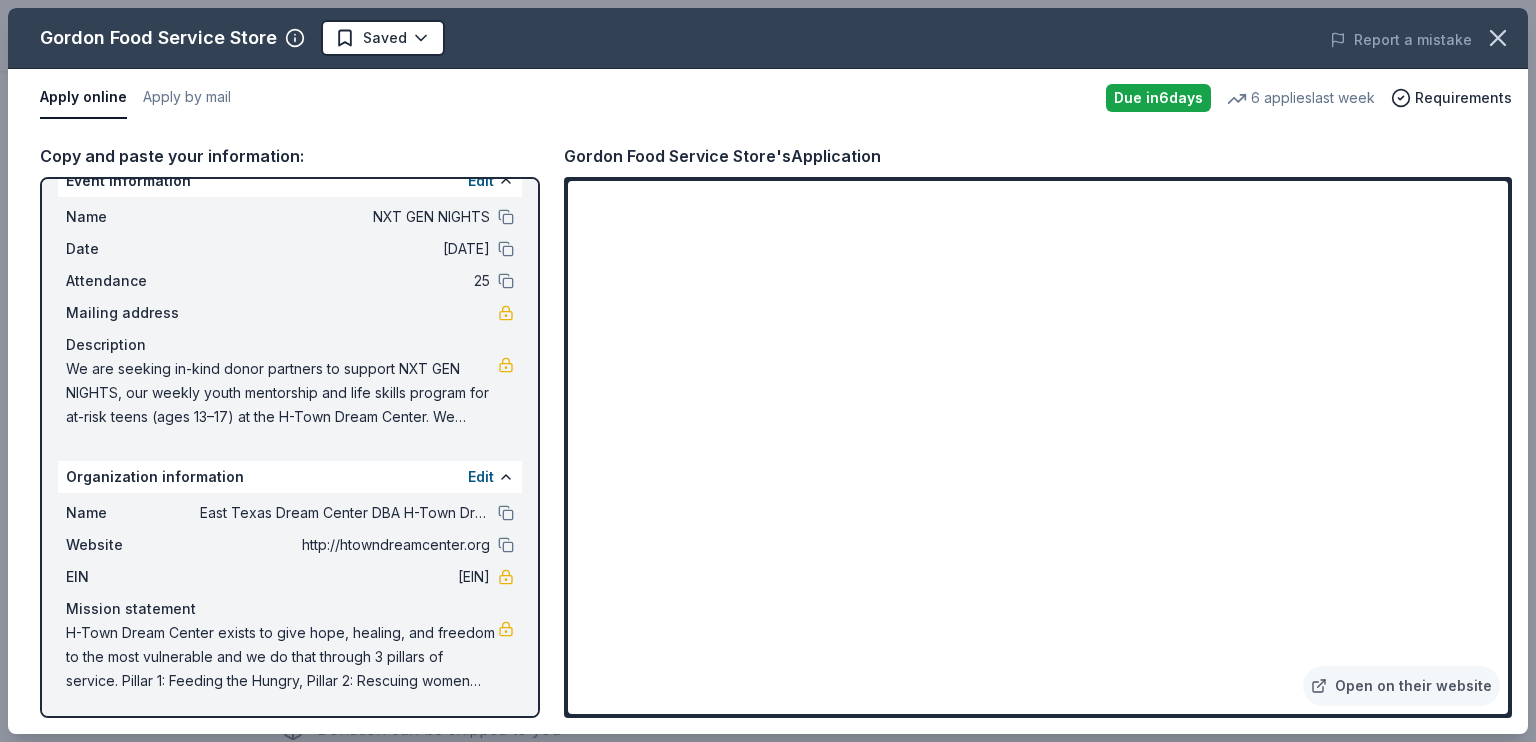drag, startPoint x: 29, startPoint y: 38, endPoint x: 244, endPoint y: 34, distance: 215.0372 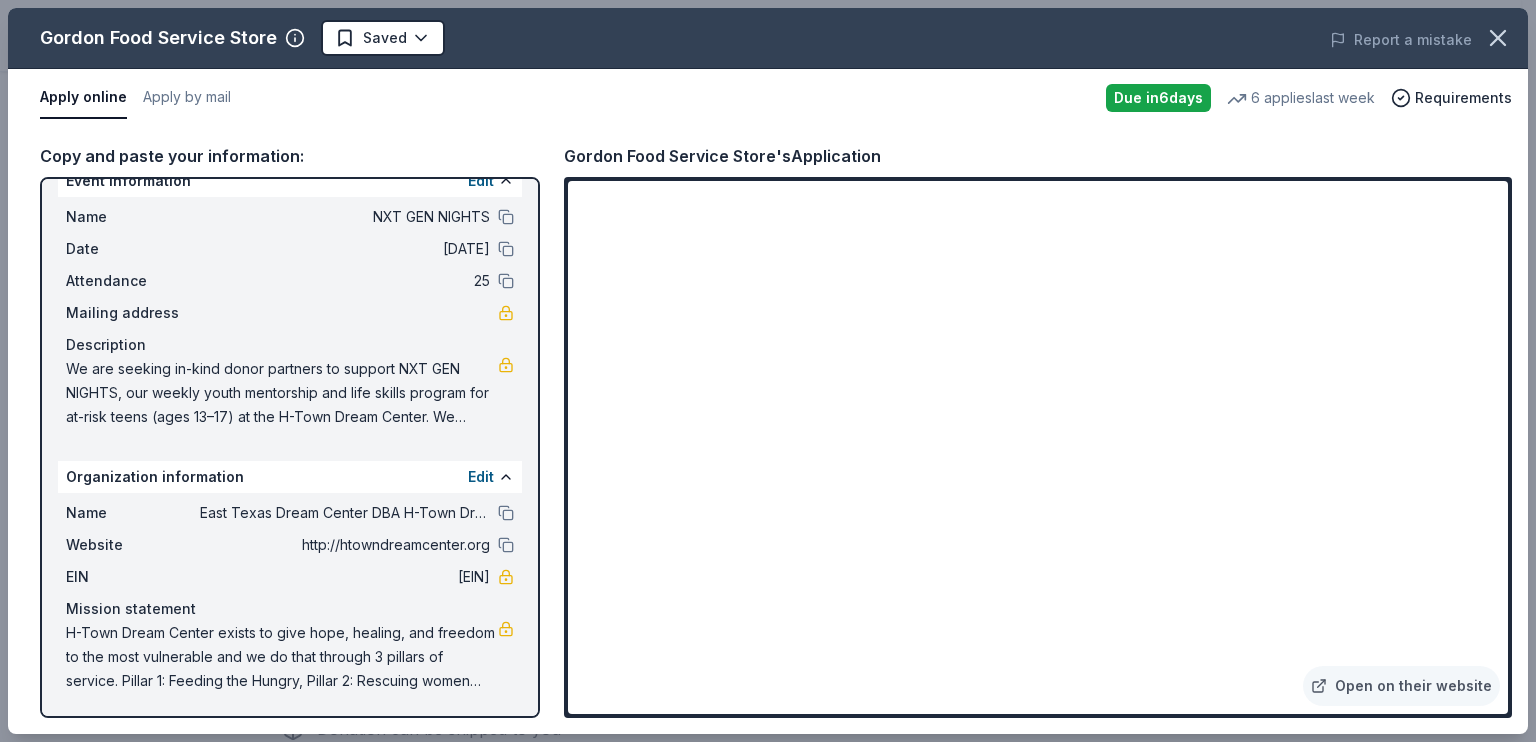 drag, startPoint x: 271, startPoint y: 33, endPoint x: 66, endPoint y: 29, distance: 205.03902 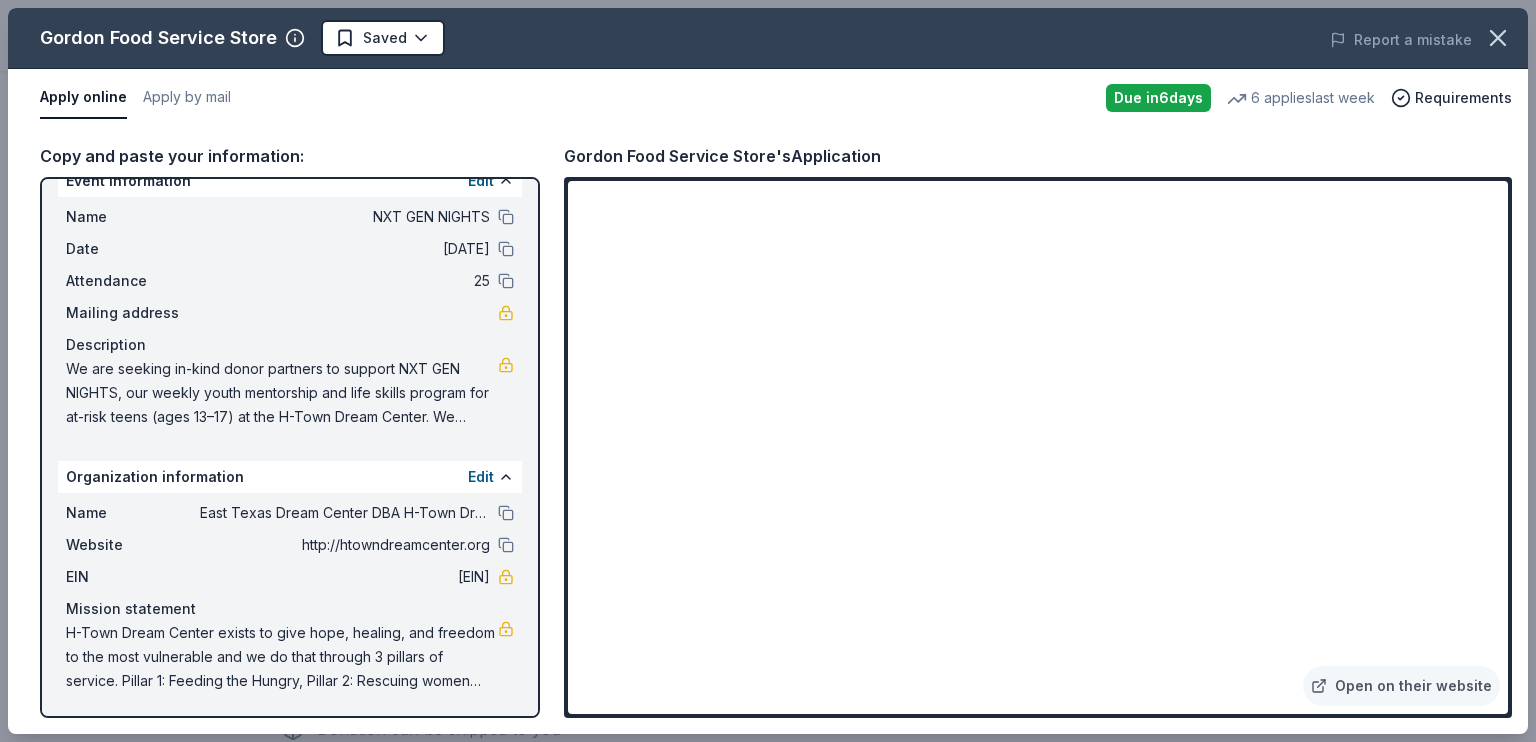 scroll, scrollTop: 0, scrollLeft: 0, axis: both 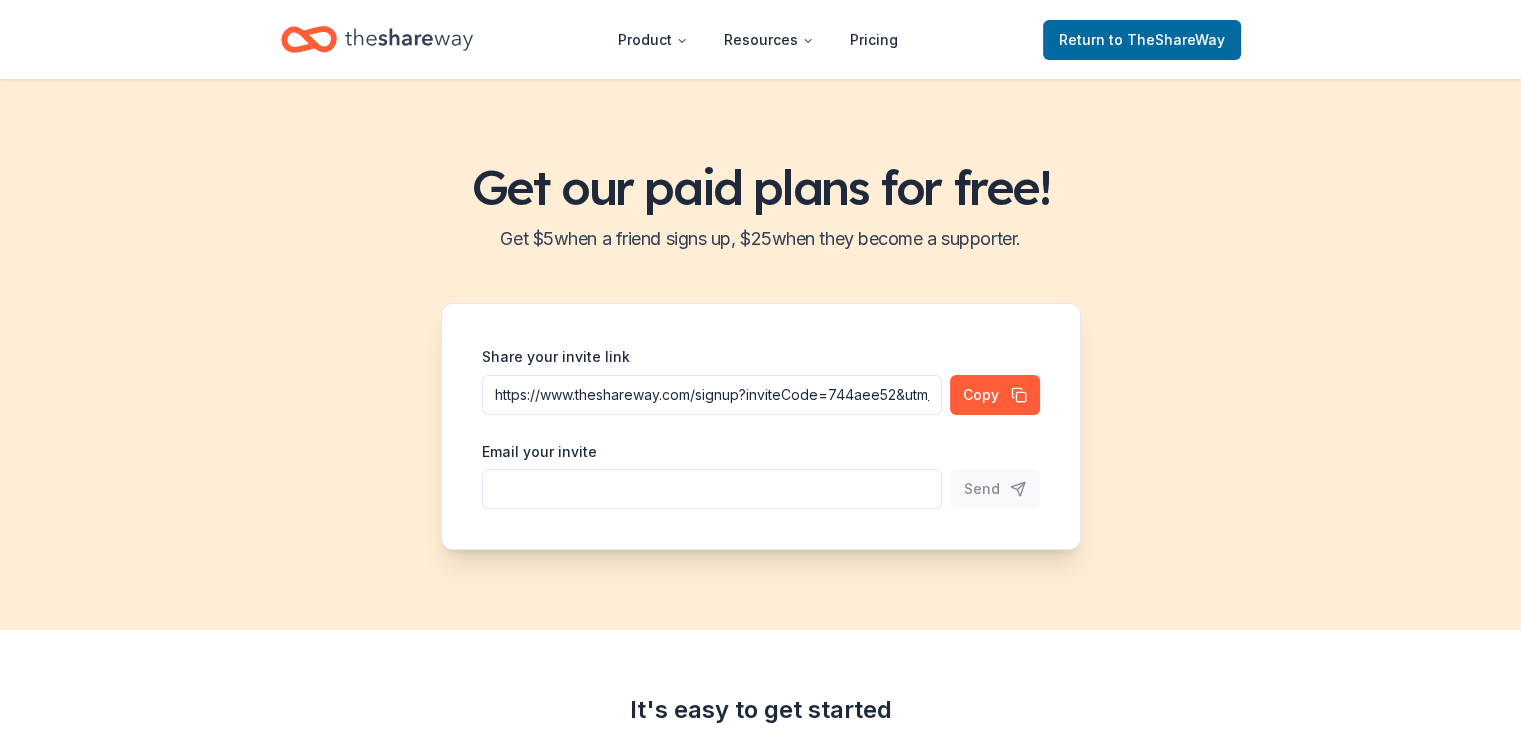 drag, startPoint x: 496, startPoint y: 262, endPoint x: 123, endPoint y: 223, distance: 375.03333 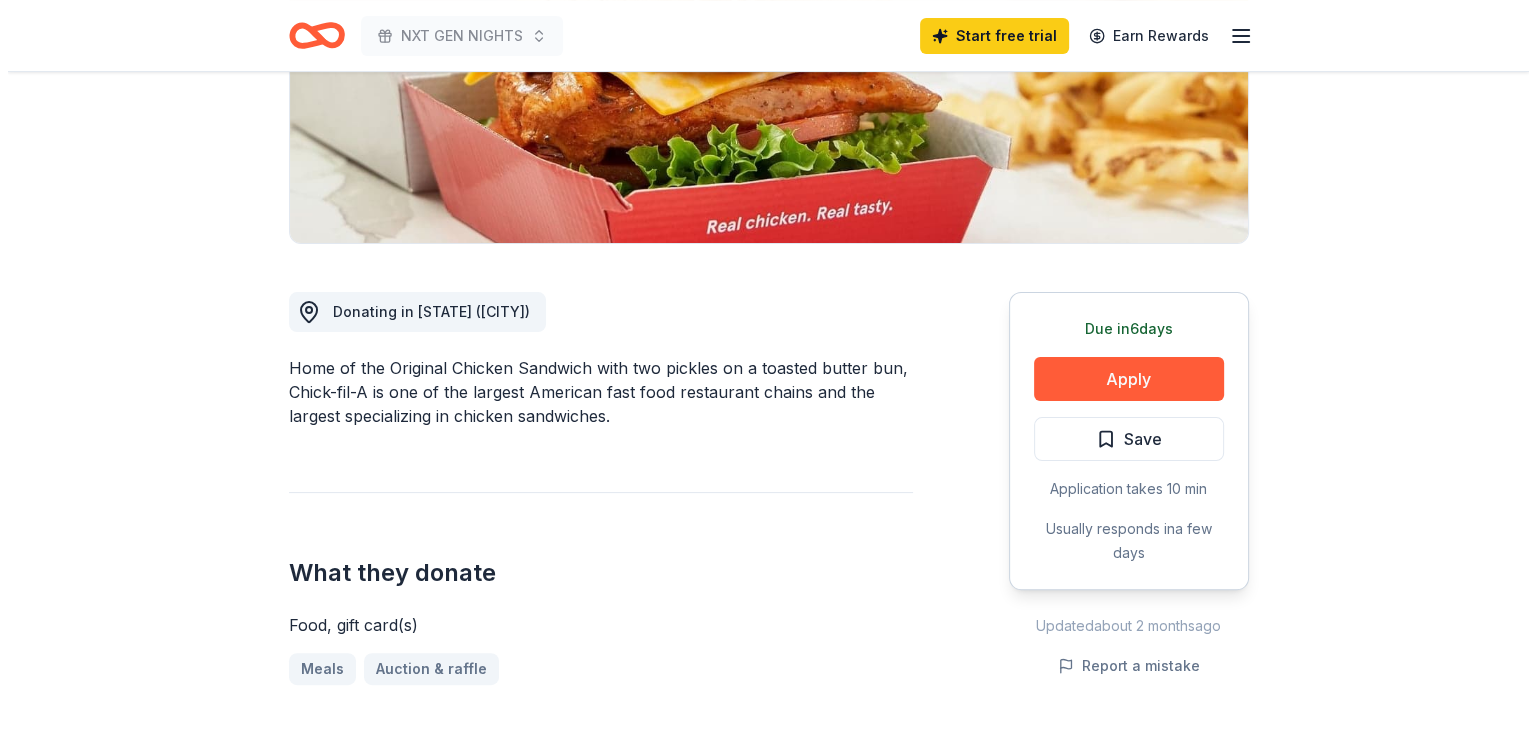 scroll, scrollTop: 400, scrollLeft: 0, axis: vertical 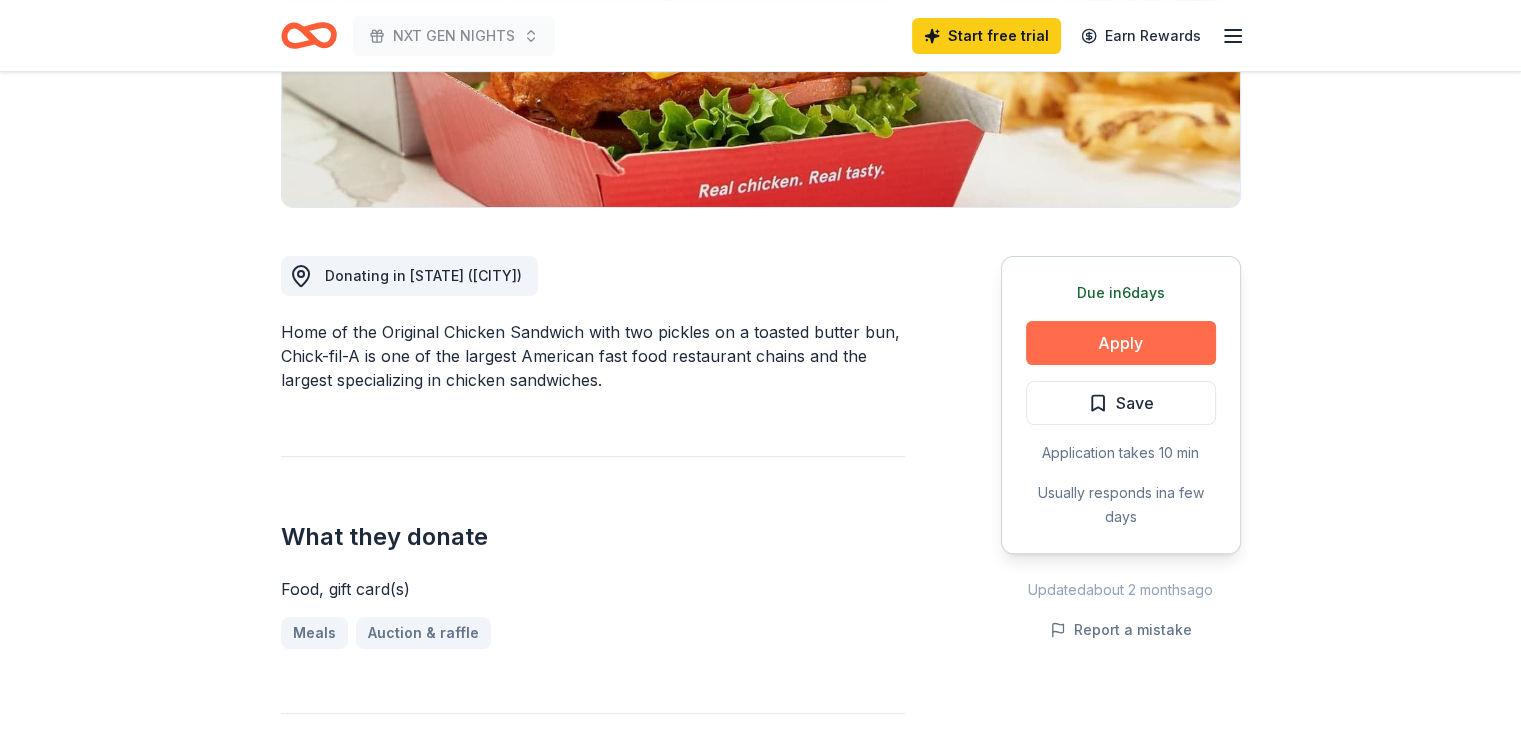 click on "Apply" at bounding box center [1121, 343] 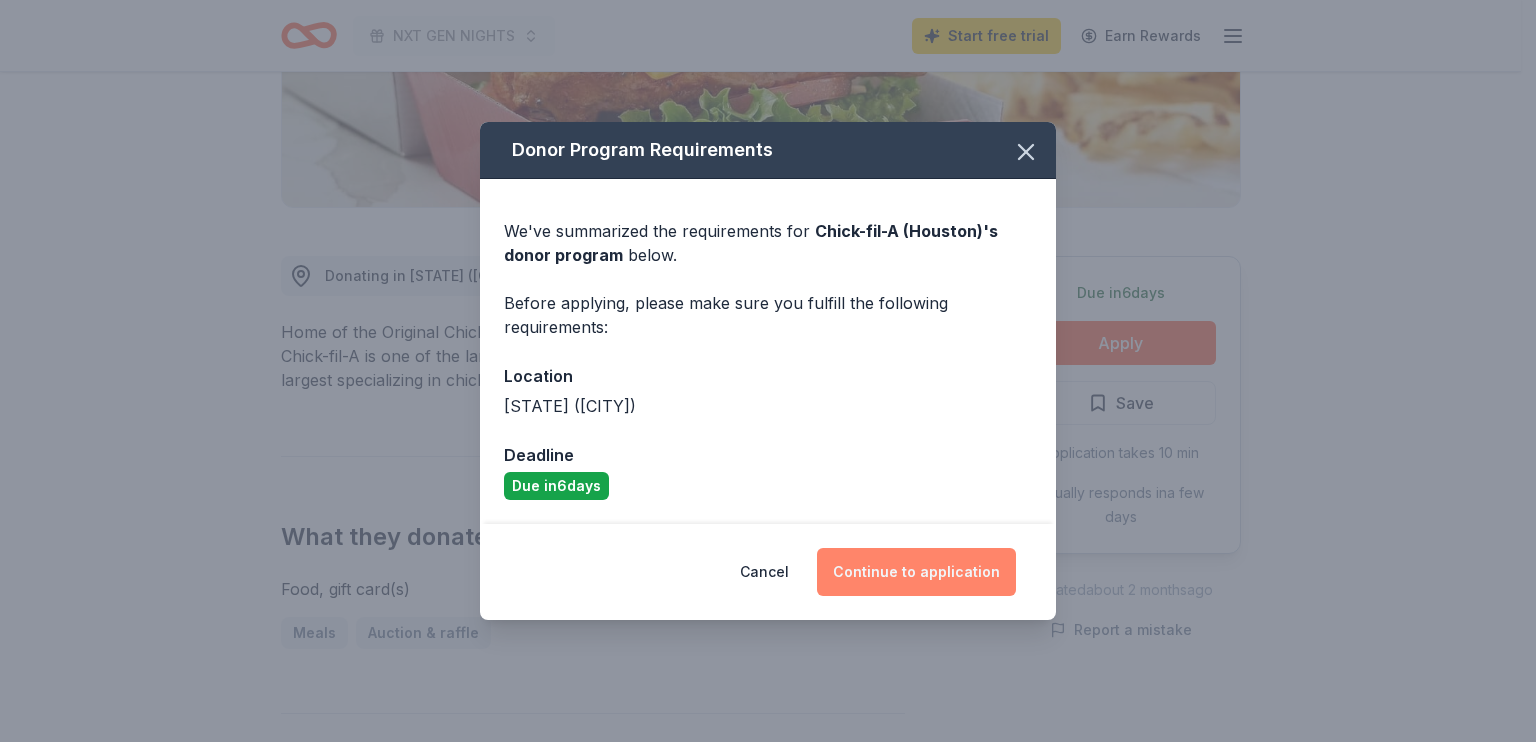 click on "Continue to application" at bounding box center (916, 572) 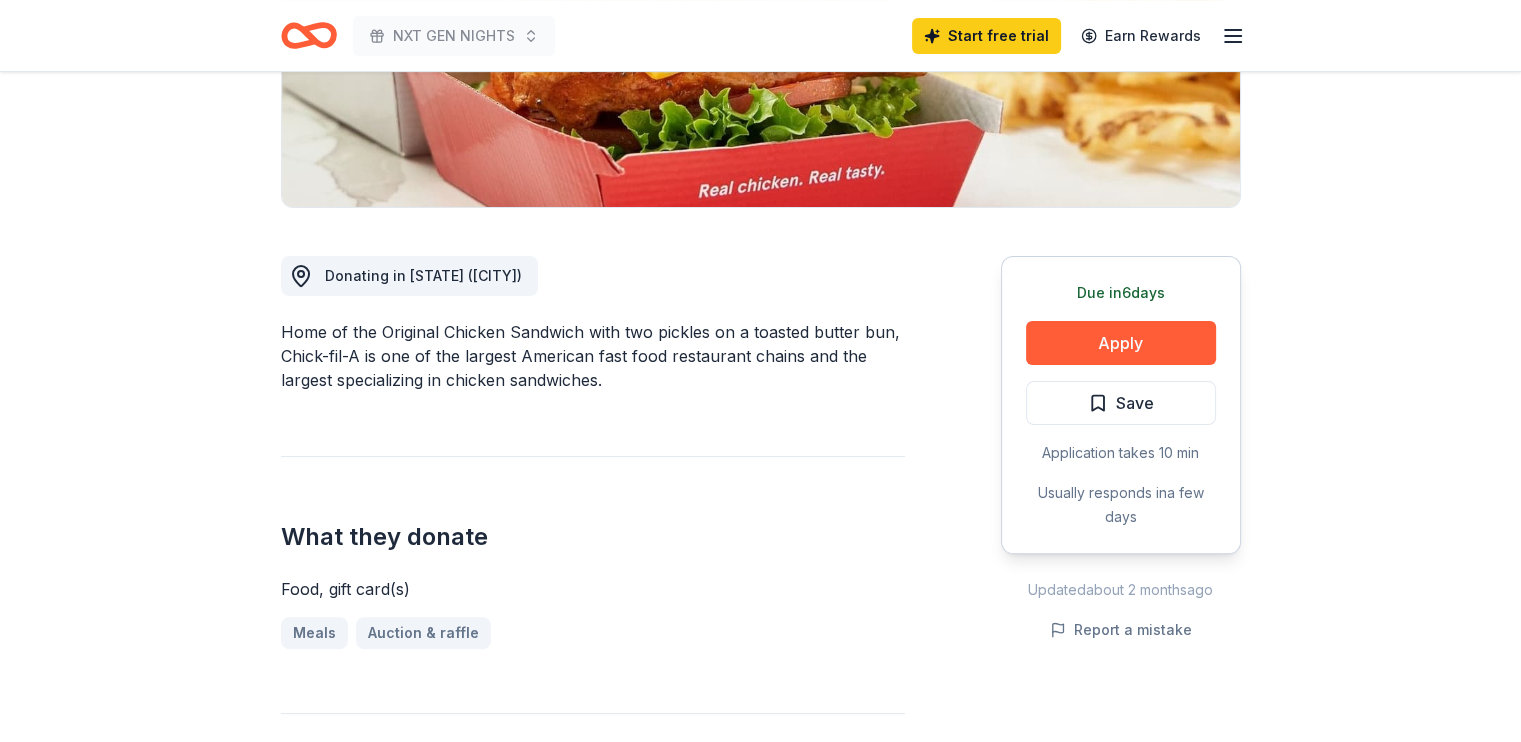click on "Continue to application" at bounding box center (901, 562) 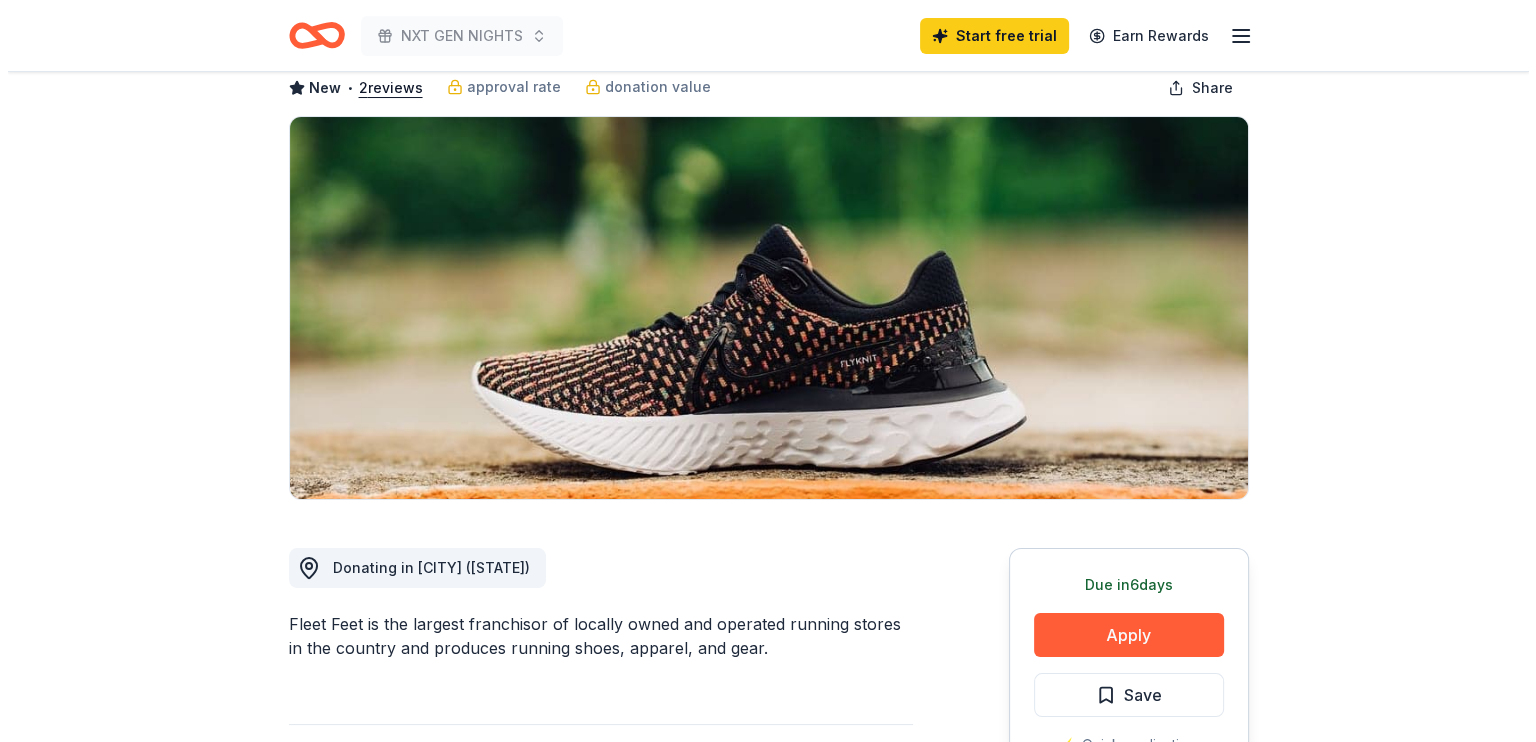 scroll, scrollTop: 200, scrollLeft: 0, axis: vertical 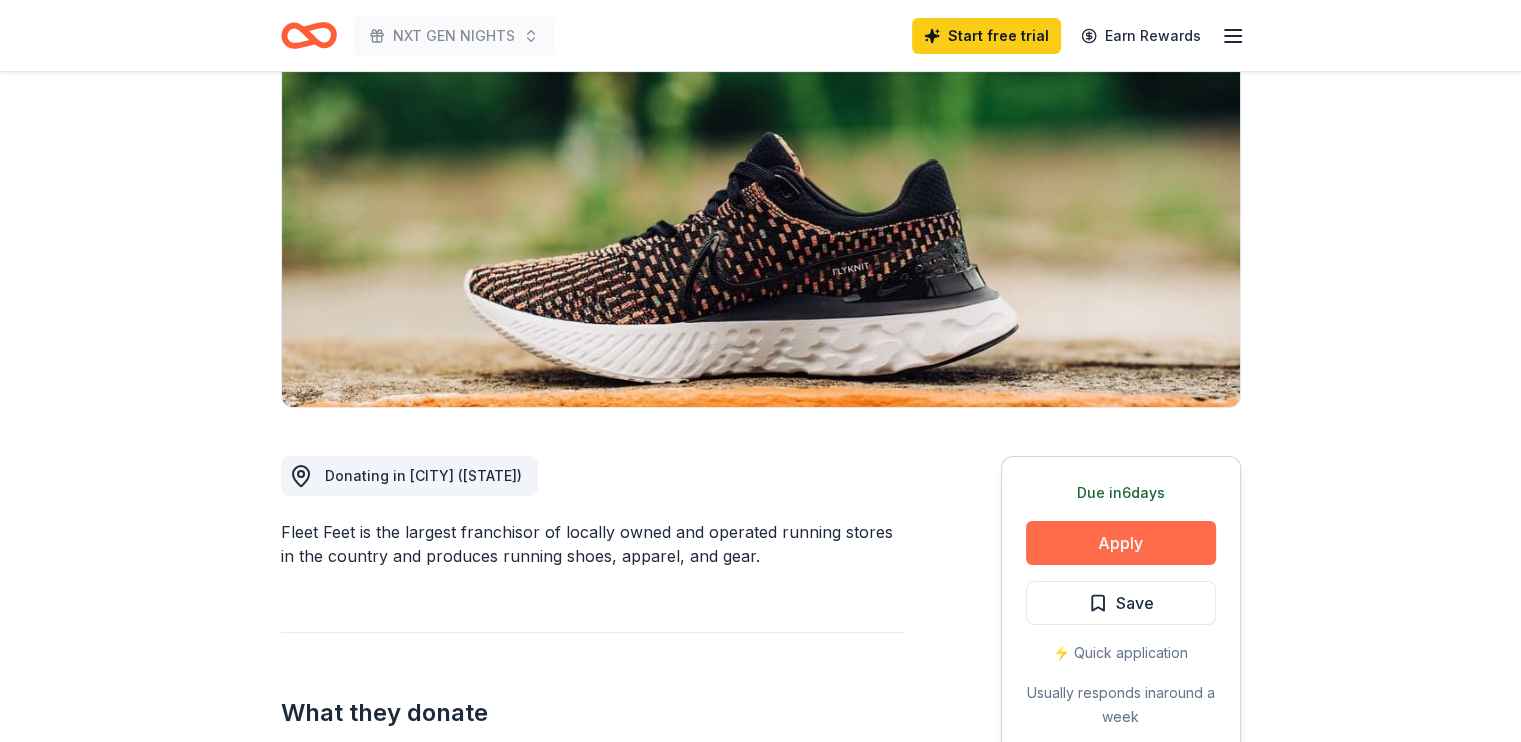 click on "Apply" at bounding box center [1121, 543] 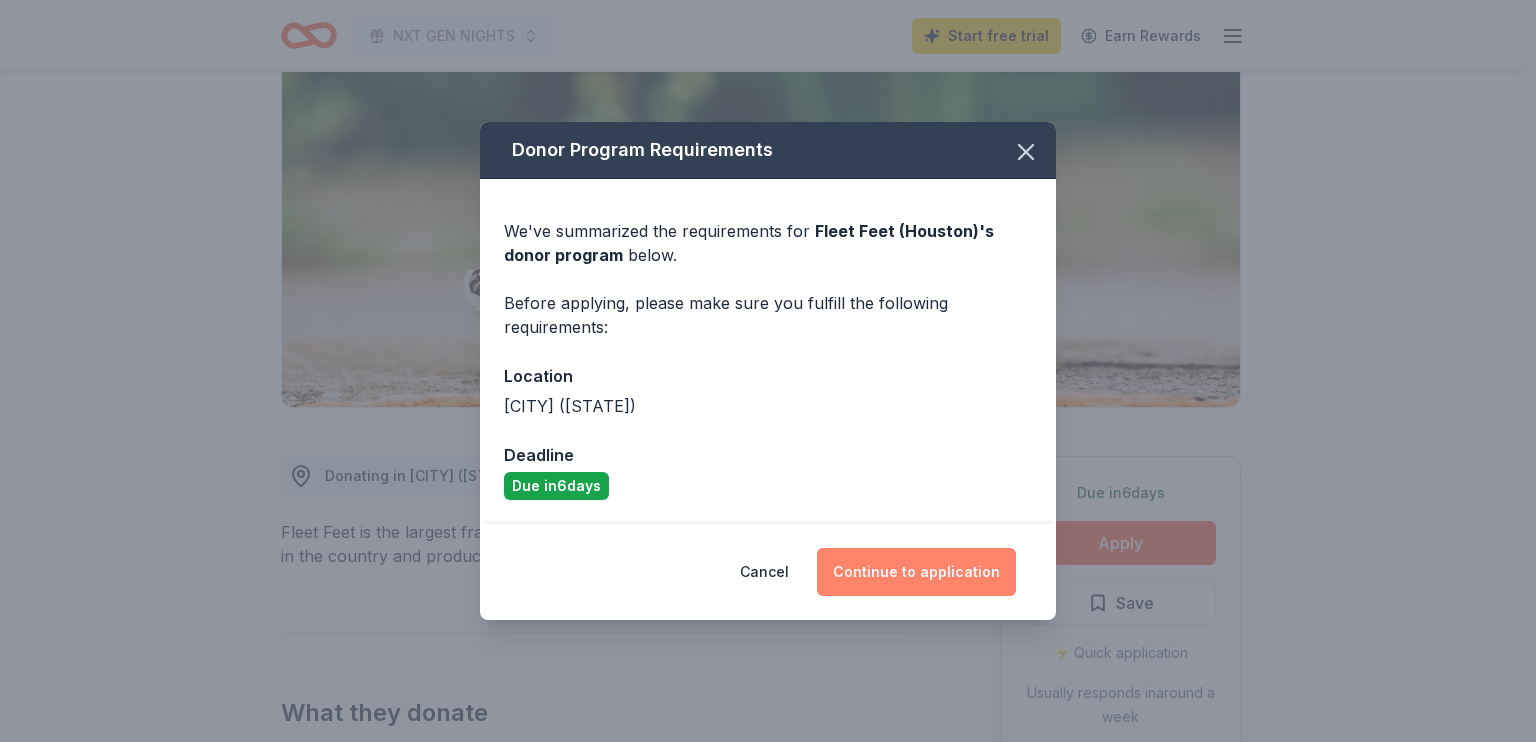 click on "Continue to application" at bounding box center [916, 572] 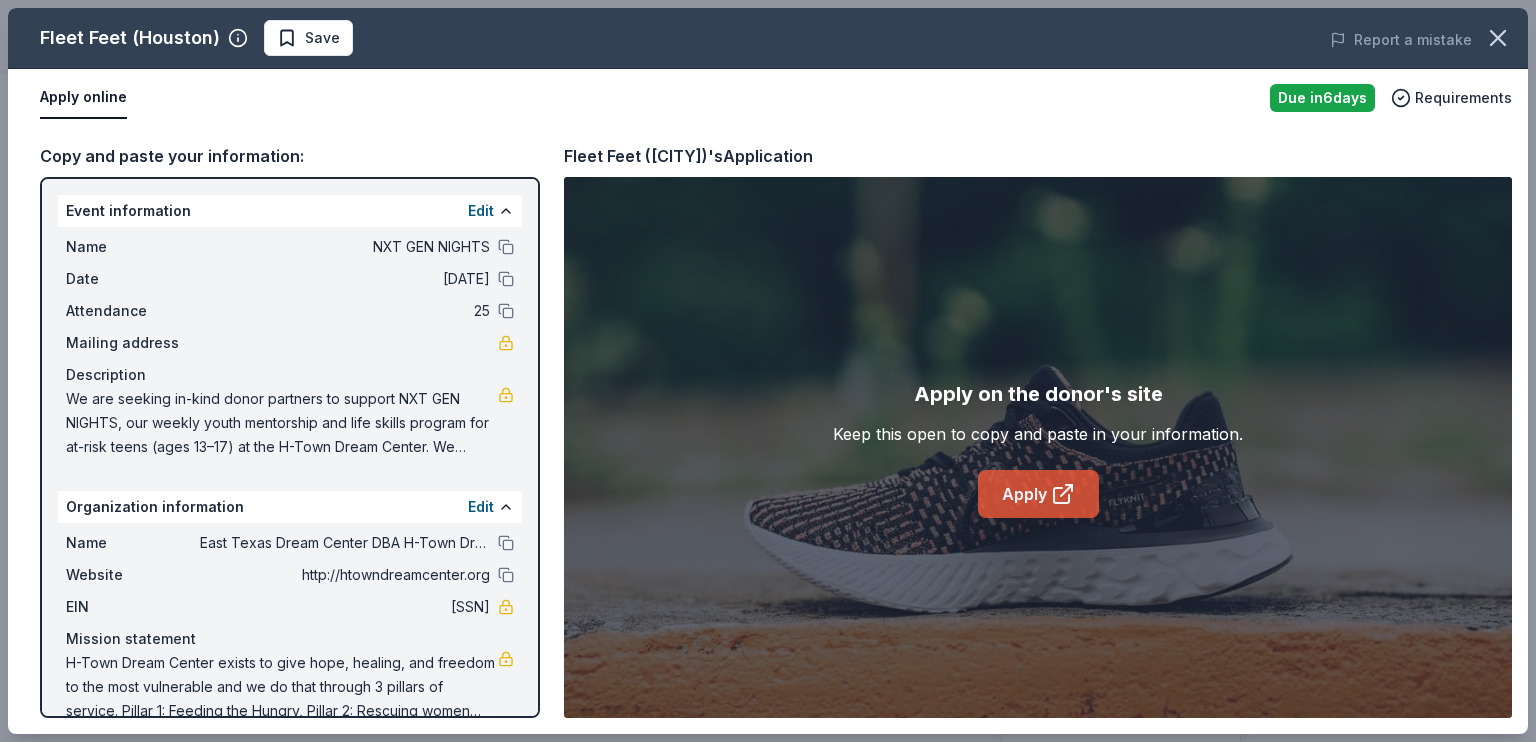 click on "Apply" at bounding box center [1038, 494] 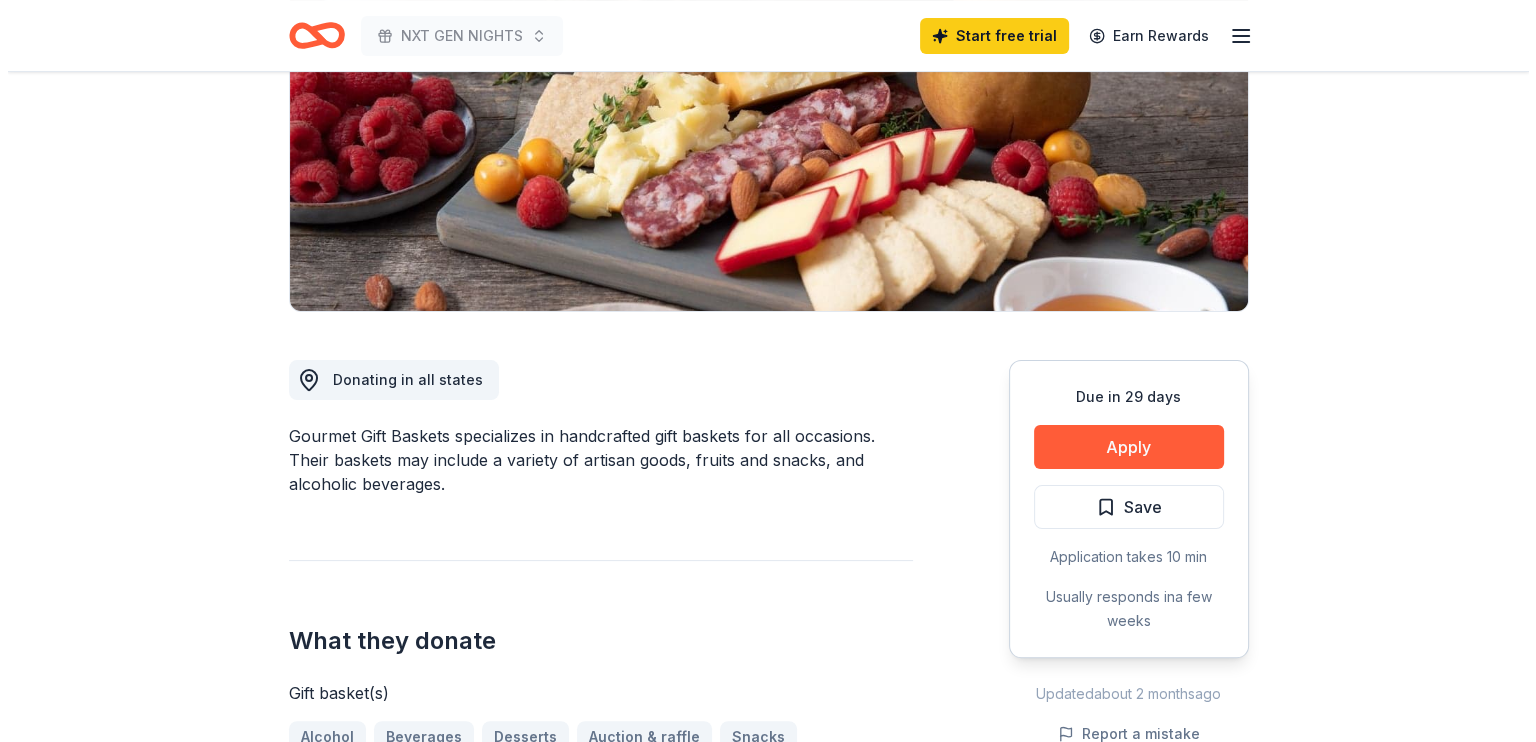 scroll, scrollTop: 400, scrollLeft: 0, axis: vertical 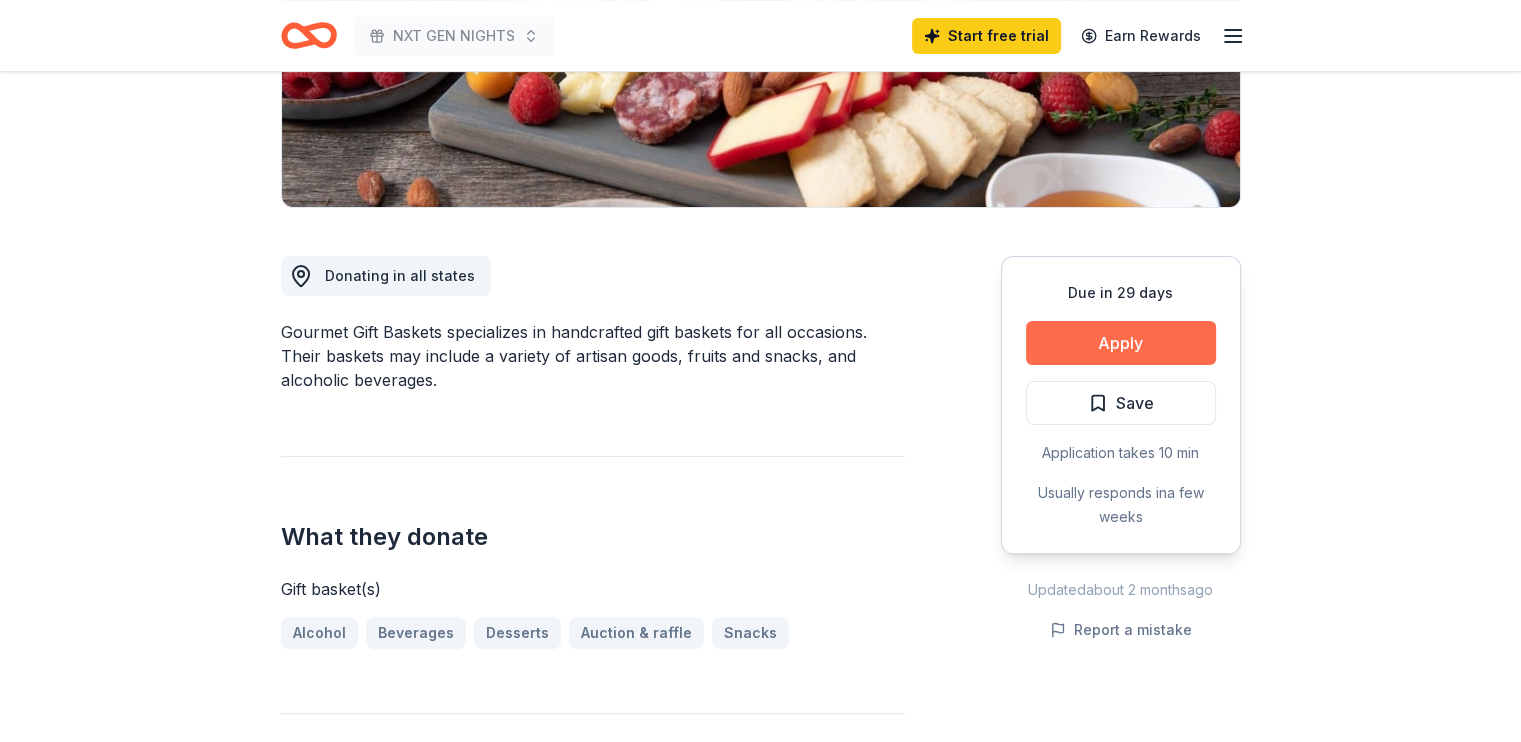 click on "Apply" at bounding box center (1121, 343) 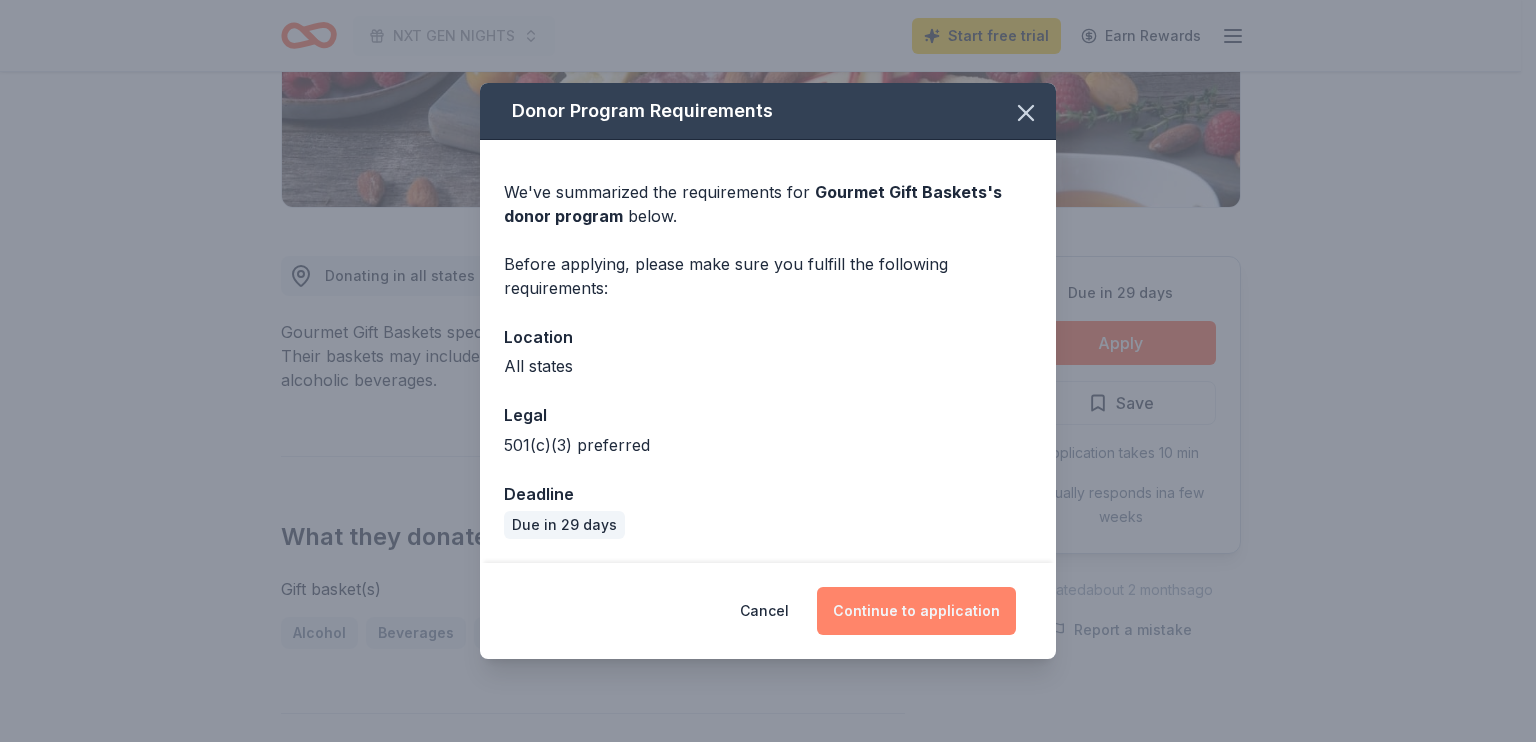 click on "Continue to application" at bounding box center (916, 611) 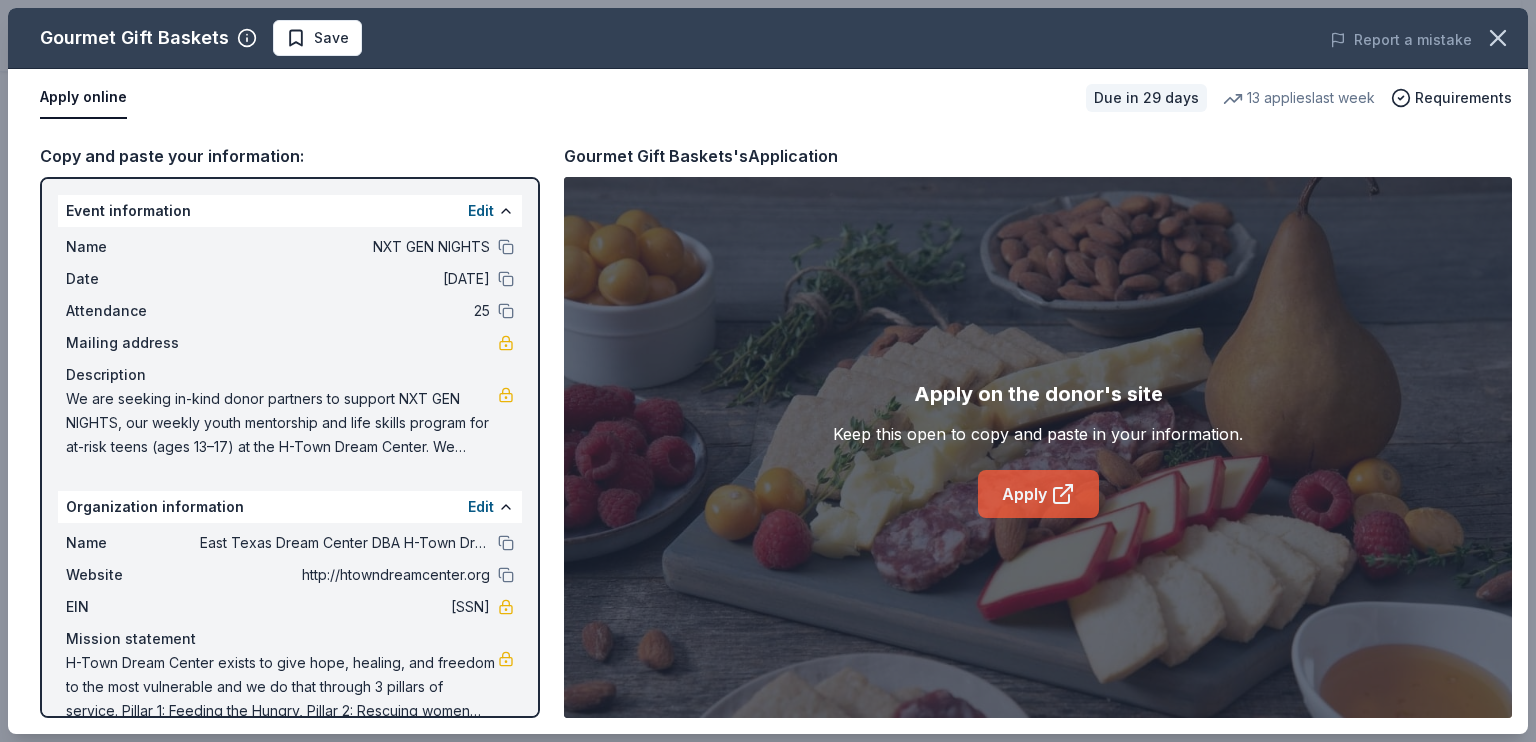 click on "Apply" at bounding box center [1038, 494] 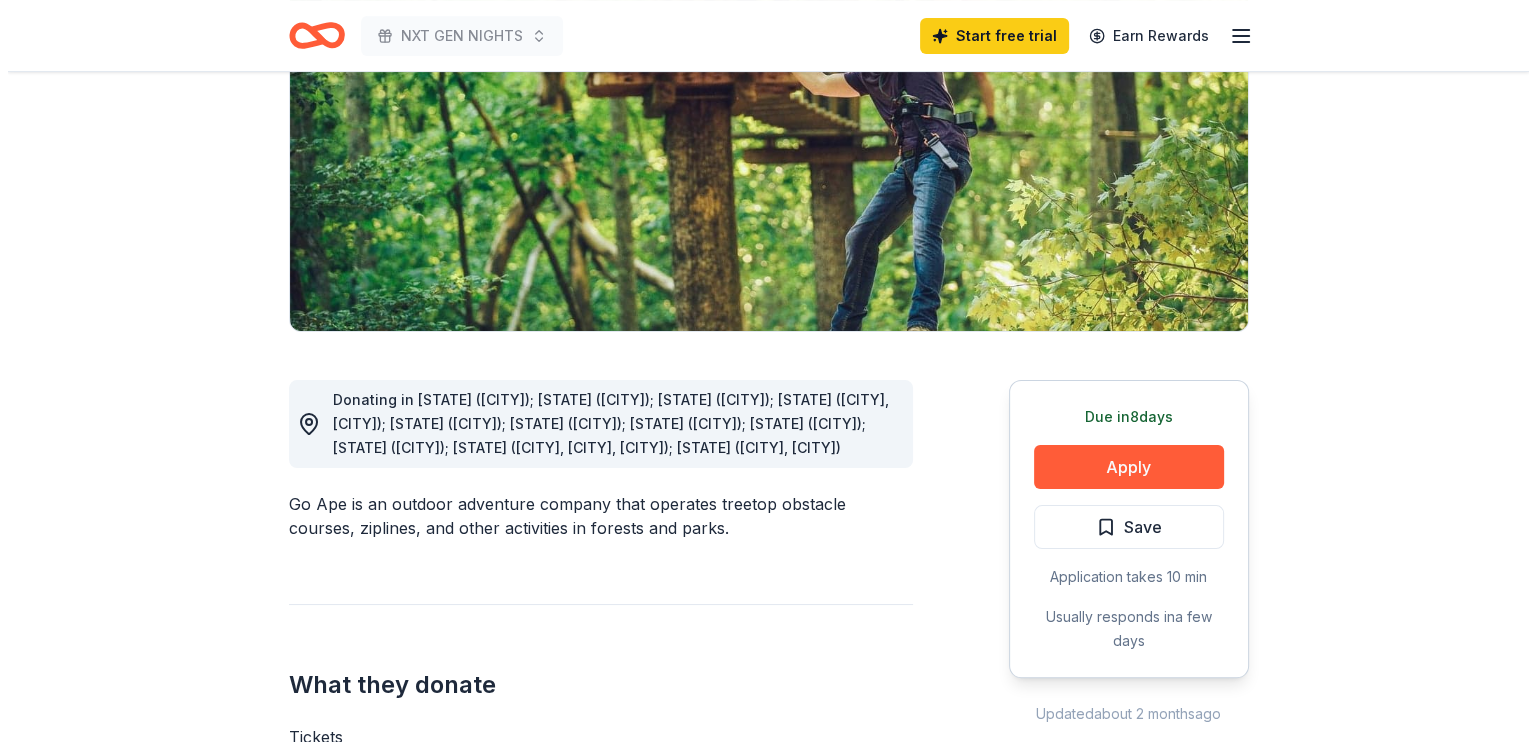 scroll, scrollTop: 300, scrollLeft: 0, axis: vertical 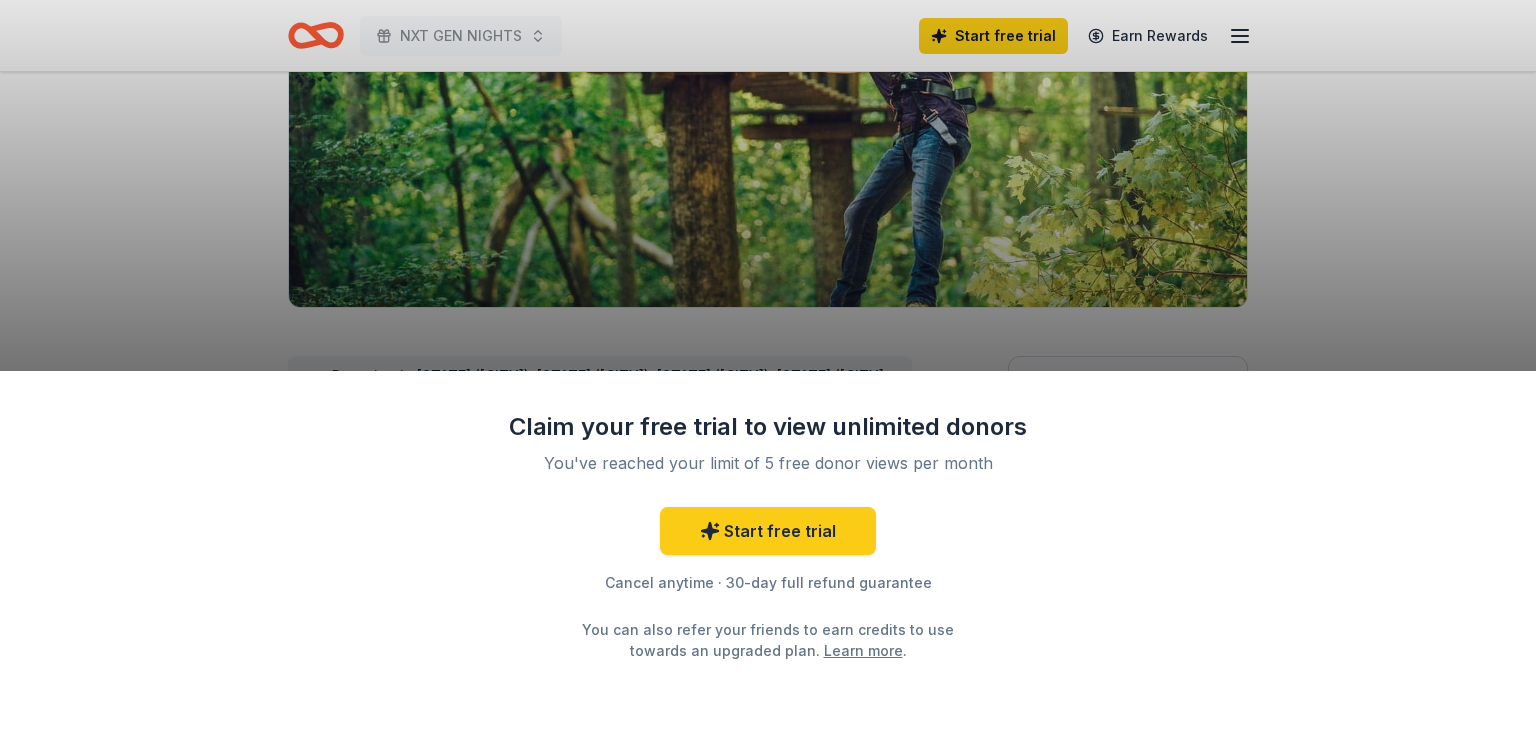 click on "Claim your free trial to view unlimited donors You've reached your limit of 5 free donor views per month Start free  trial Cancel anytime · 30-day full refund guarantee You can also refer your friends to earn credits to use towards an upgraded plan.   Learn more ." at bounding box center [768, 371] 